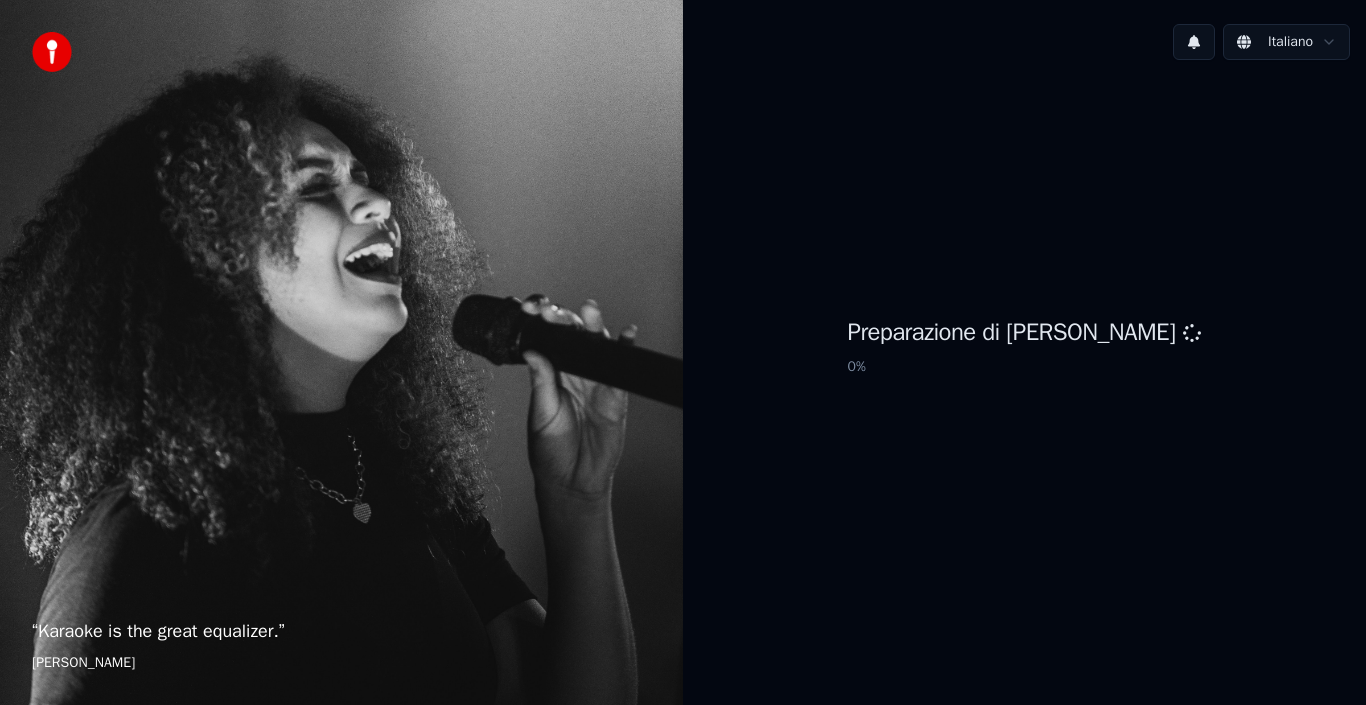scroll, scrollTop: 0, scrollLeft: 0, axis: both 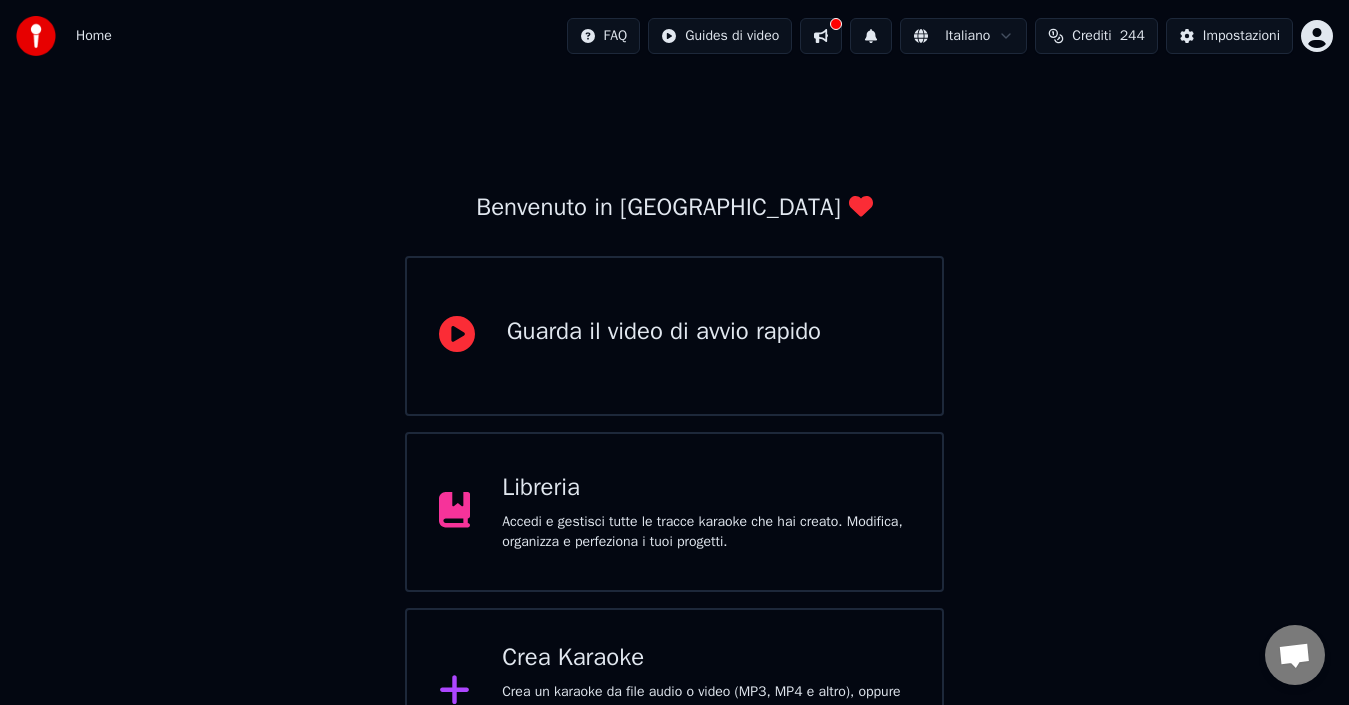 click on "Crea Karaoke Crea un karaoke da file audio o video (MP3, MP4 e altro), oppure incolla un URL per generare istantaneamente un video karaoke con testi sincronizzati." at bounding box center [706, 692] 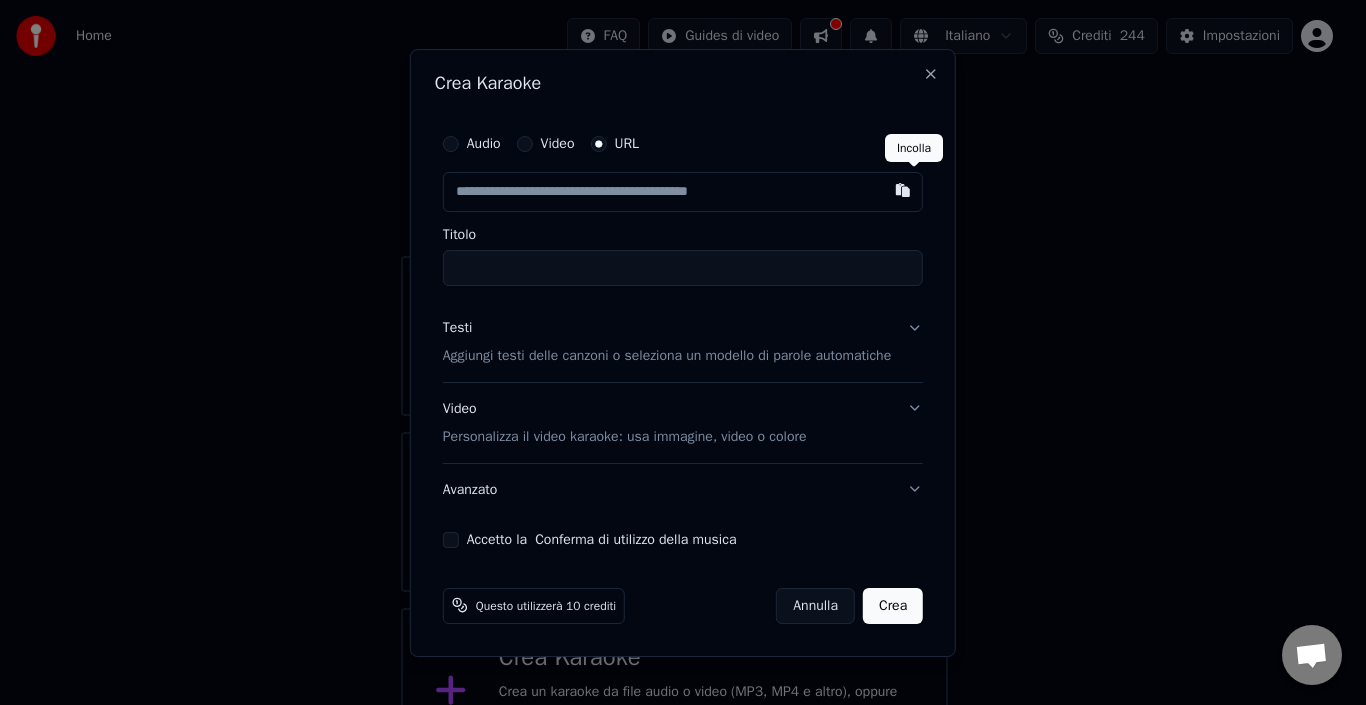 click at bounding box center [903, 190] 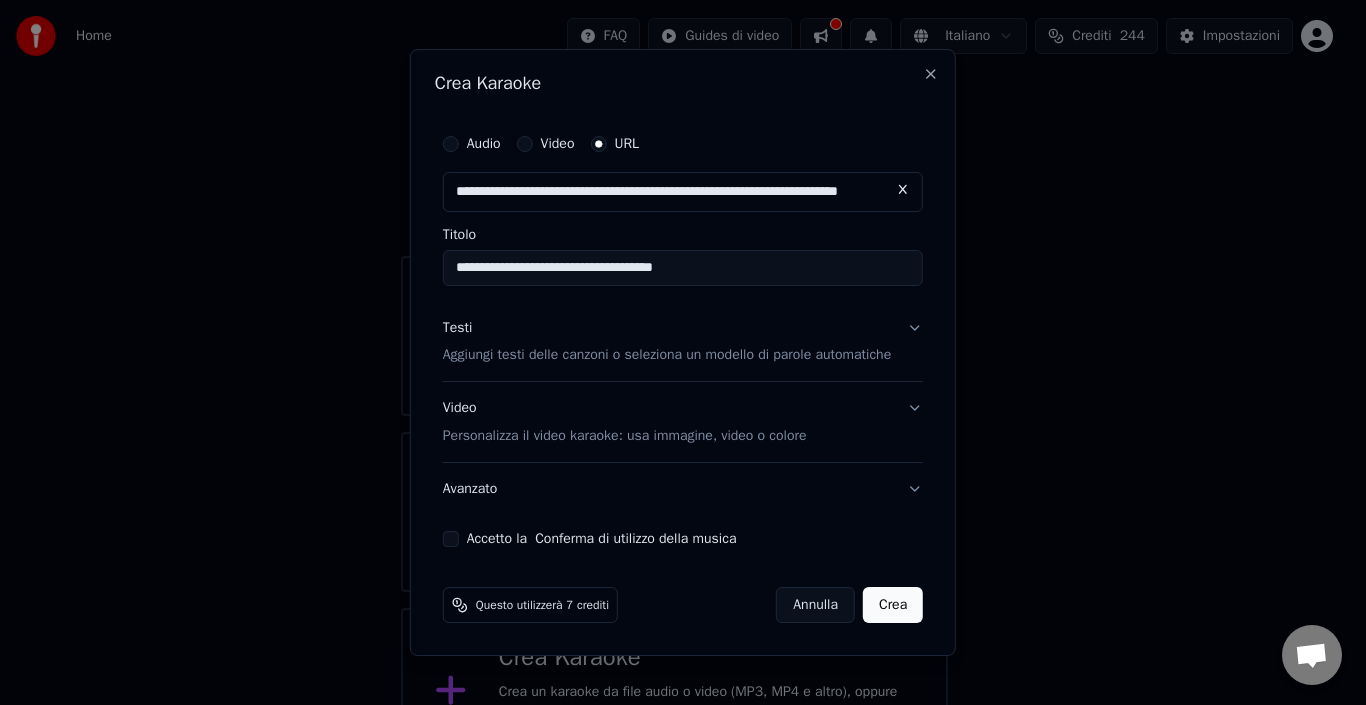 type on "**********" 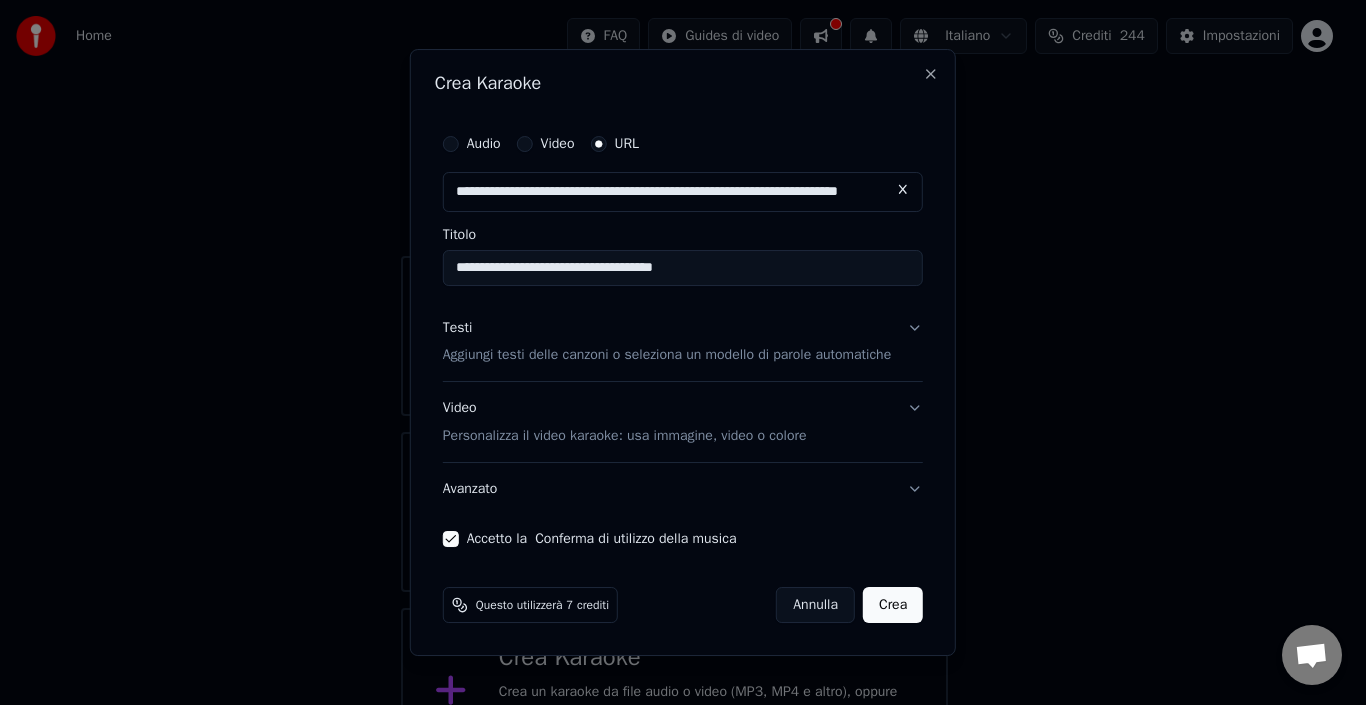 click on "Crea" at bounding box center [893, 605] 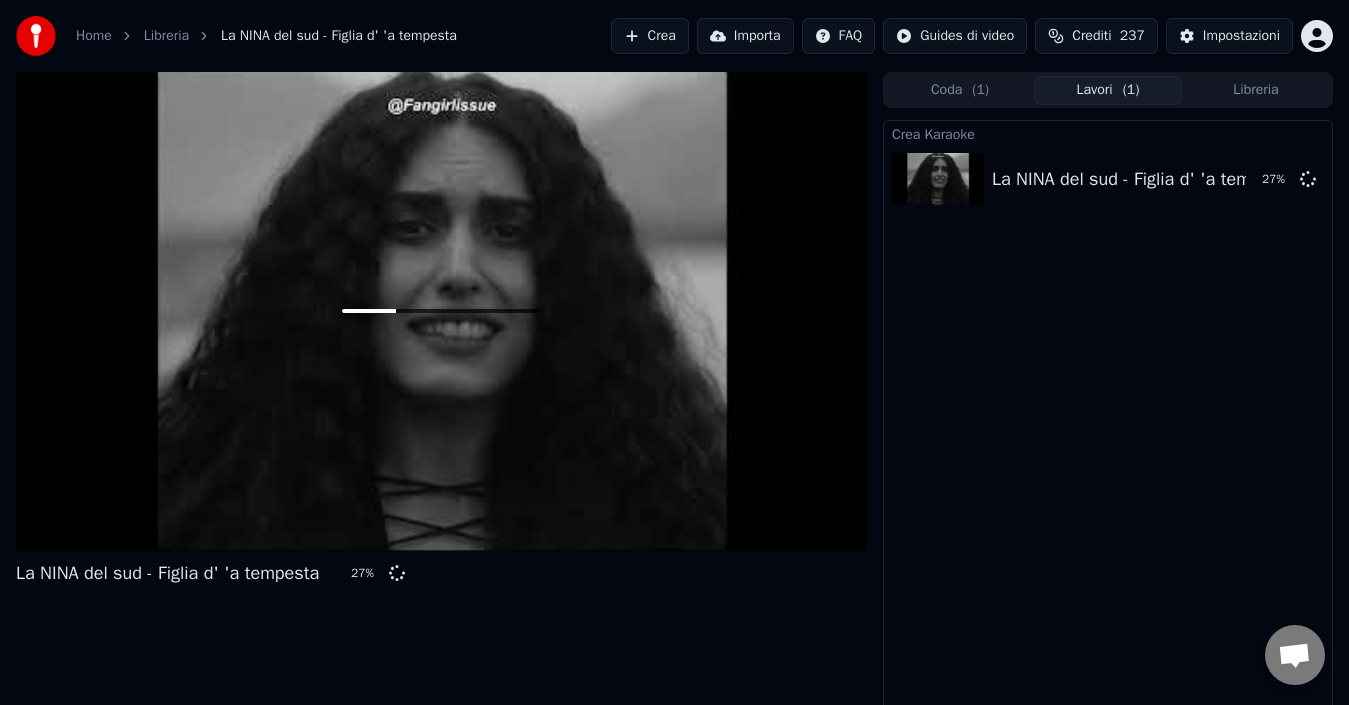 drag, startPoint x: 1045, startPoint y: 516, endPoint x: 1045, endPoint y: 446, distance: 70 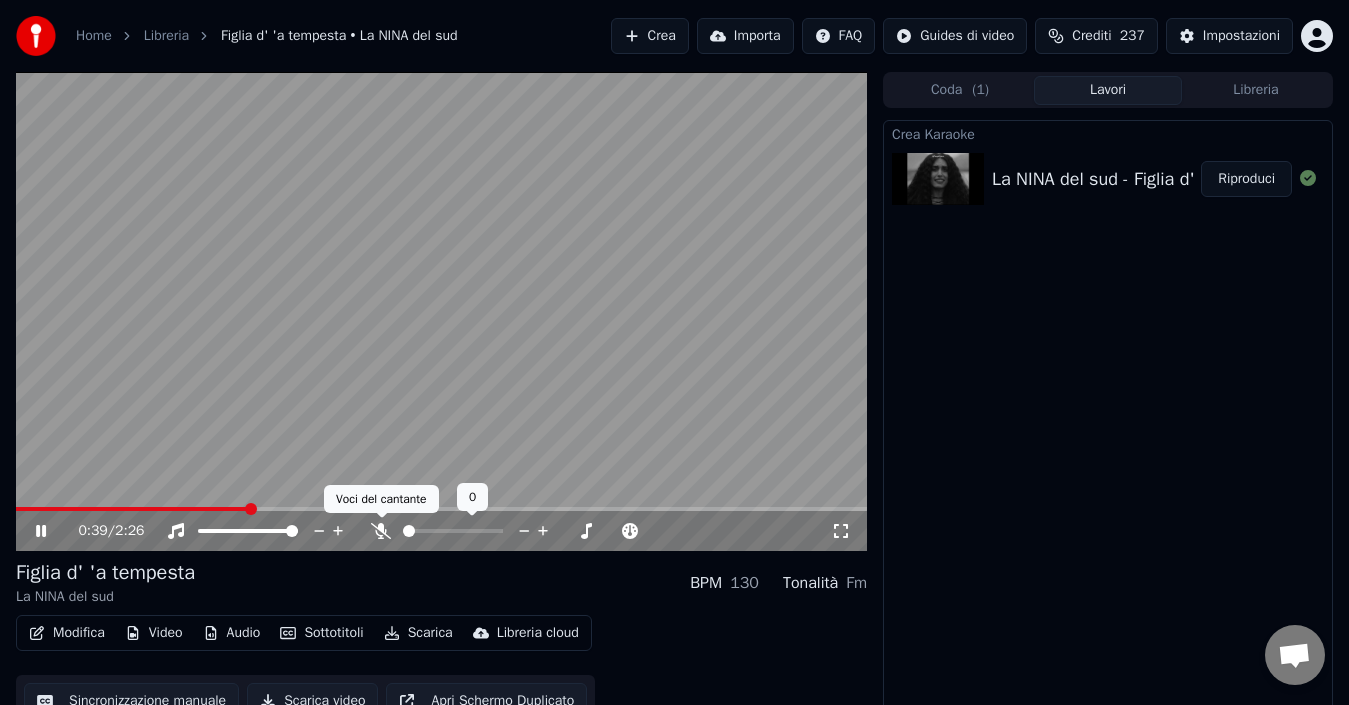 click 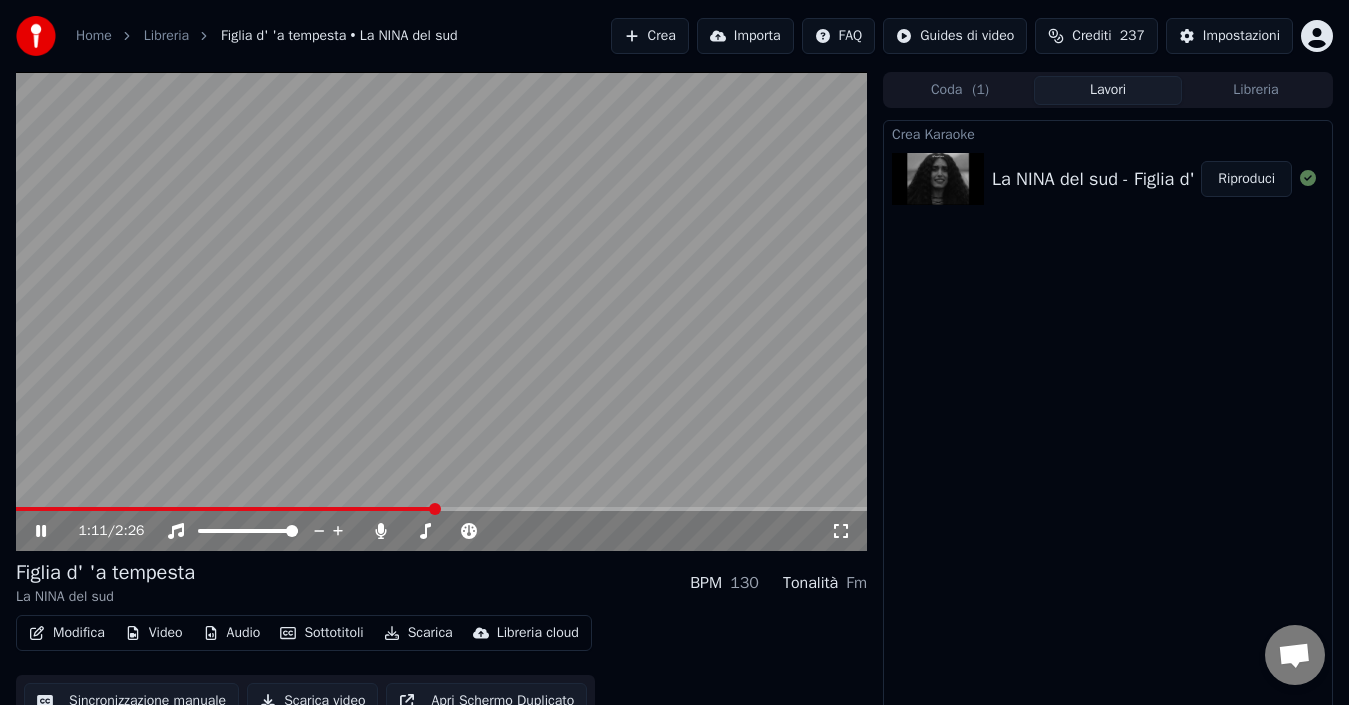 click 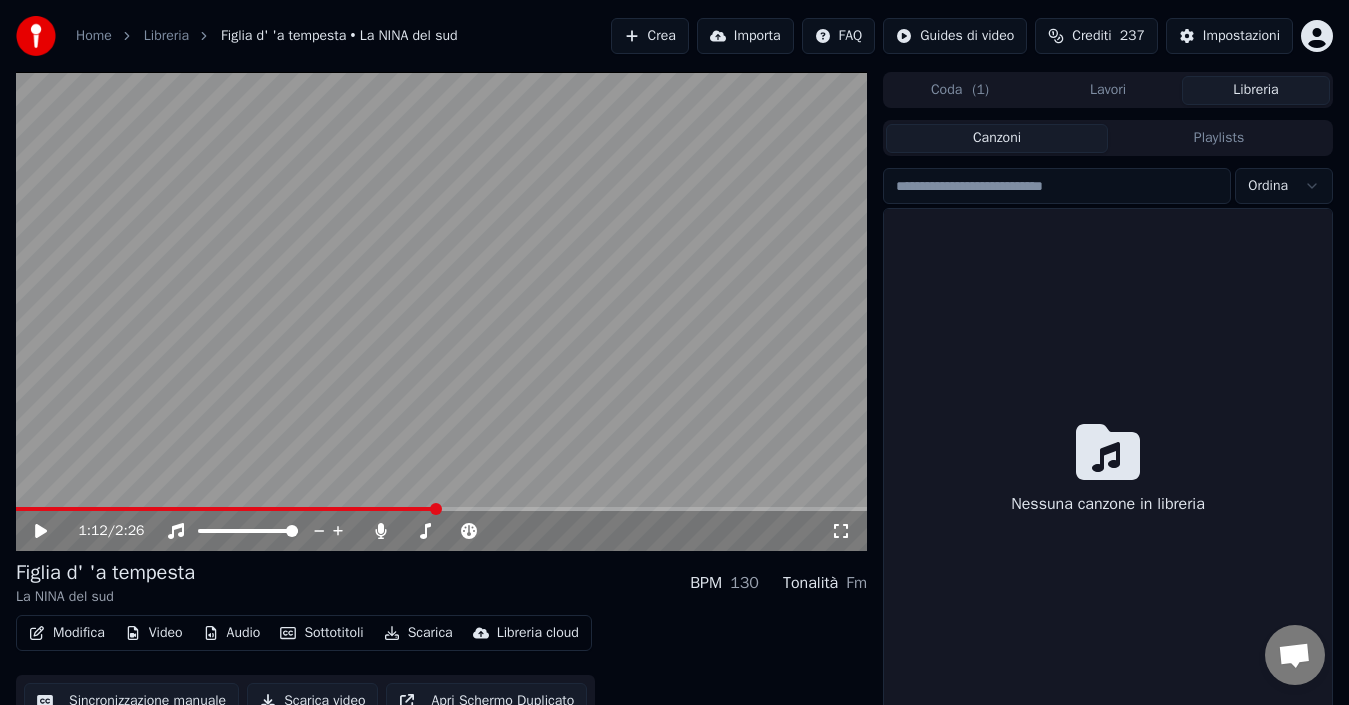 click on "Libreria" at bounding box center [1256, 90] 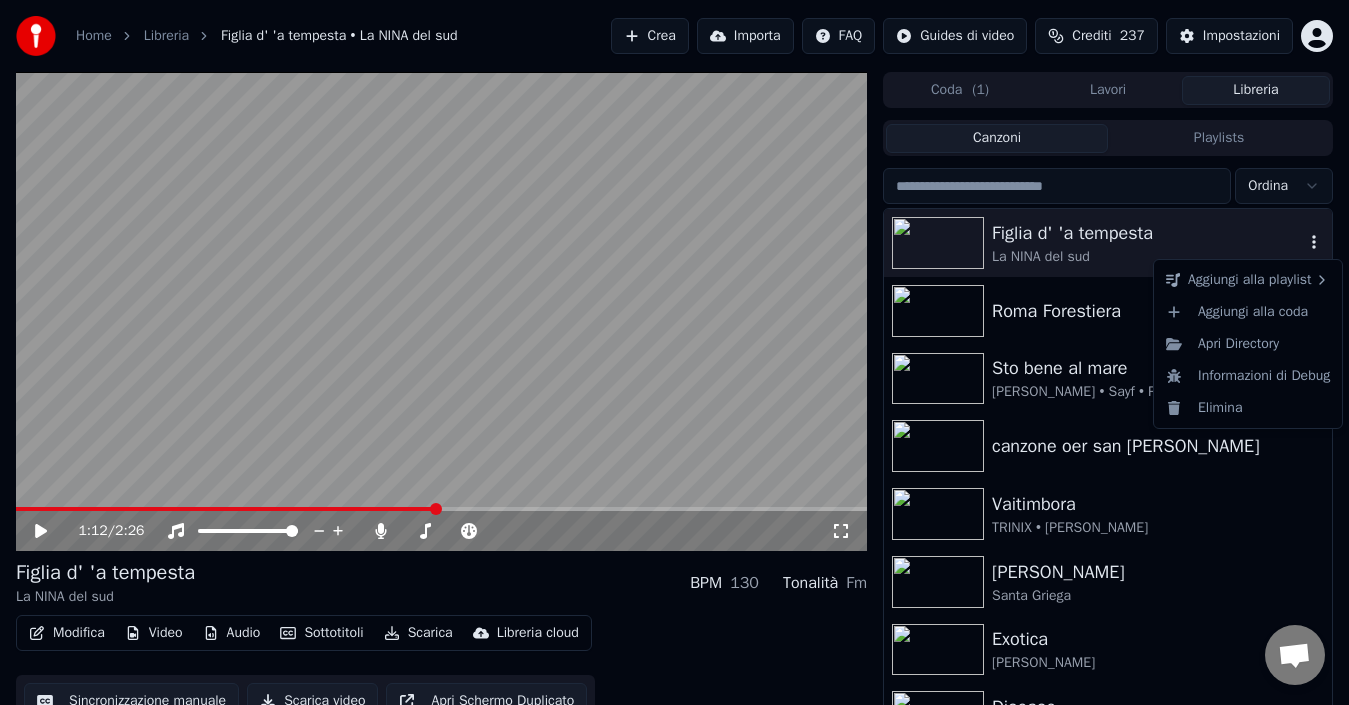 click 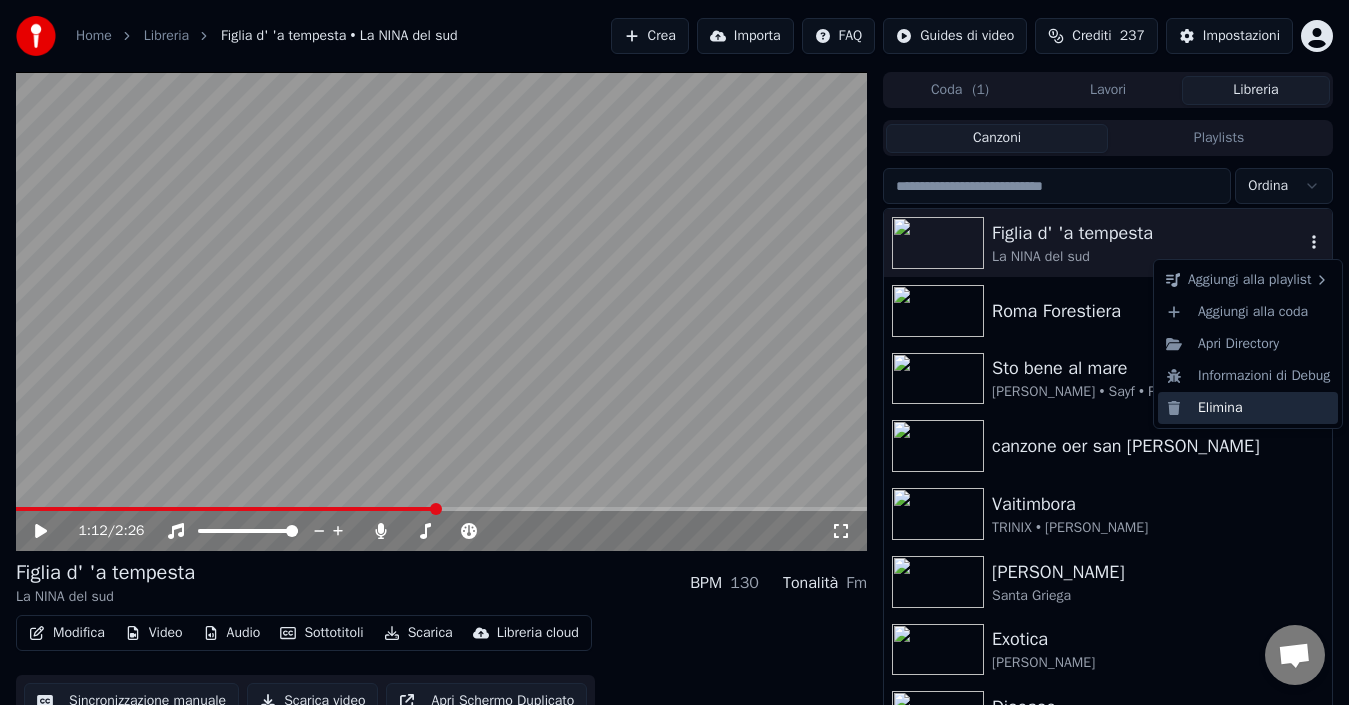 click on "Elimina" at bounding box center (1248, 408) 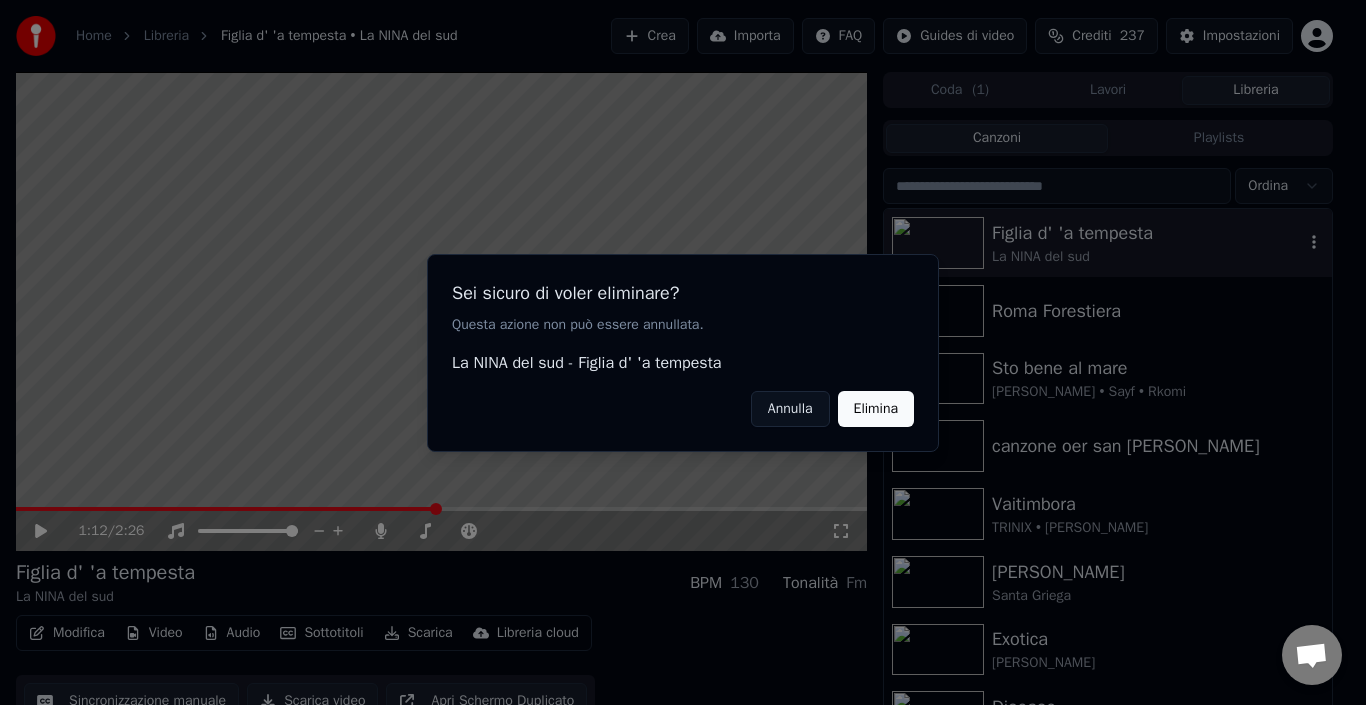 click on "Elimina" at bounding box center [876, 408] 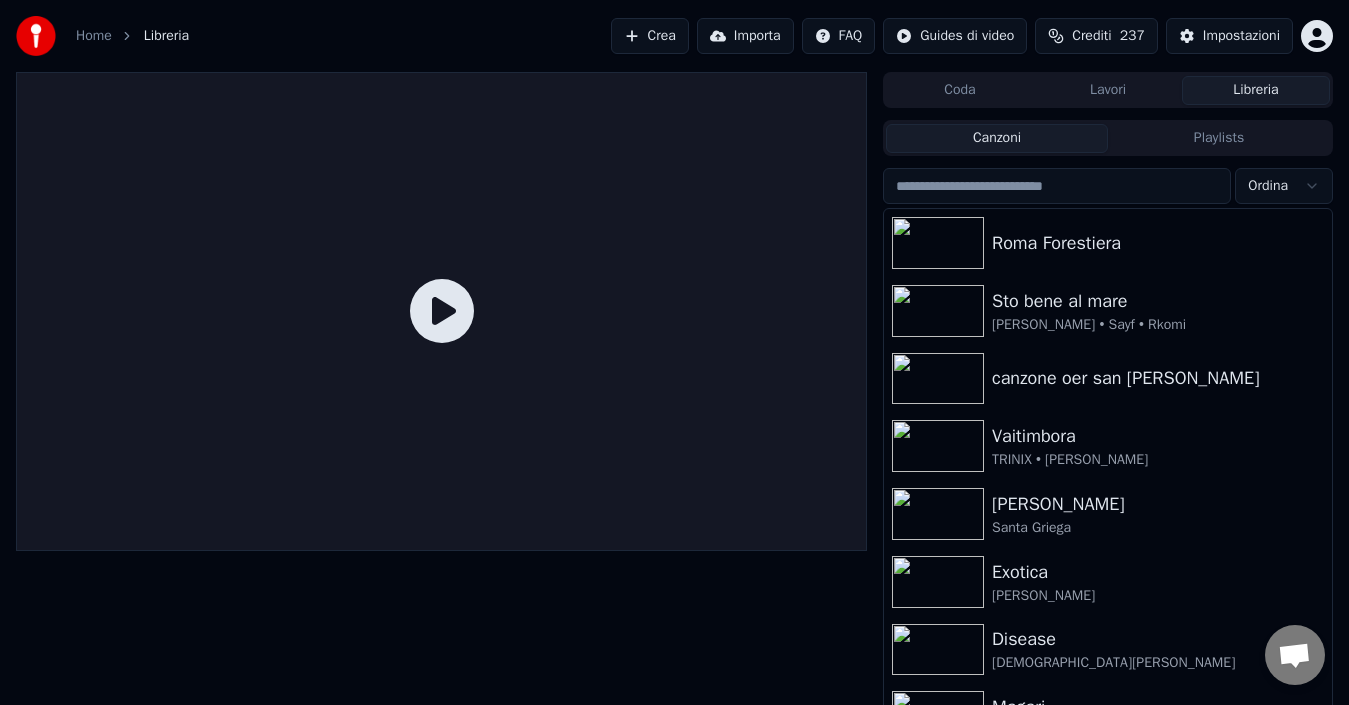 click on "Home" at bounding box center (94, 36) 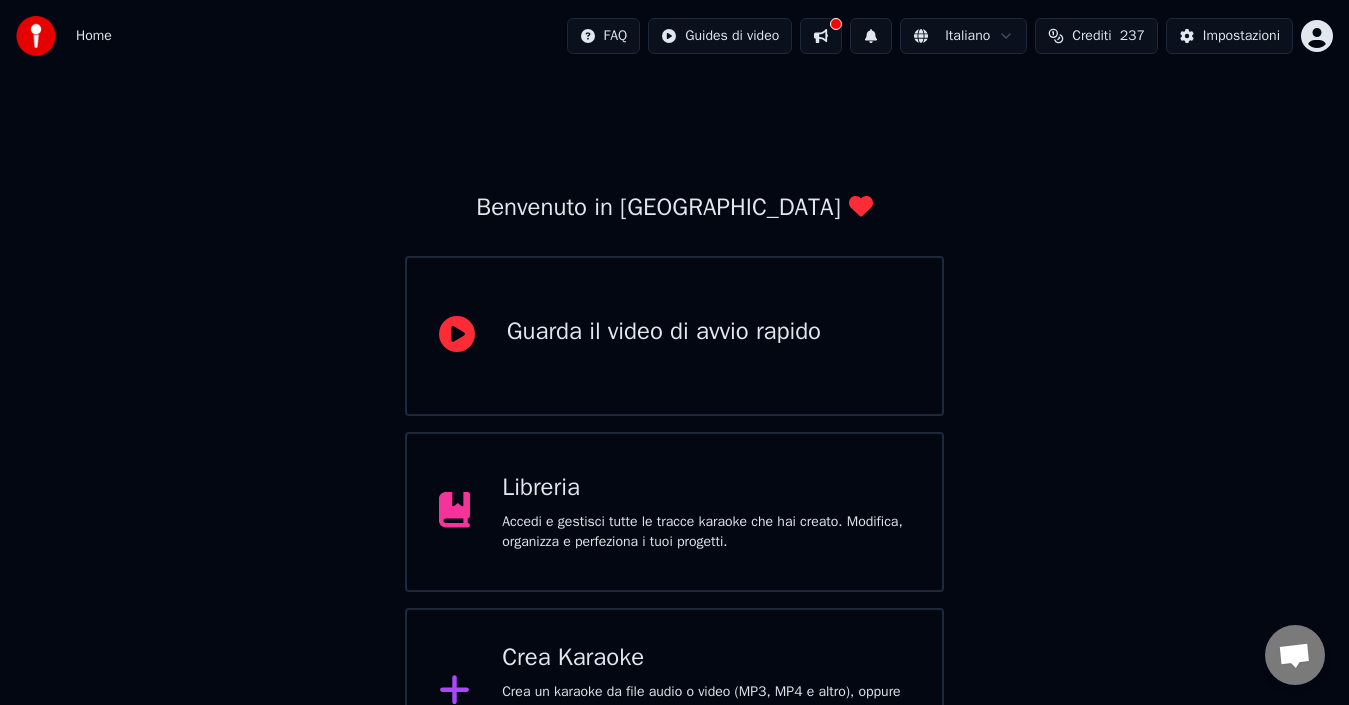 click on "Crea Karaoke" at bounding box center (706, 658) 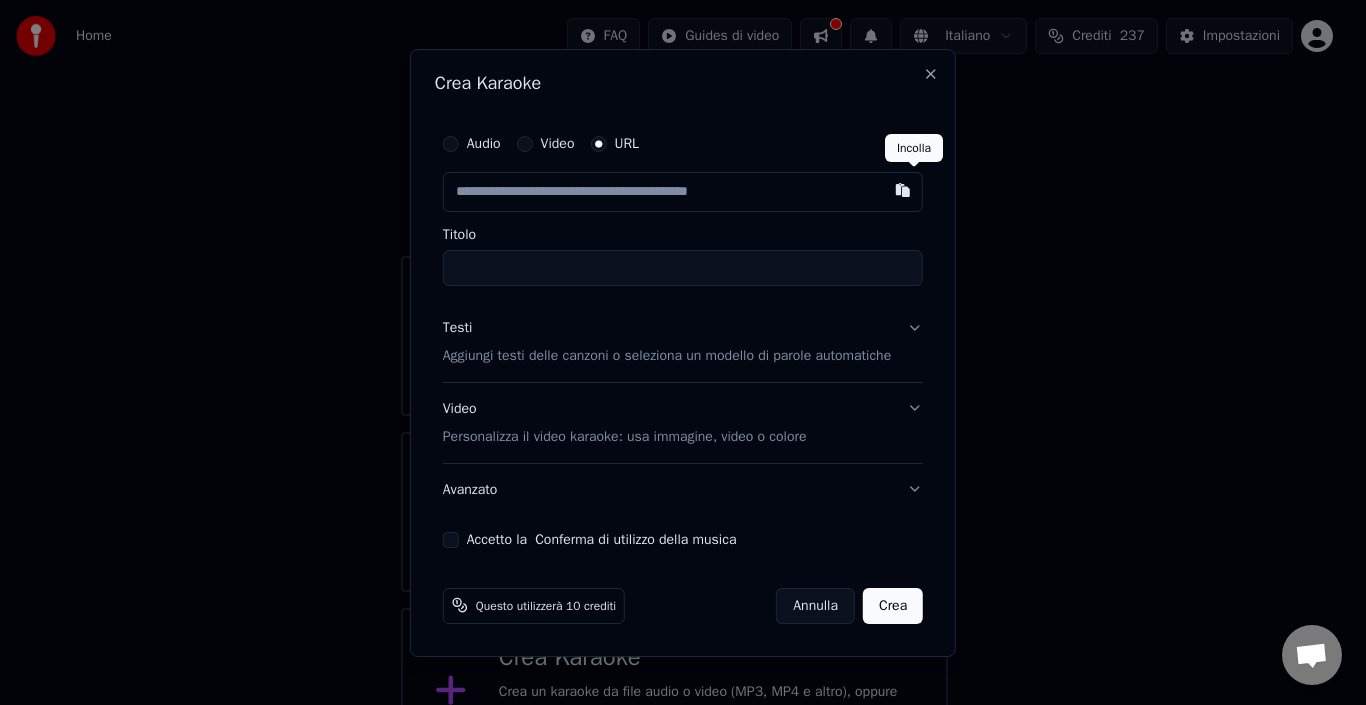 click at bounding box center [903, 190] 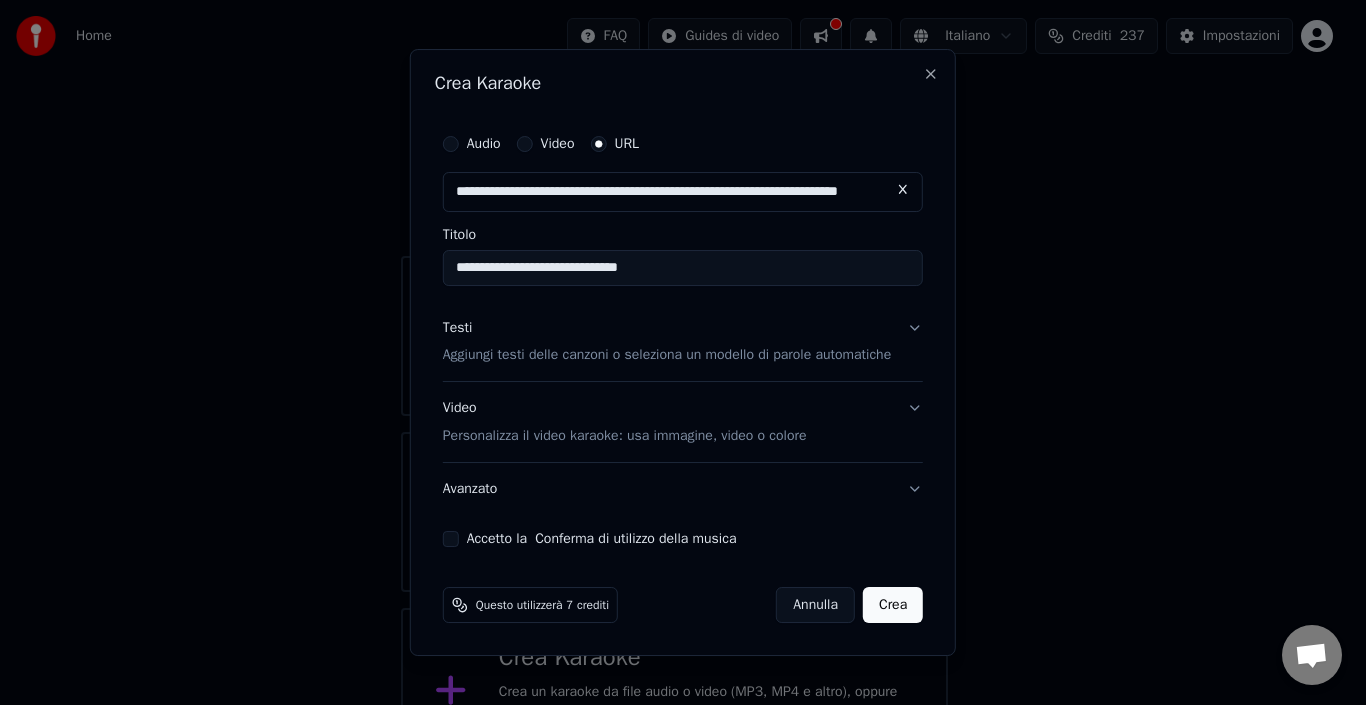 type on "**********" 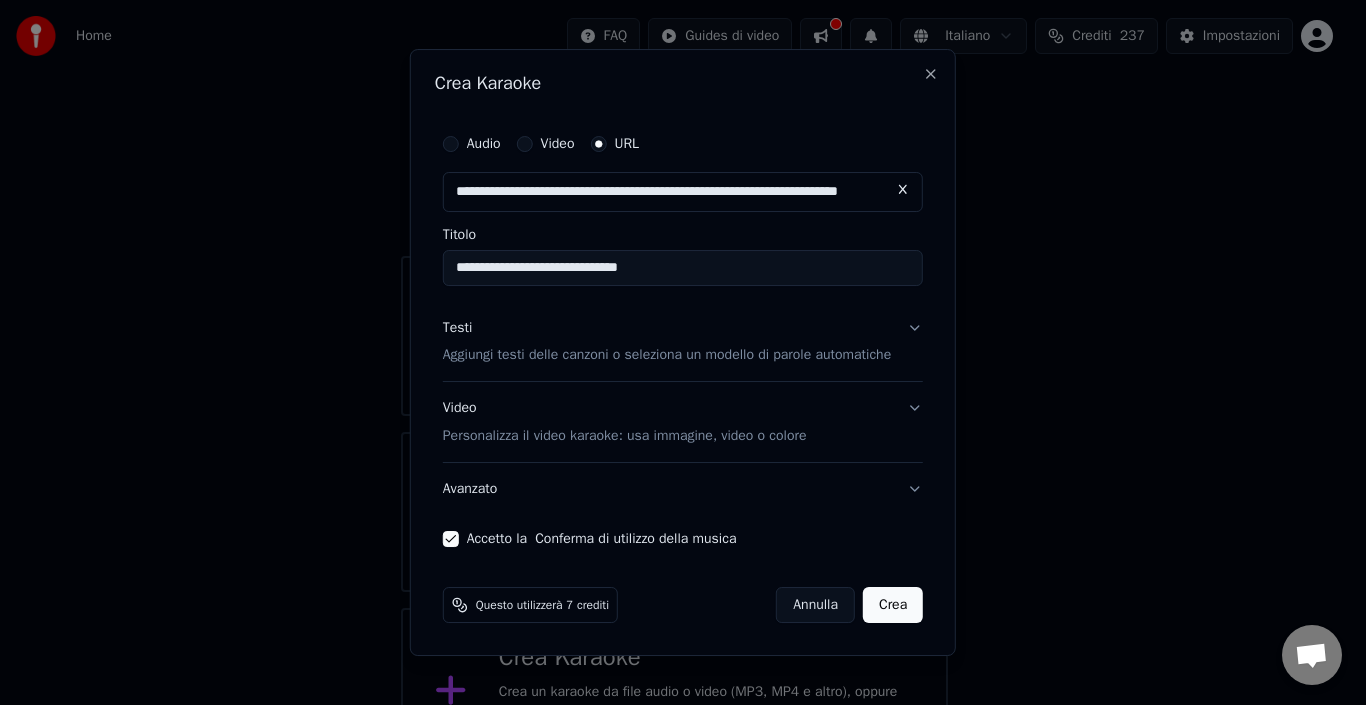 click on "Crea" at bounding box center (893, 605) 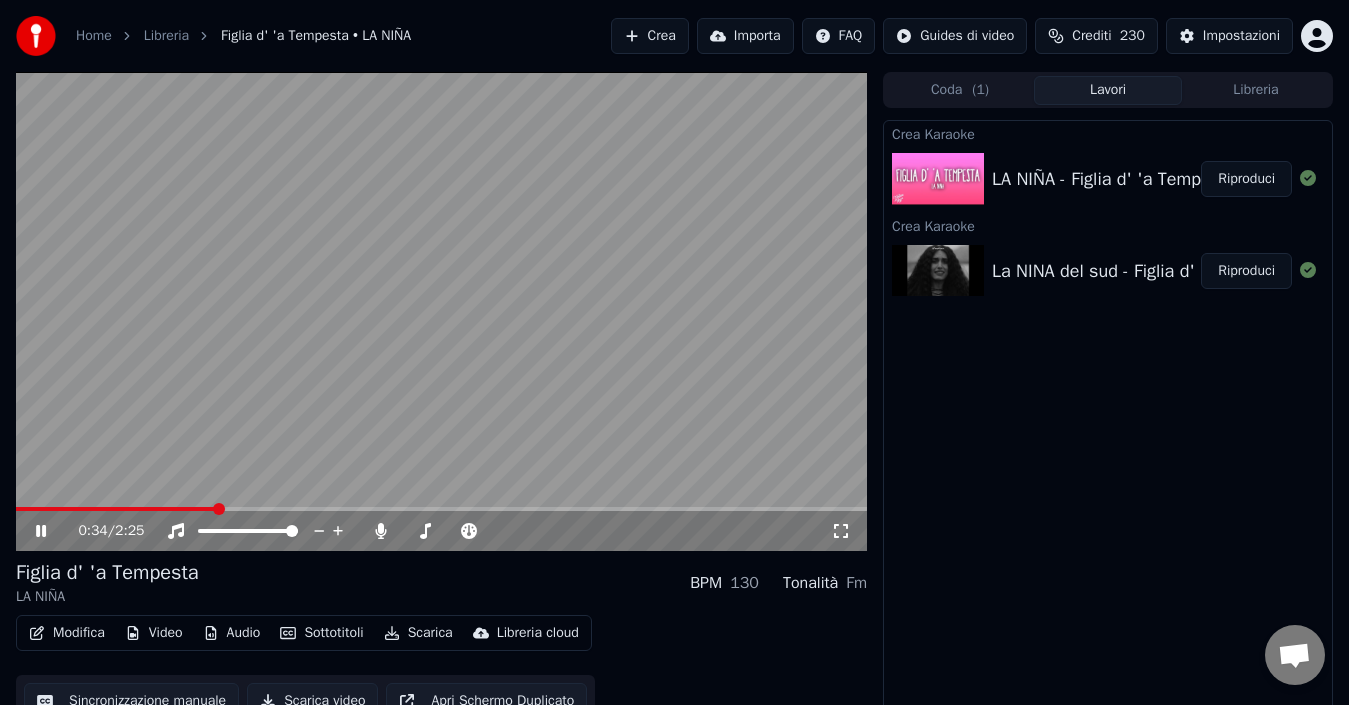 click 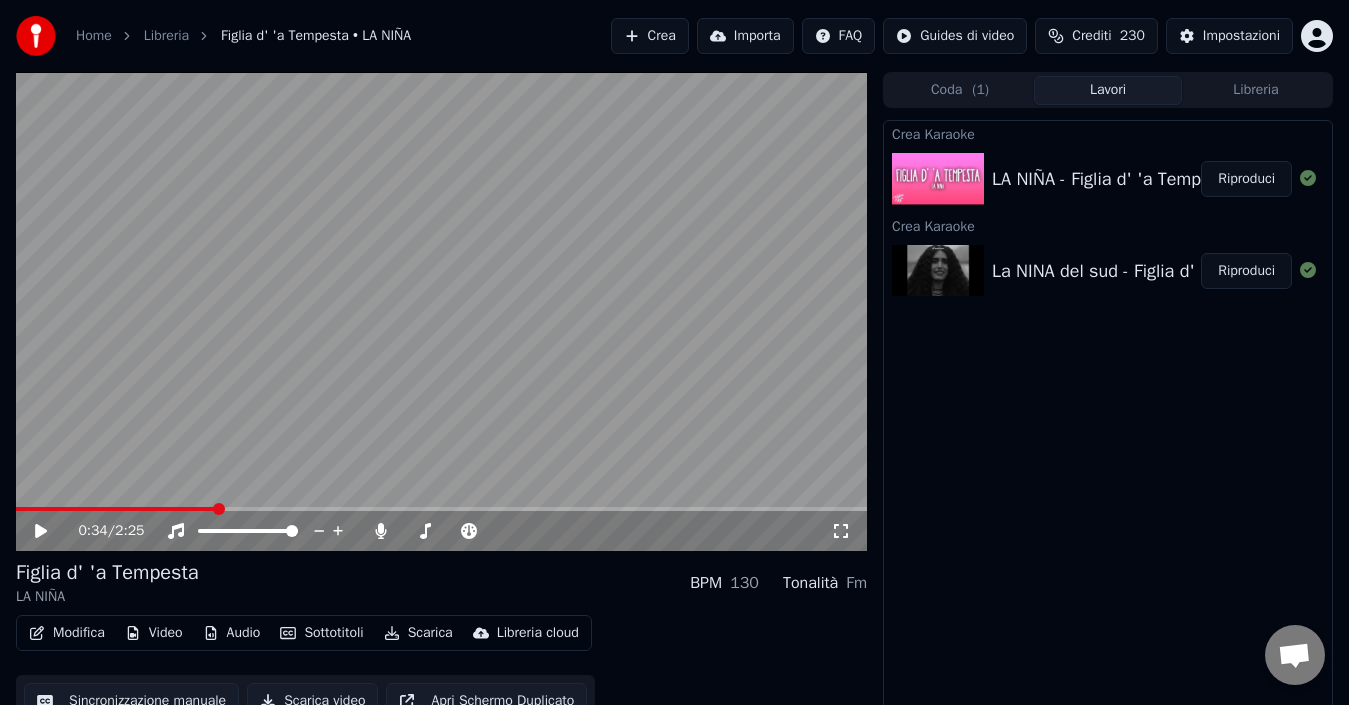click on "Home" at bounding box center [94, 36] 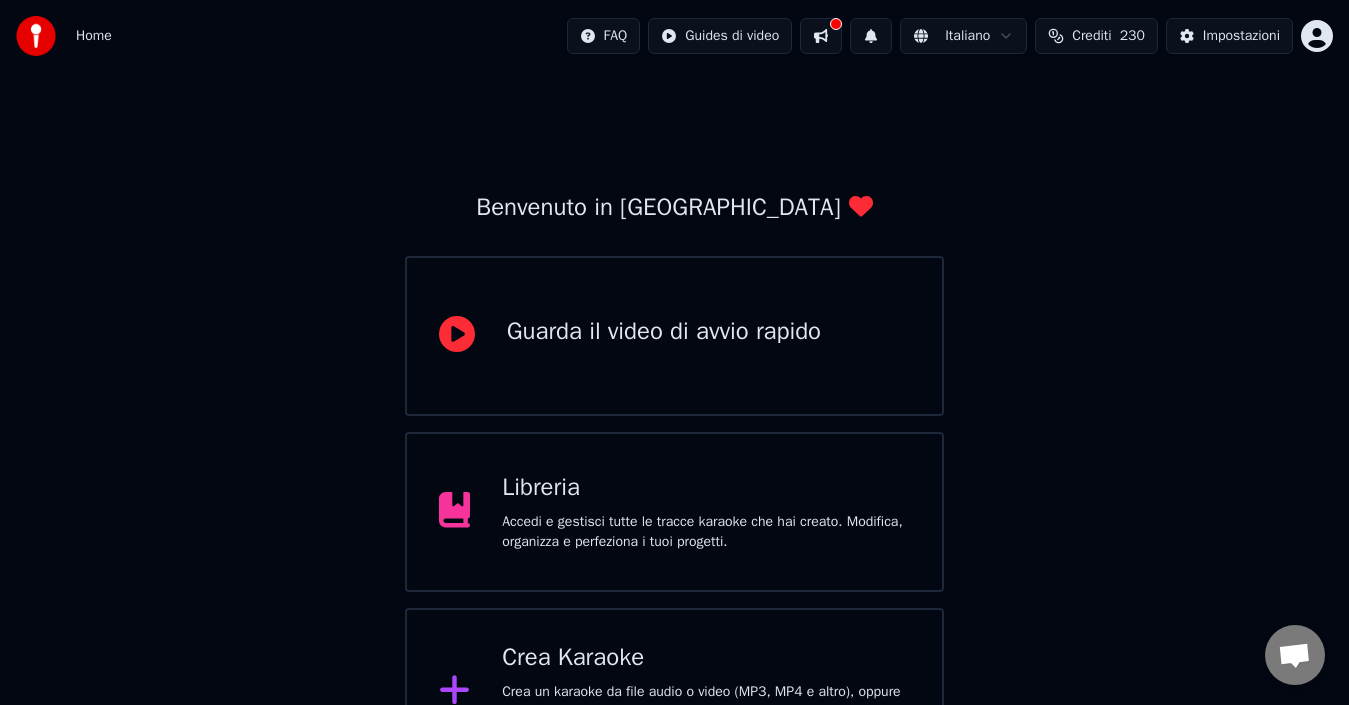 click on "Crea Karaoke" at bounding box center [706, 658] 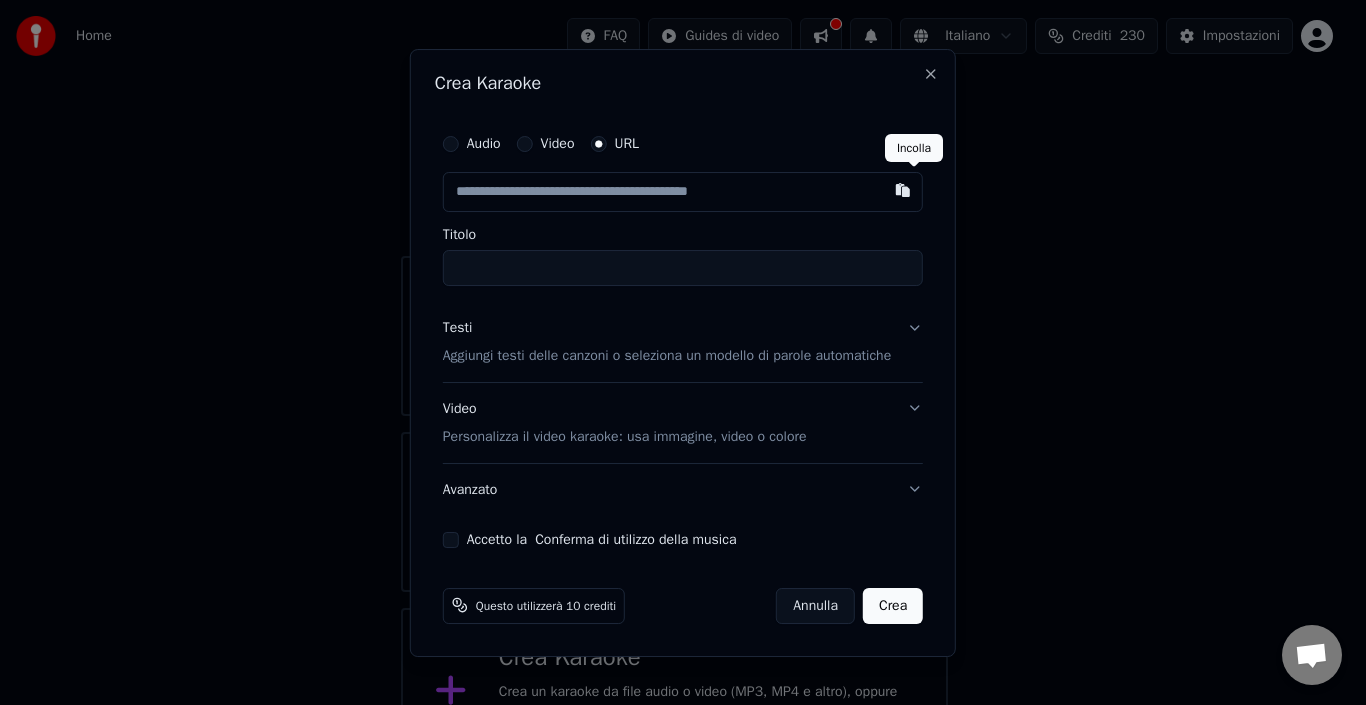 click at bounding box center (903, 190) 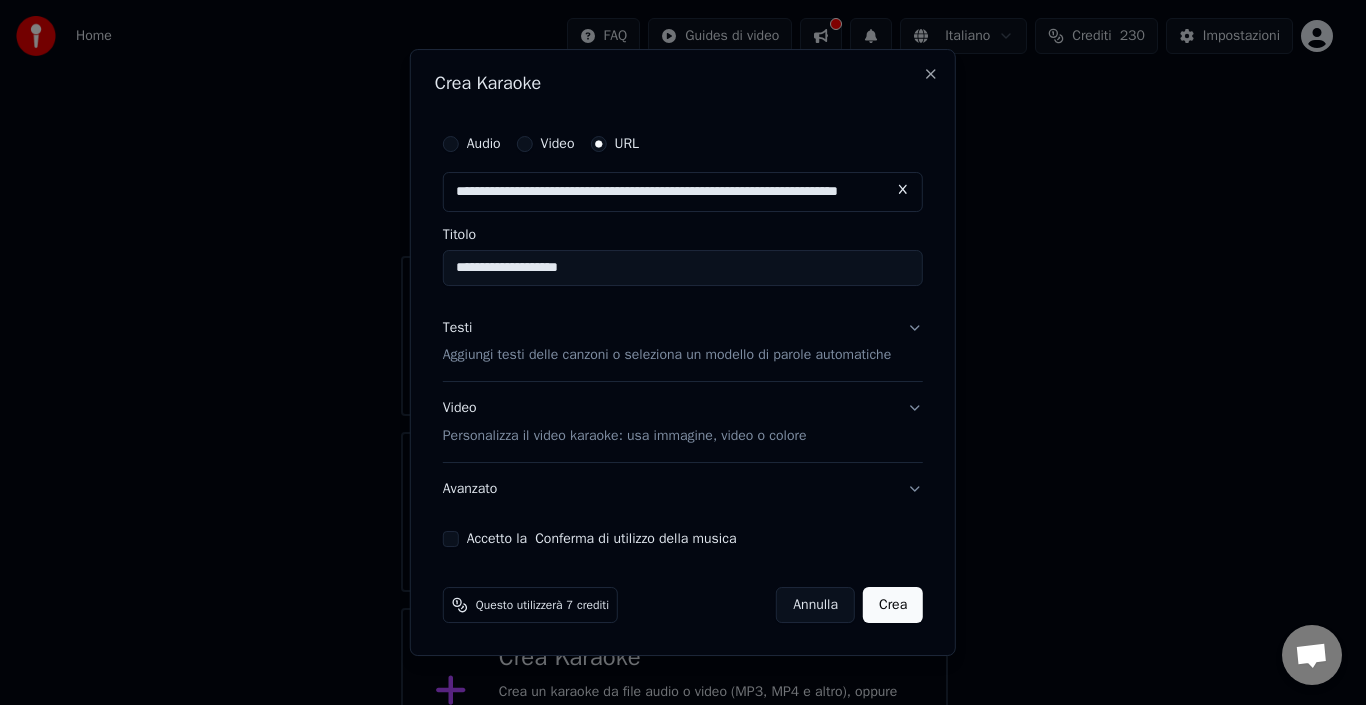 type on "**********" 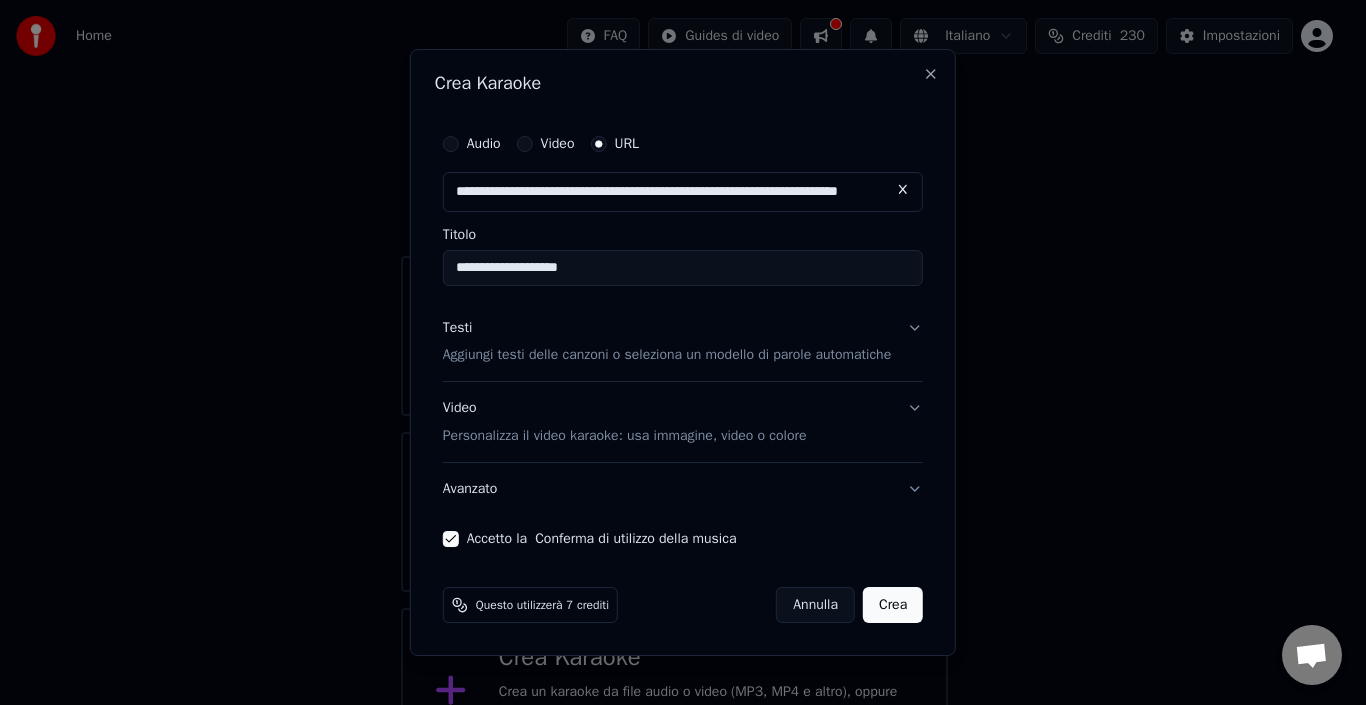 click on "Crea" at bounding box center [893, 605] 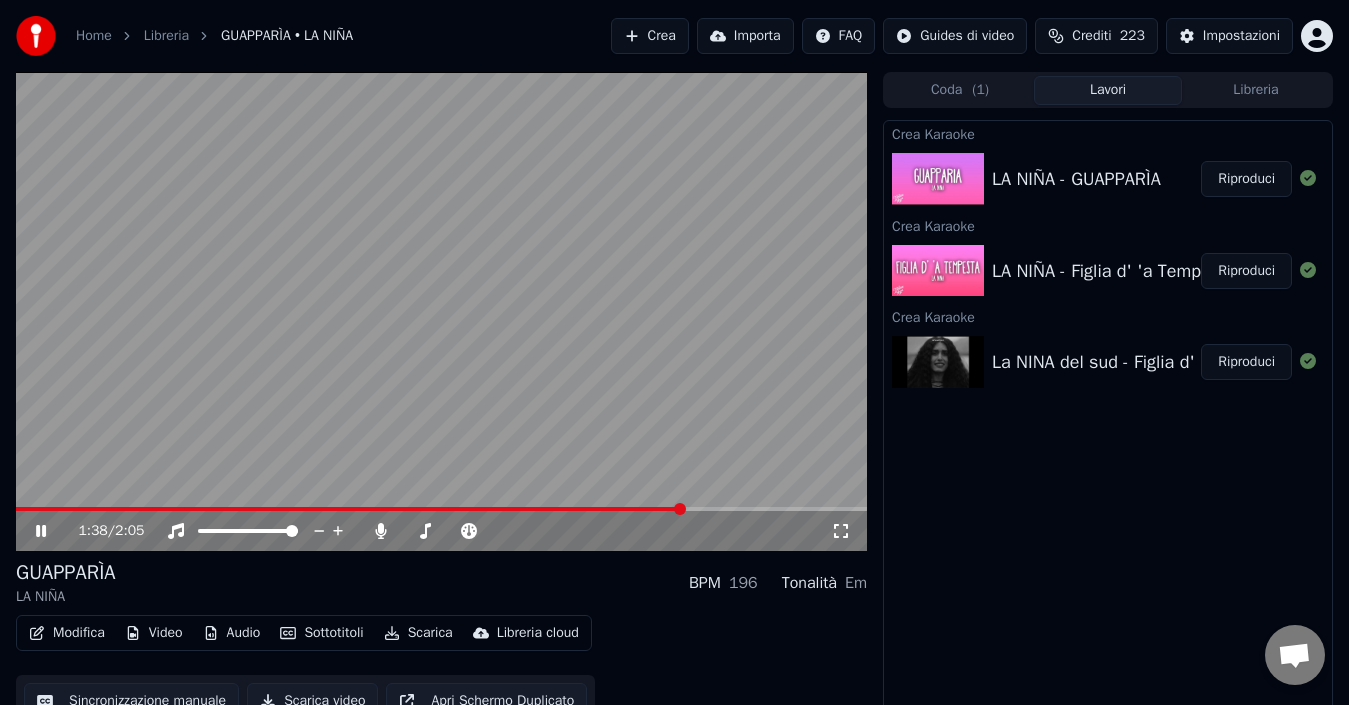 click 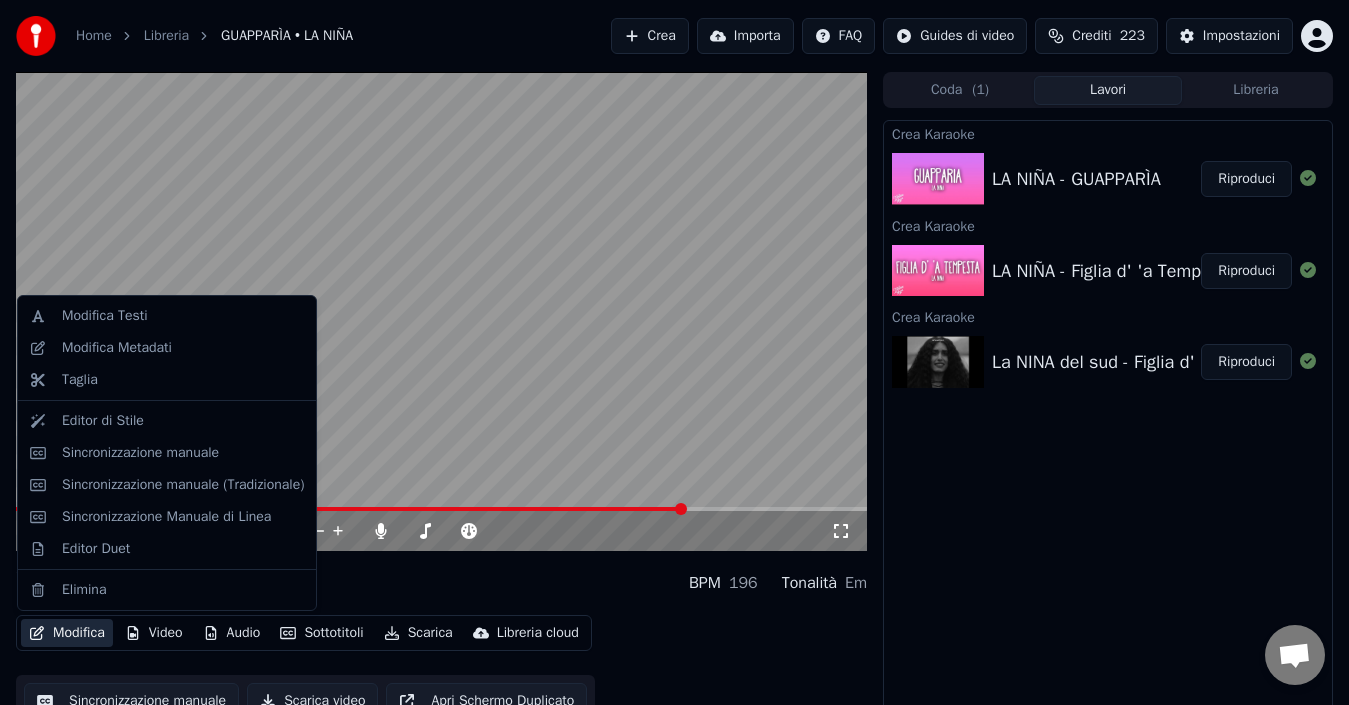 click on "Modifica" at bounding box center (67, 633) 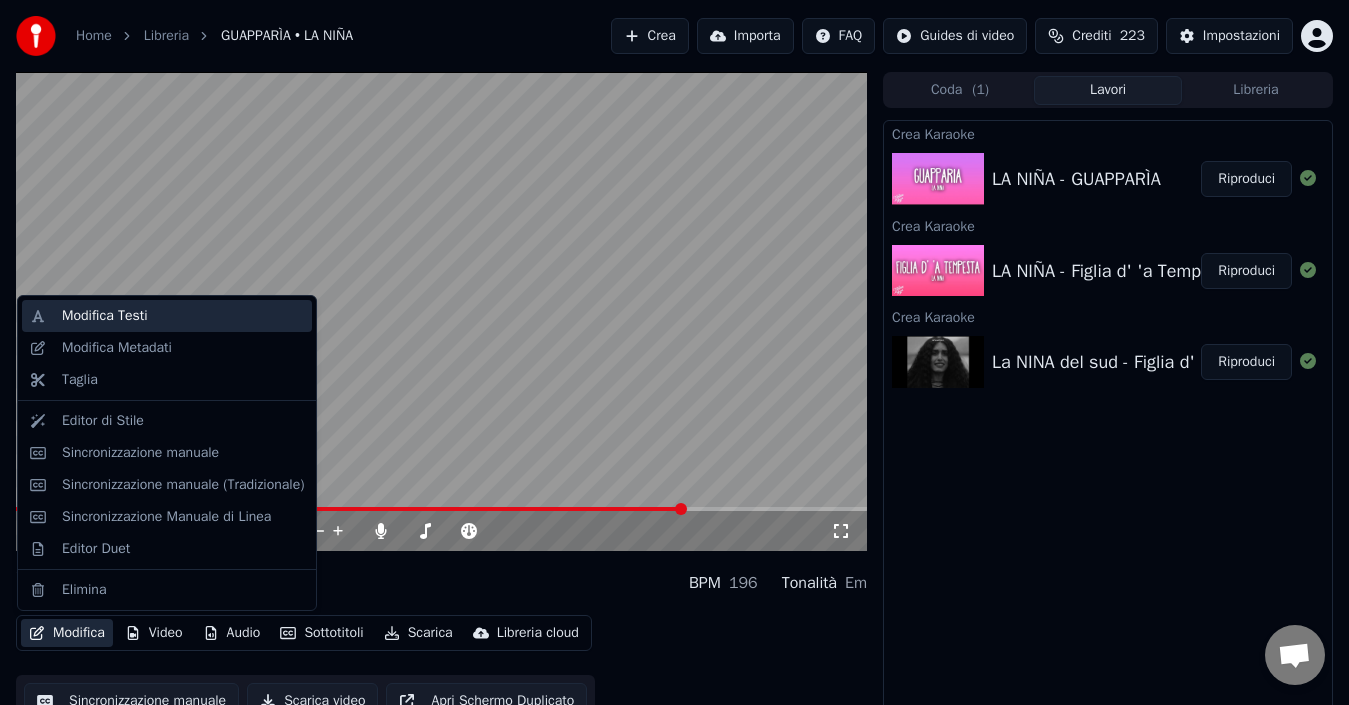 click on "Modifica Testi" at bounding box center [105, 316] 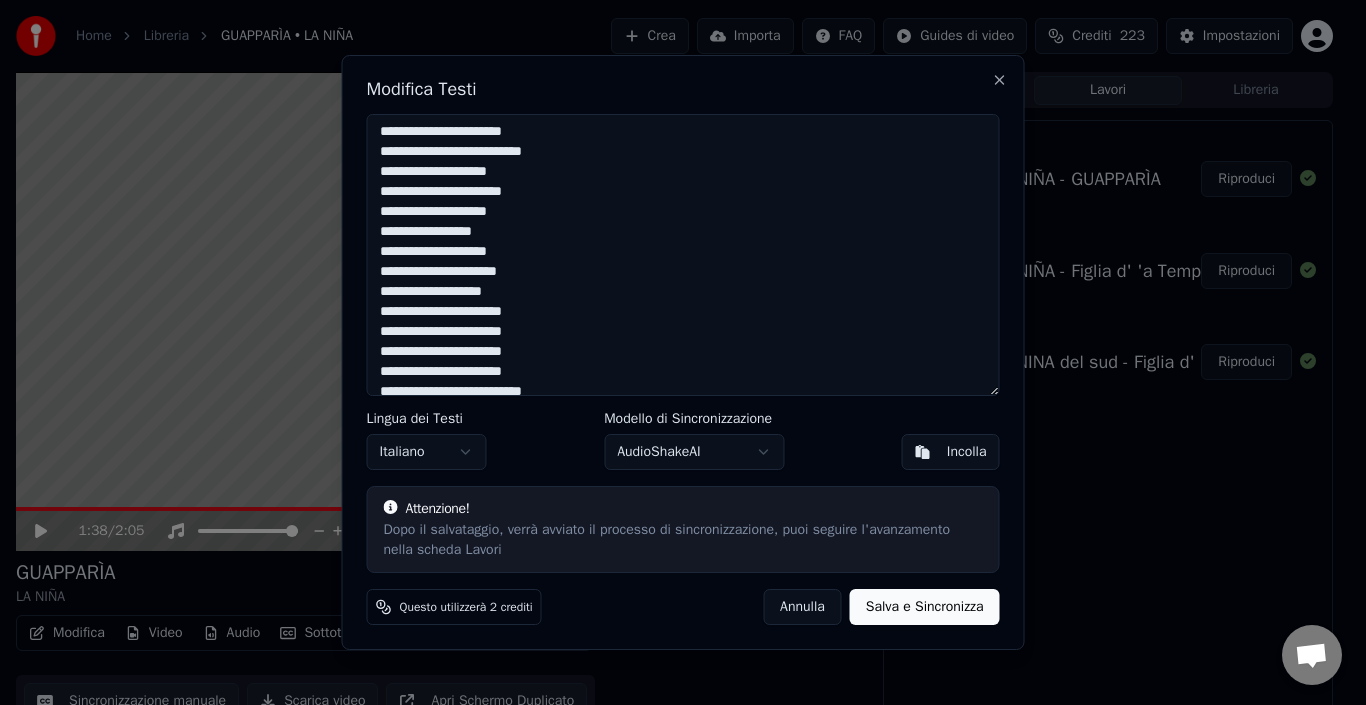 scroll, scrollTop: 216, scrollLeft: 0, axis: vertical 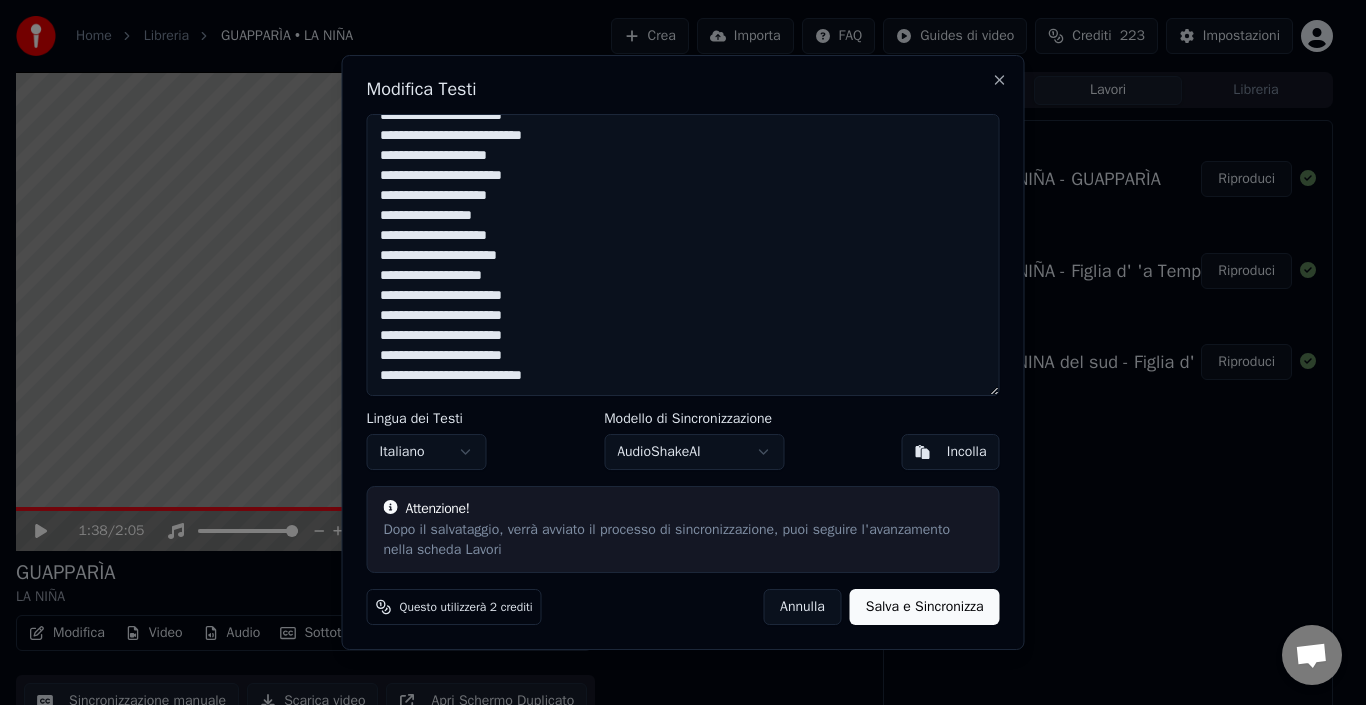 drag, startPoint x: 374, startPoint y: 136, endPoint x: 674, endPoint y: 416, distance: 410.3657 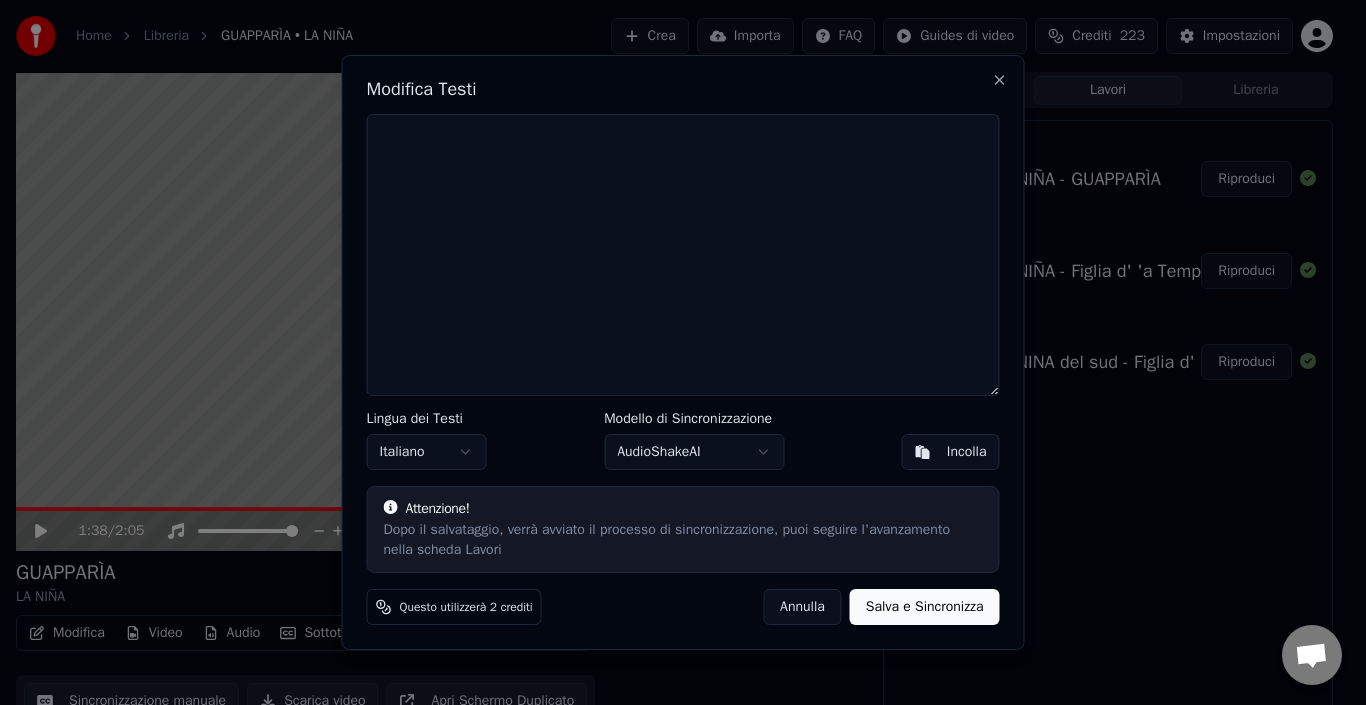 scroll, scrollTop: 0, scrollLeft: 0, axis: both 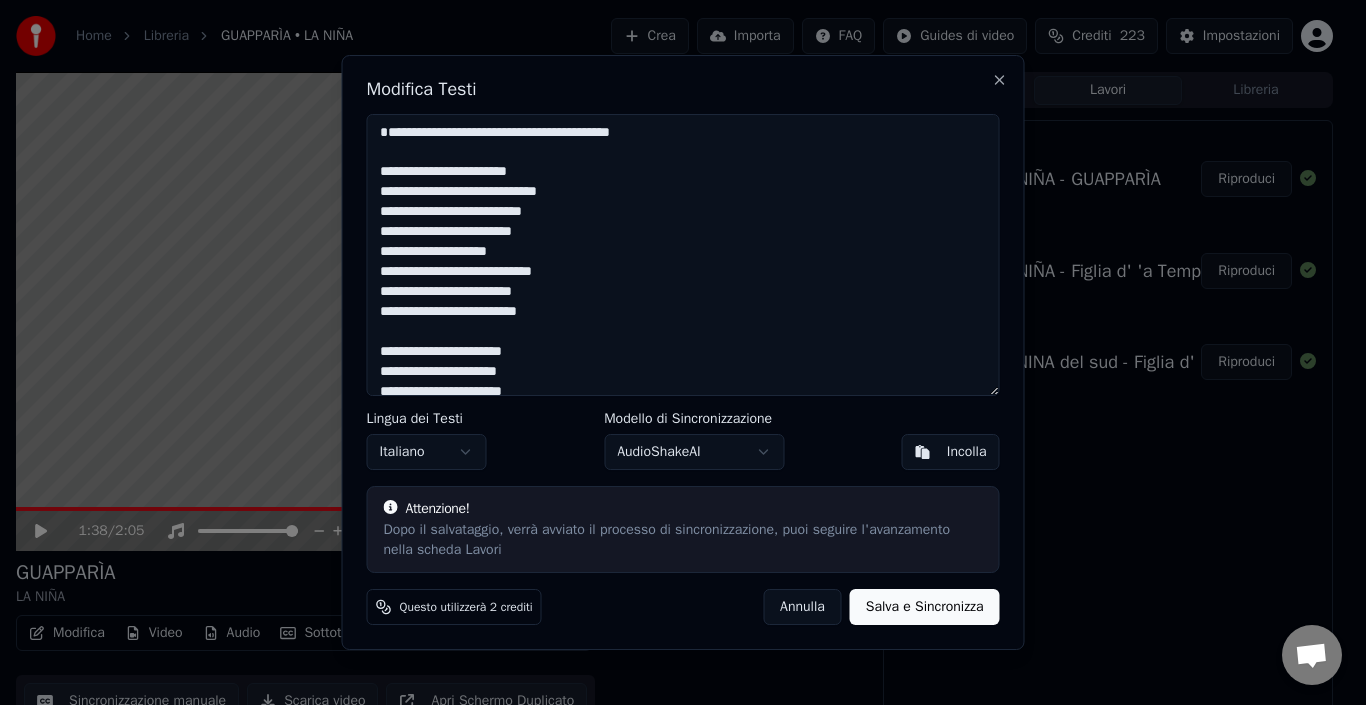 click on "**********" at bounding box center [683, 255] 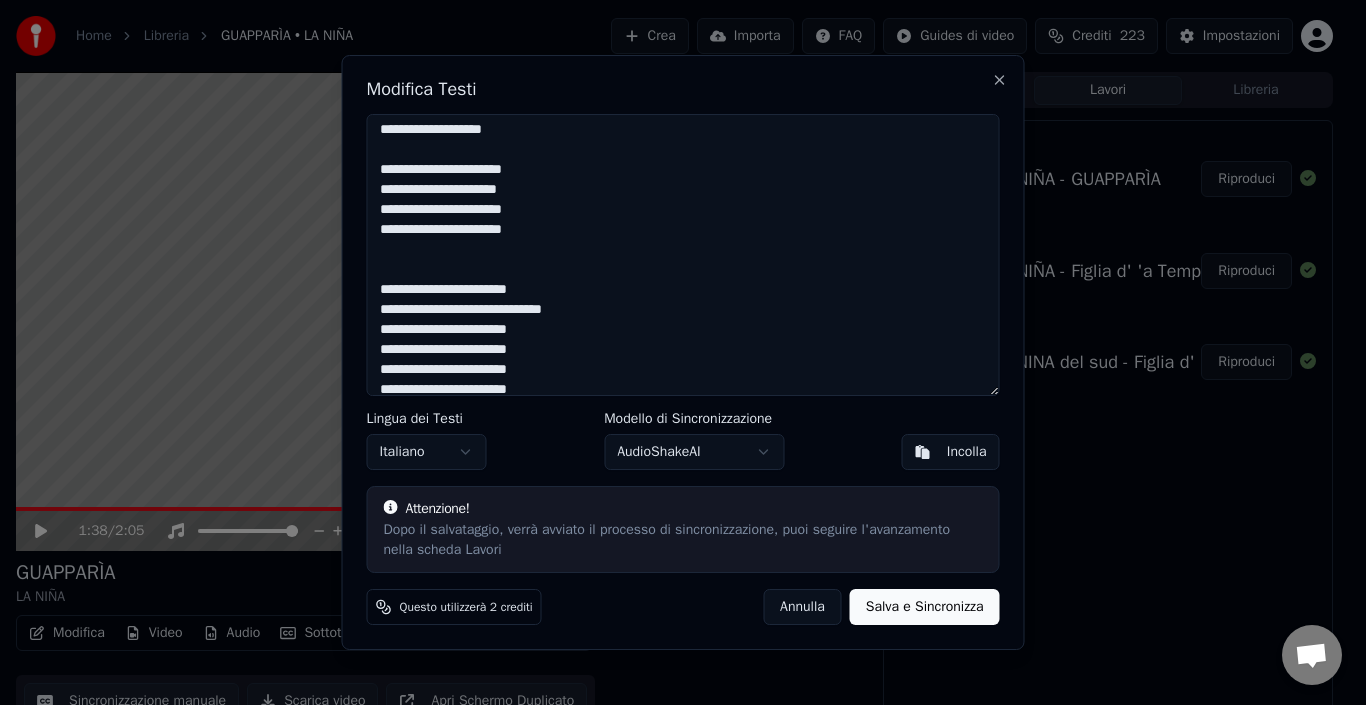 scroll, scrollTop: 535, scrollLeft: 0, axis: vertical 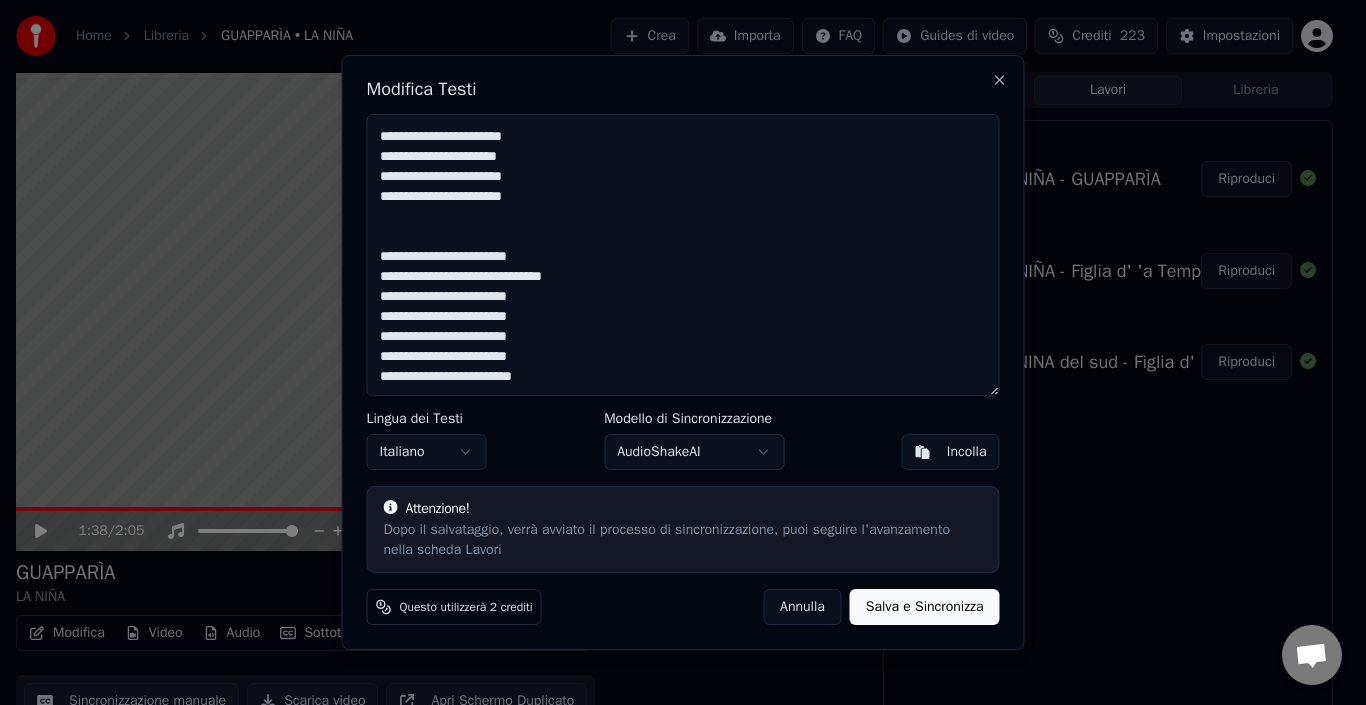 click on "Salva e Sincronizza" at bounding box center (925, 607) 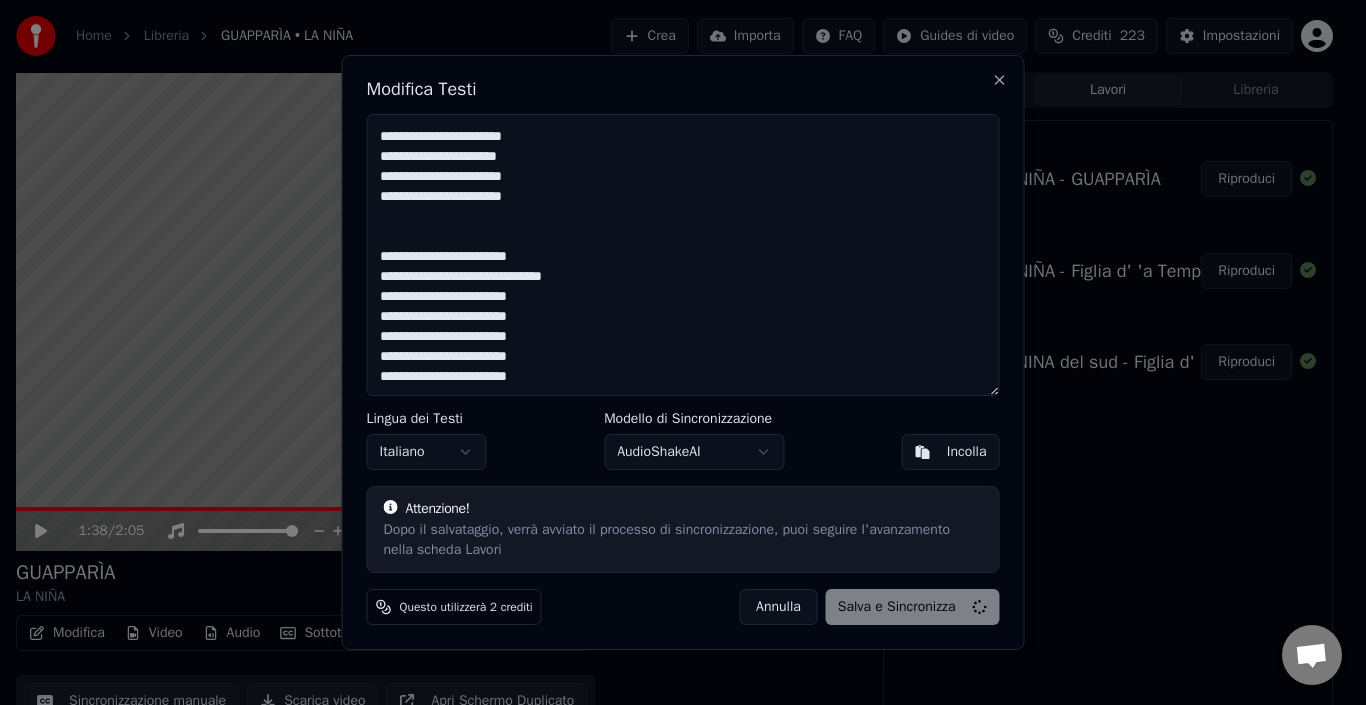 type on "**********" 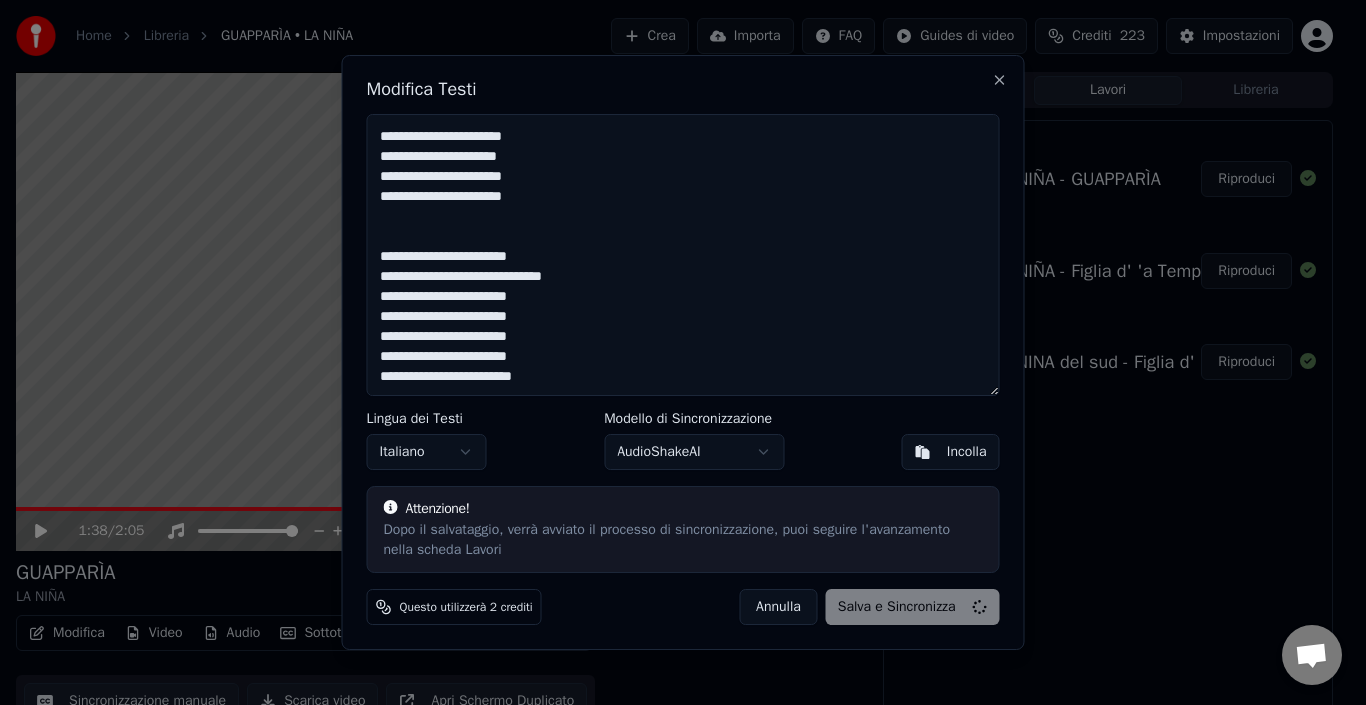 scroll, scrollTop: 535, scrollLeft: 0, axis: vertical 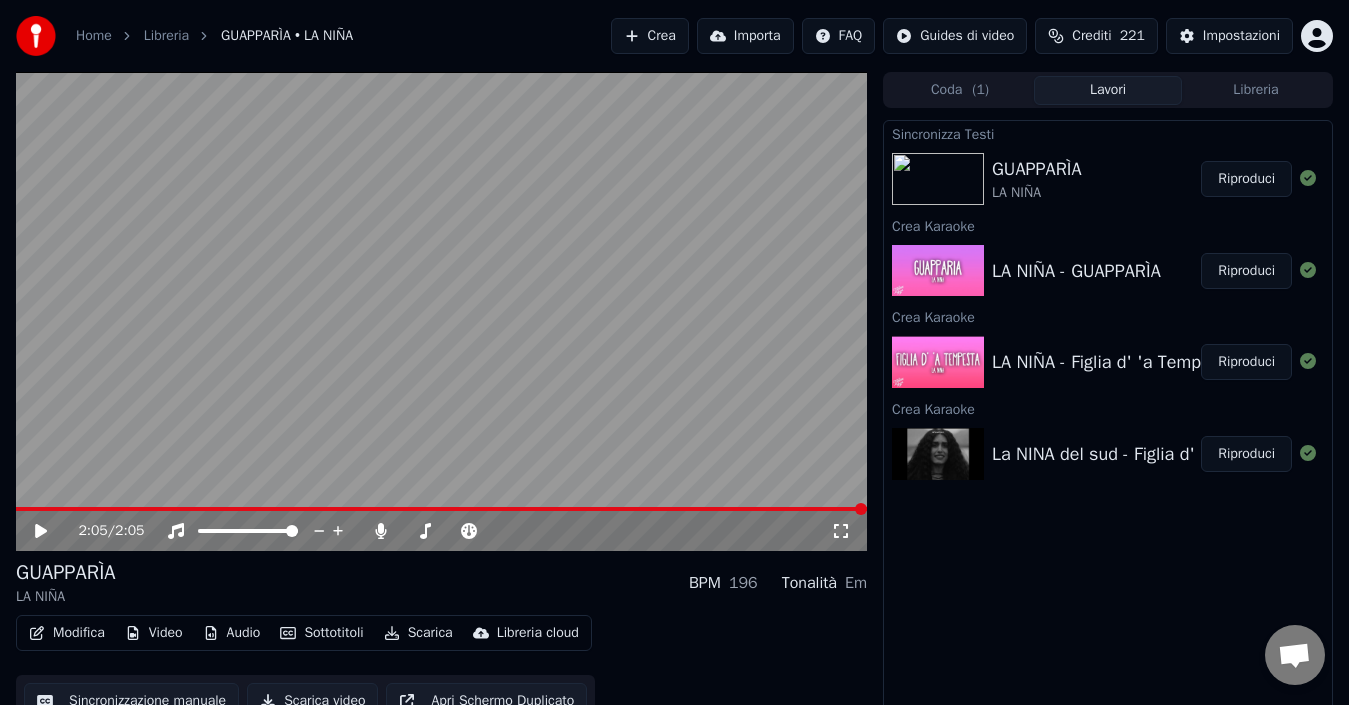 click on "Riproduci" at bounding box center [1246, 179] 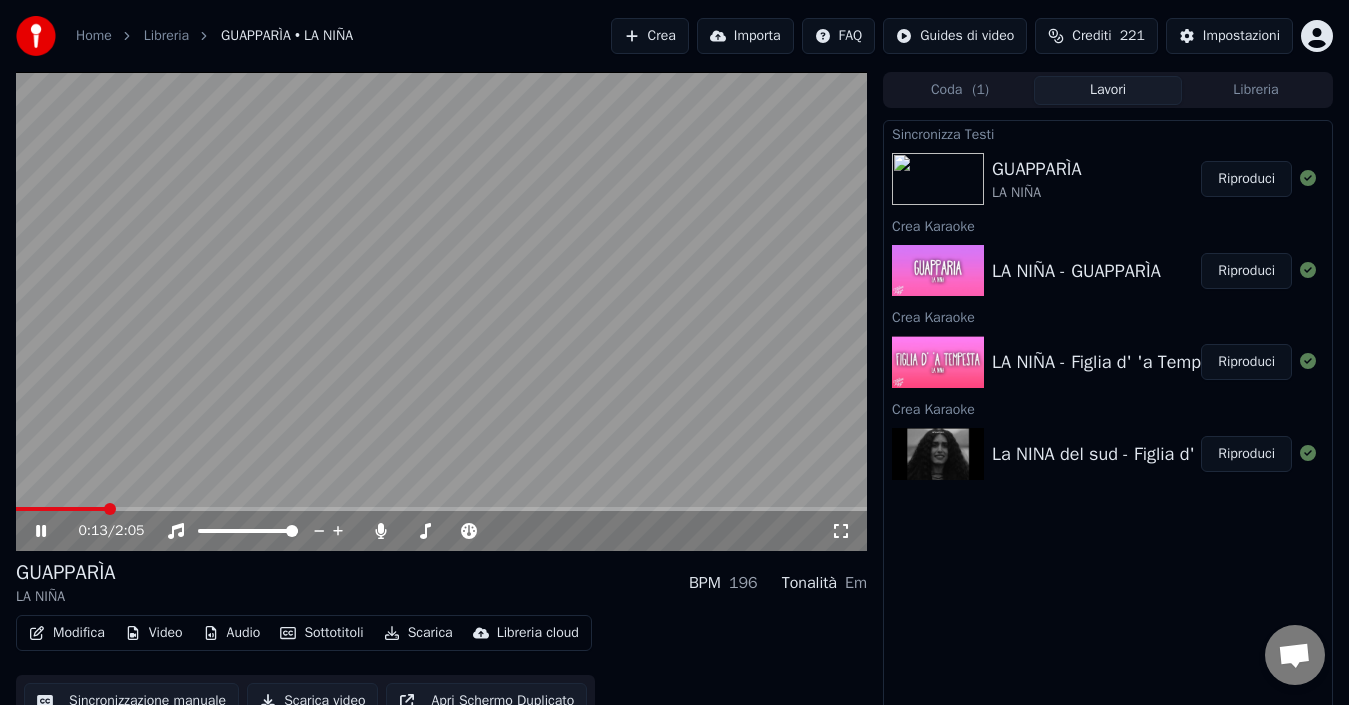 click 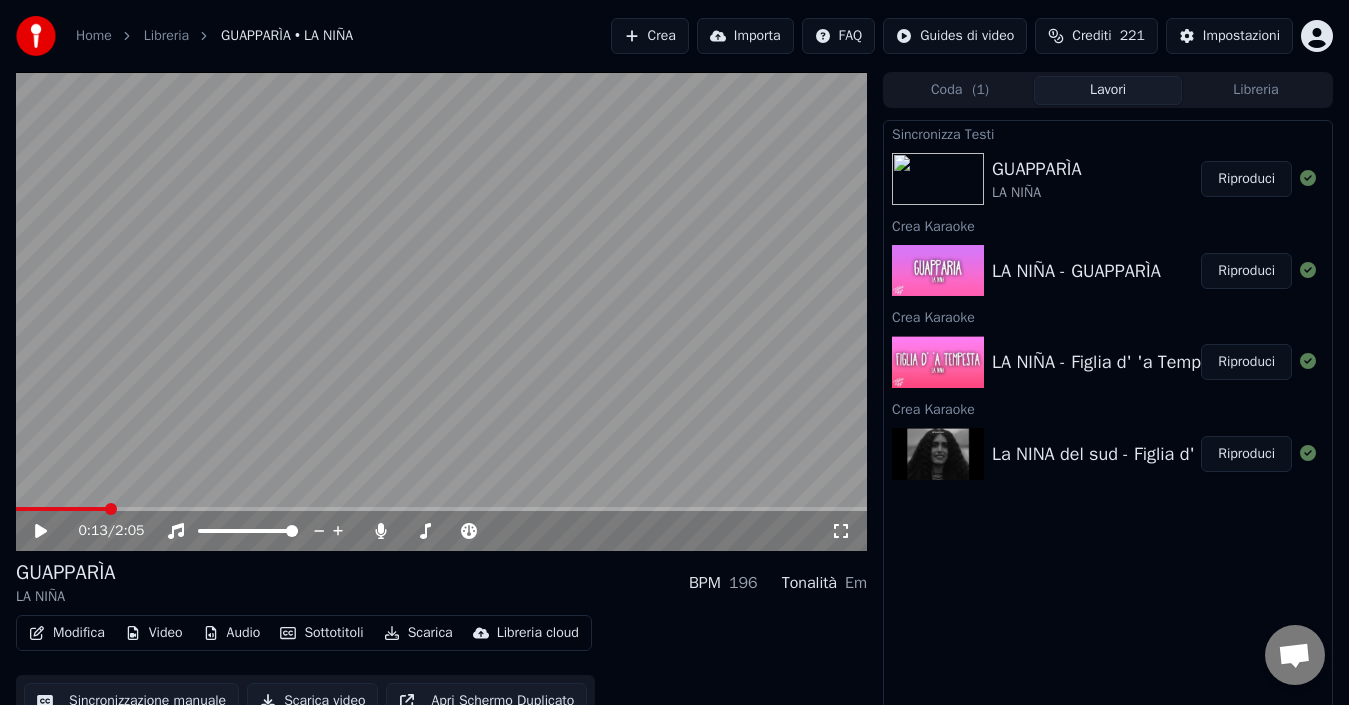click on "Video" at bounding box center [154, 633] 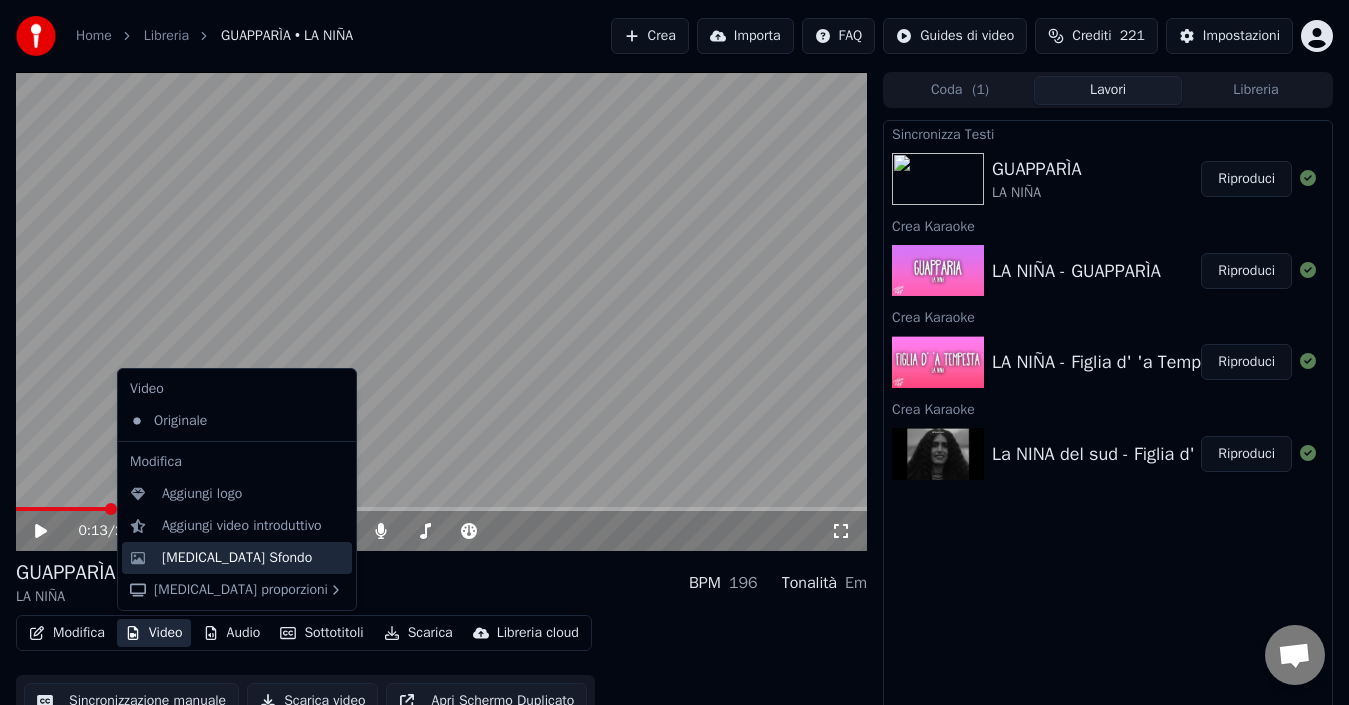 click on "[MEDICAL_DATA] Sfondo" at bounding box center [237, 558] 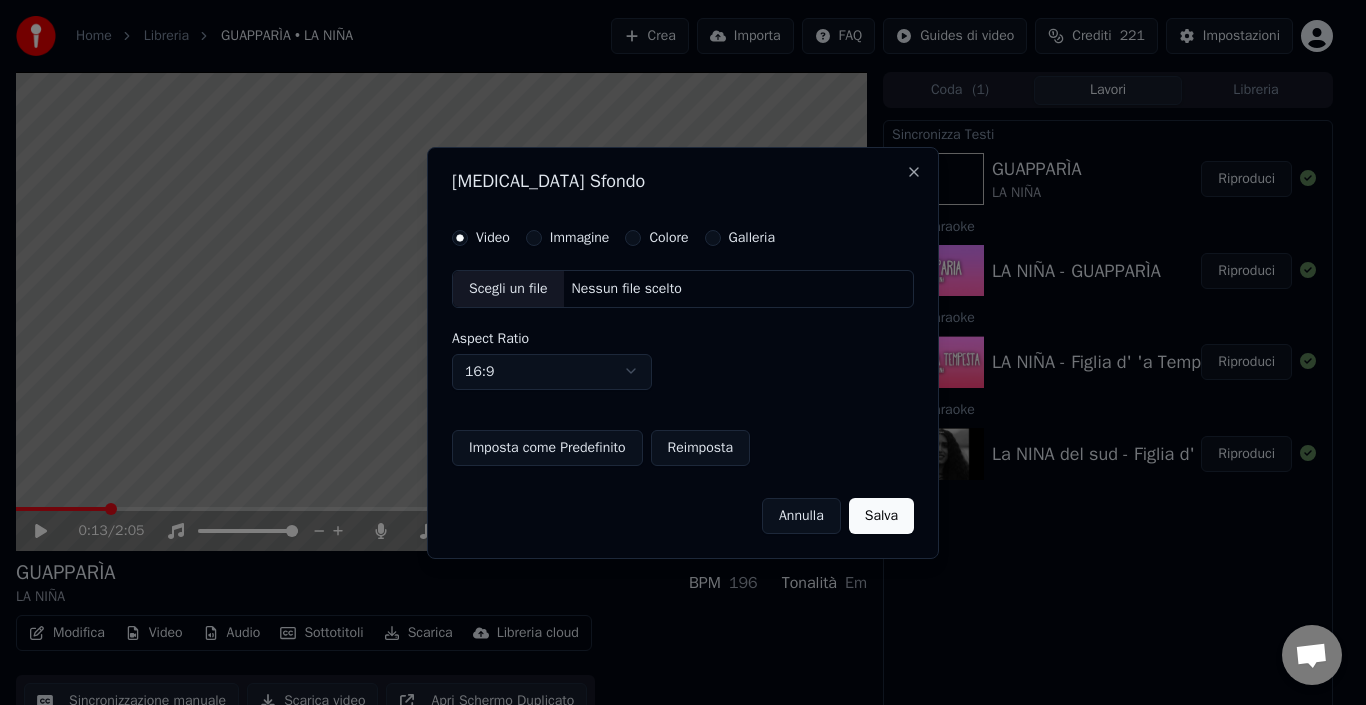 click on "Immagine" at bounding box center [580, 238] 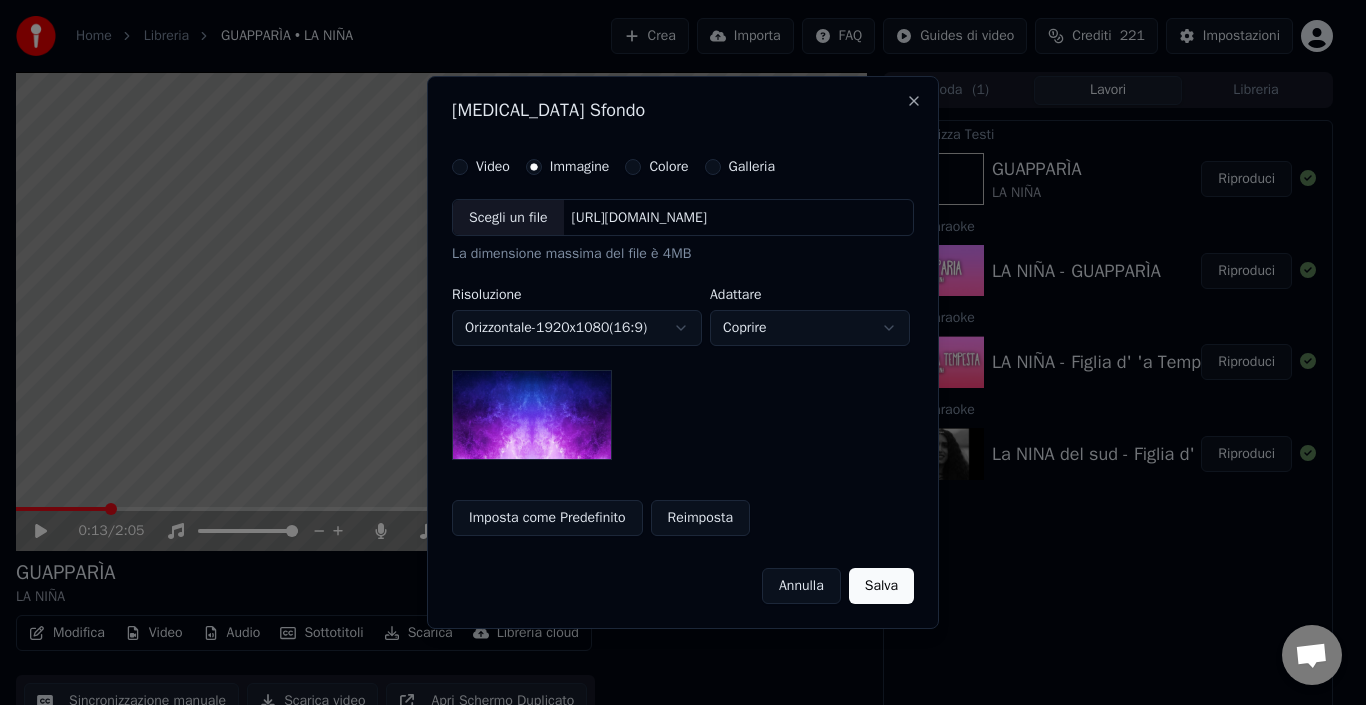 click on "Salva" at bounding box center [881, 586] 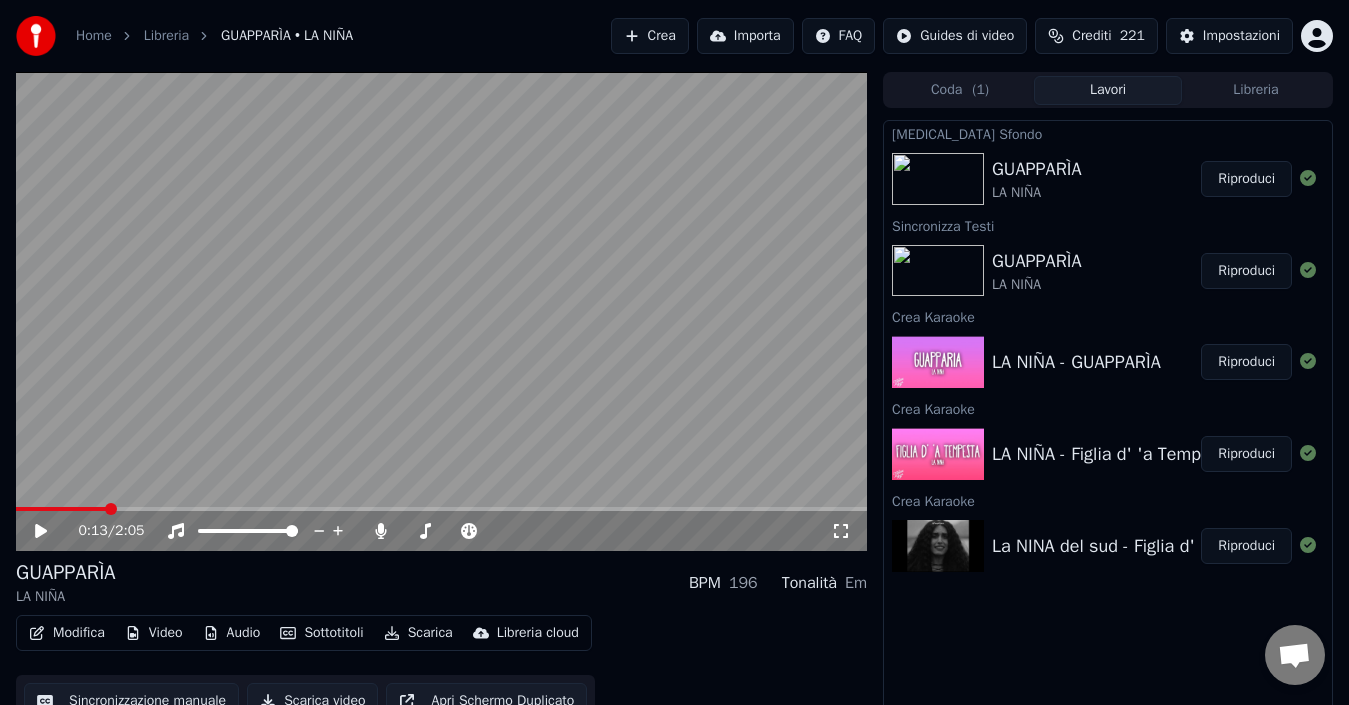 click on "Riproduci" at bounding box center [1246, 179] 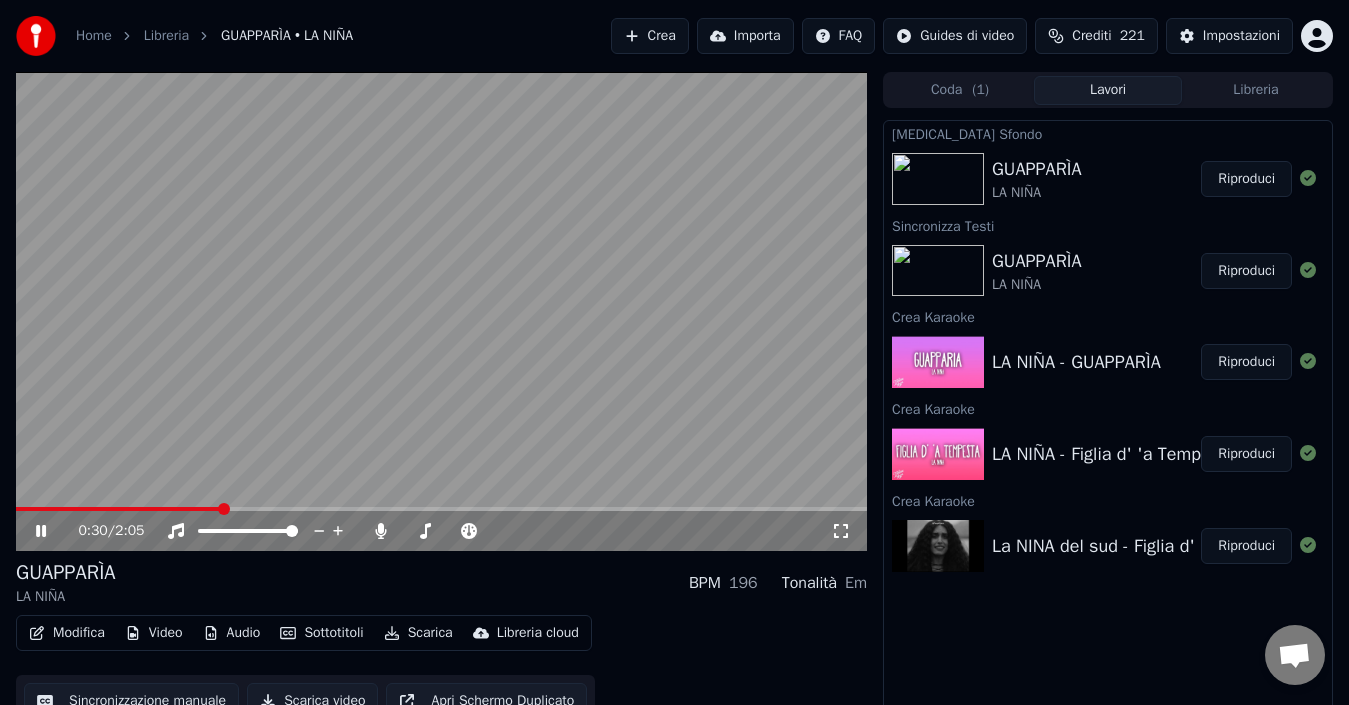 click 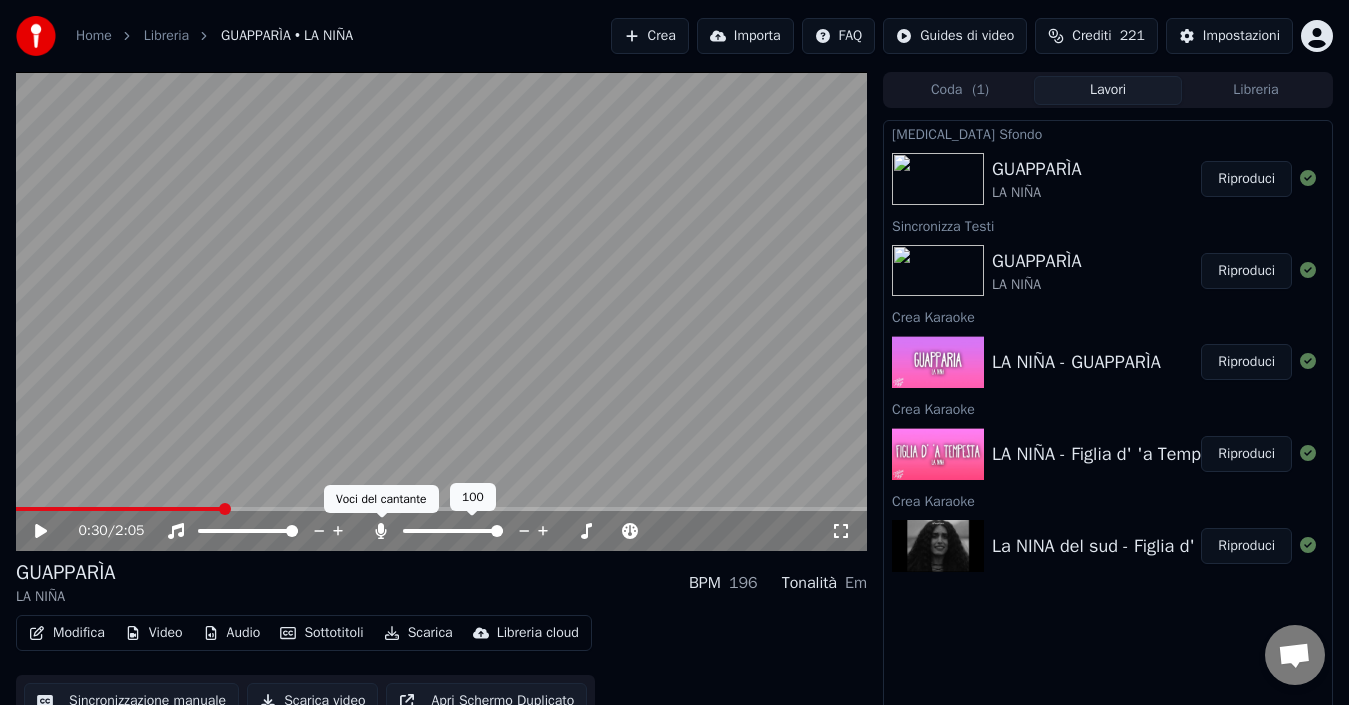 click 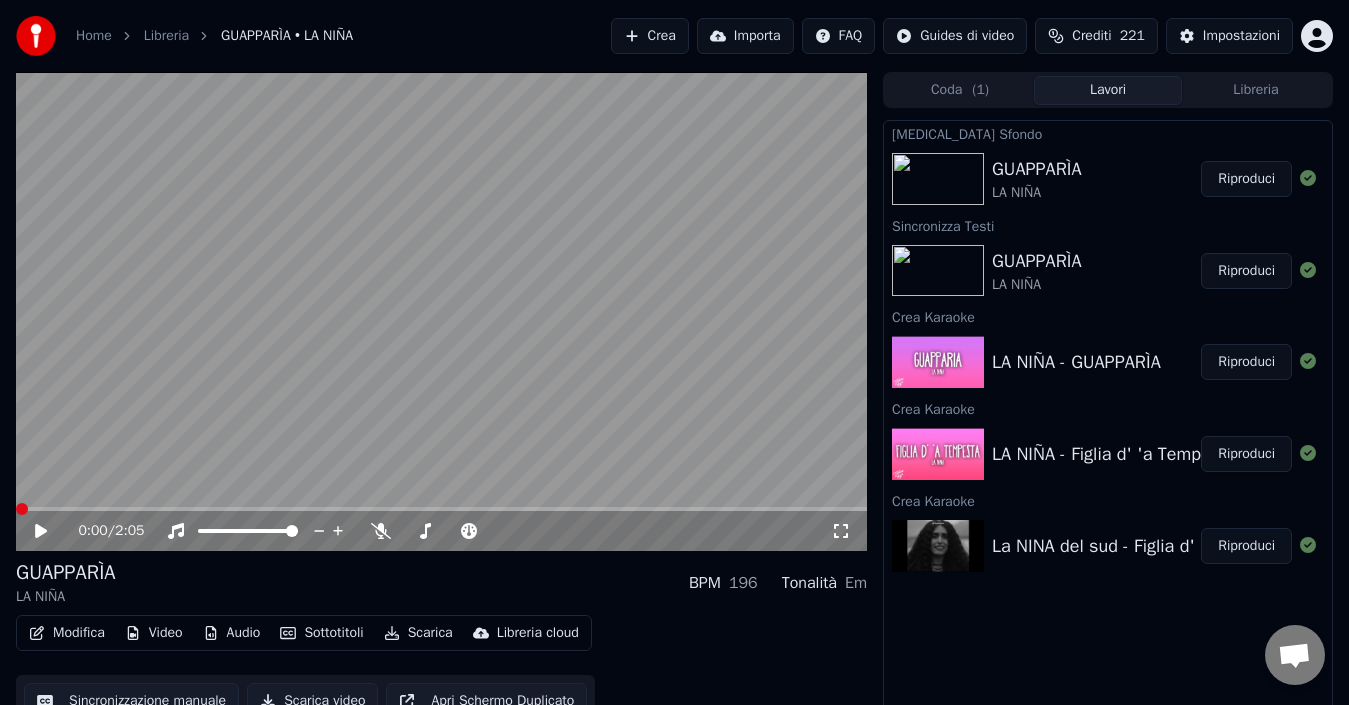 click at bounding box center [16, 509] 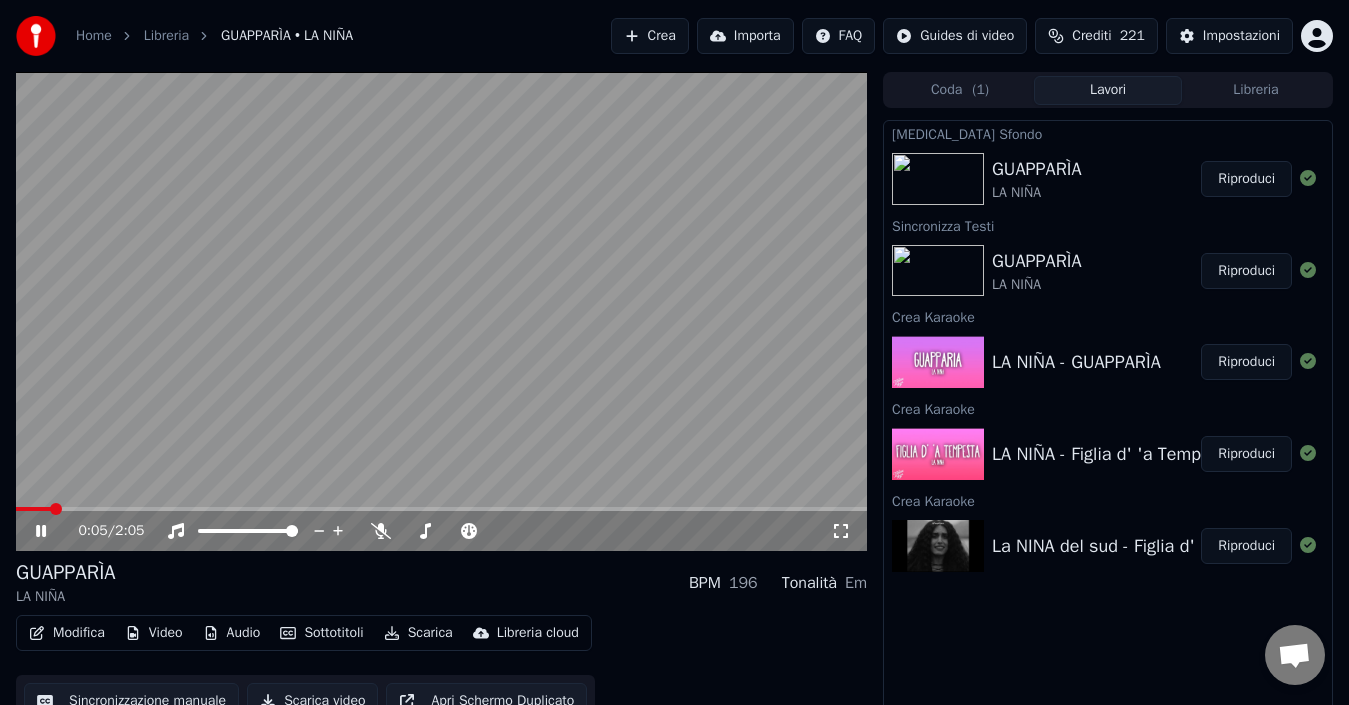 click 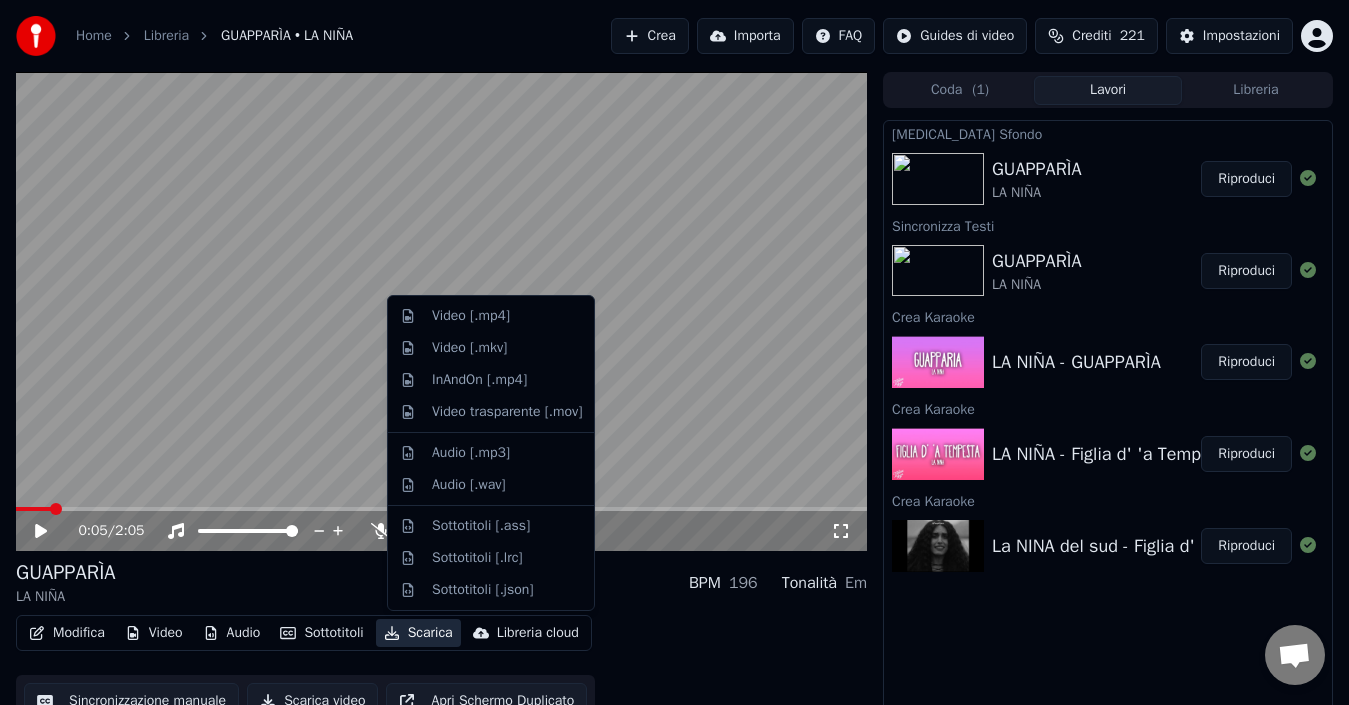 click on "Scarica" at bounding box center [418, 633] 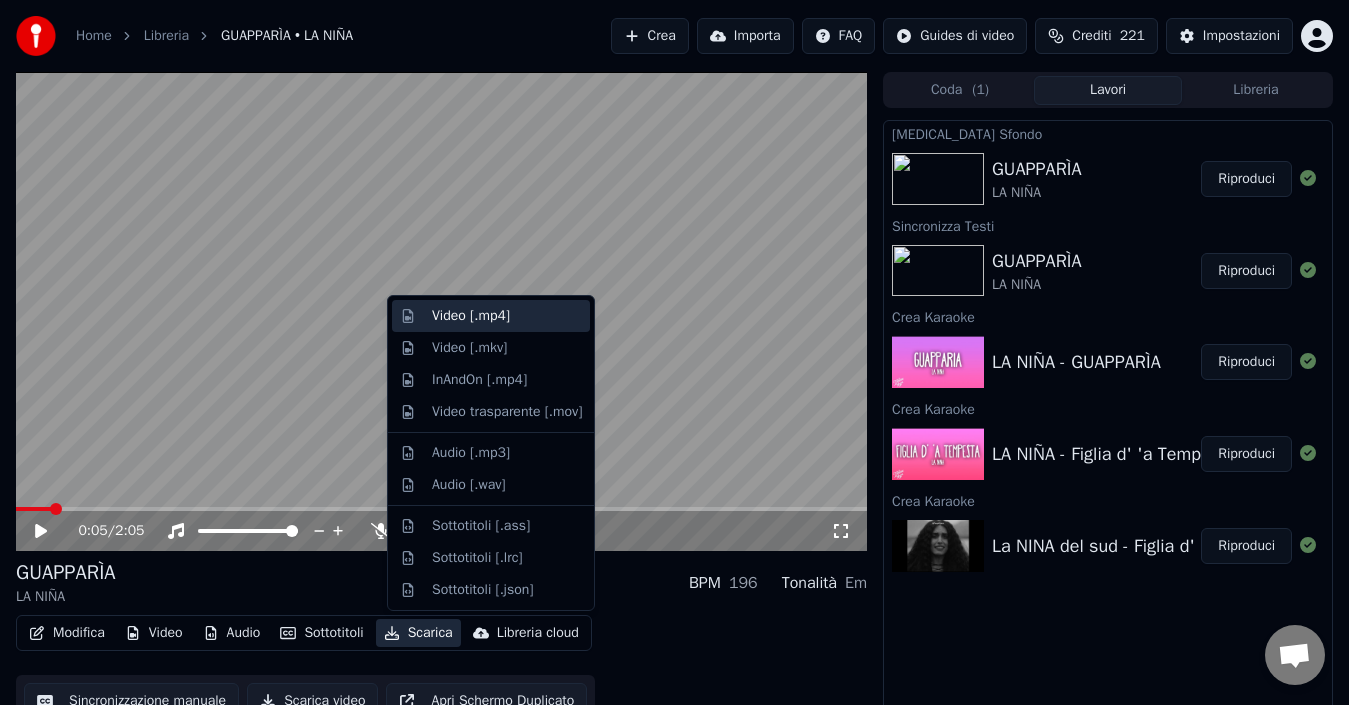 click on "Video [.mp4]" at bounding box center [471, 316] 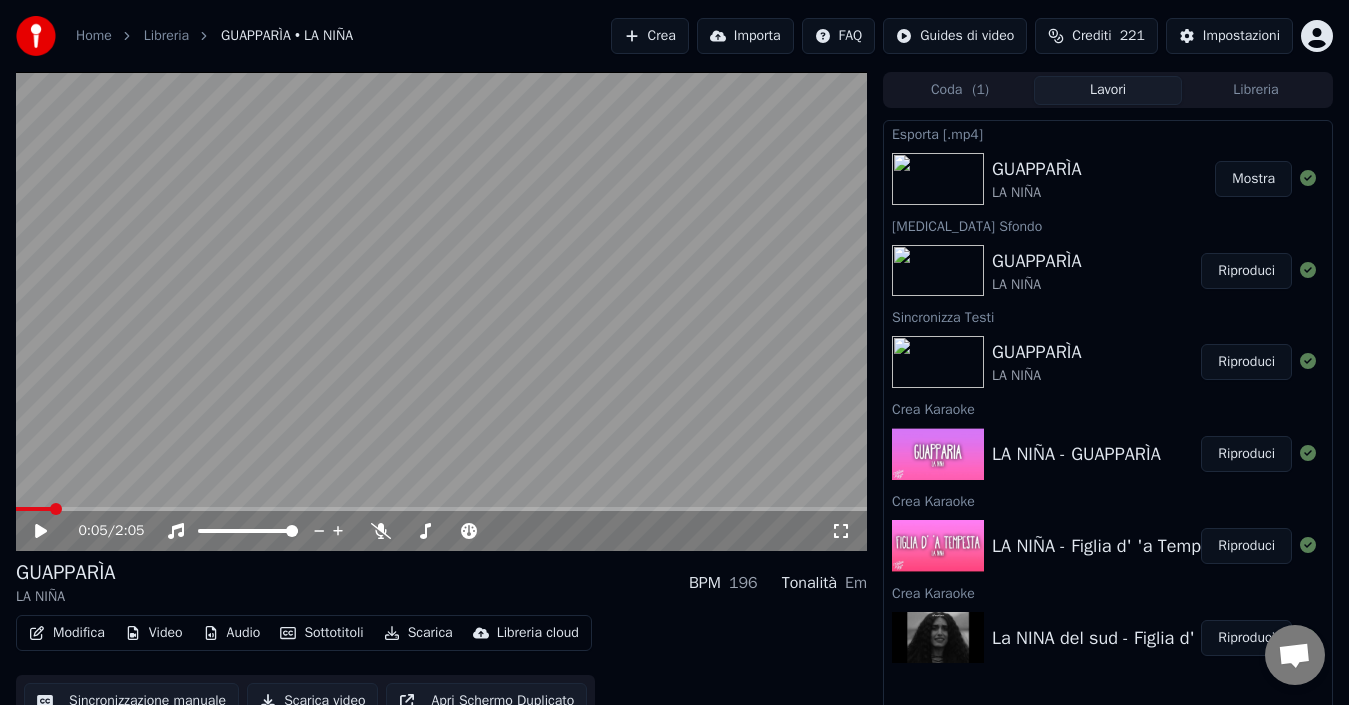 click on "Mostra" at bounding box center (1253, 179) 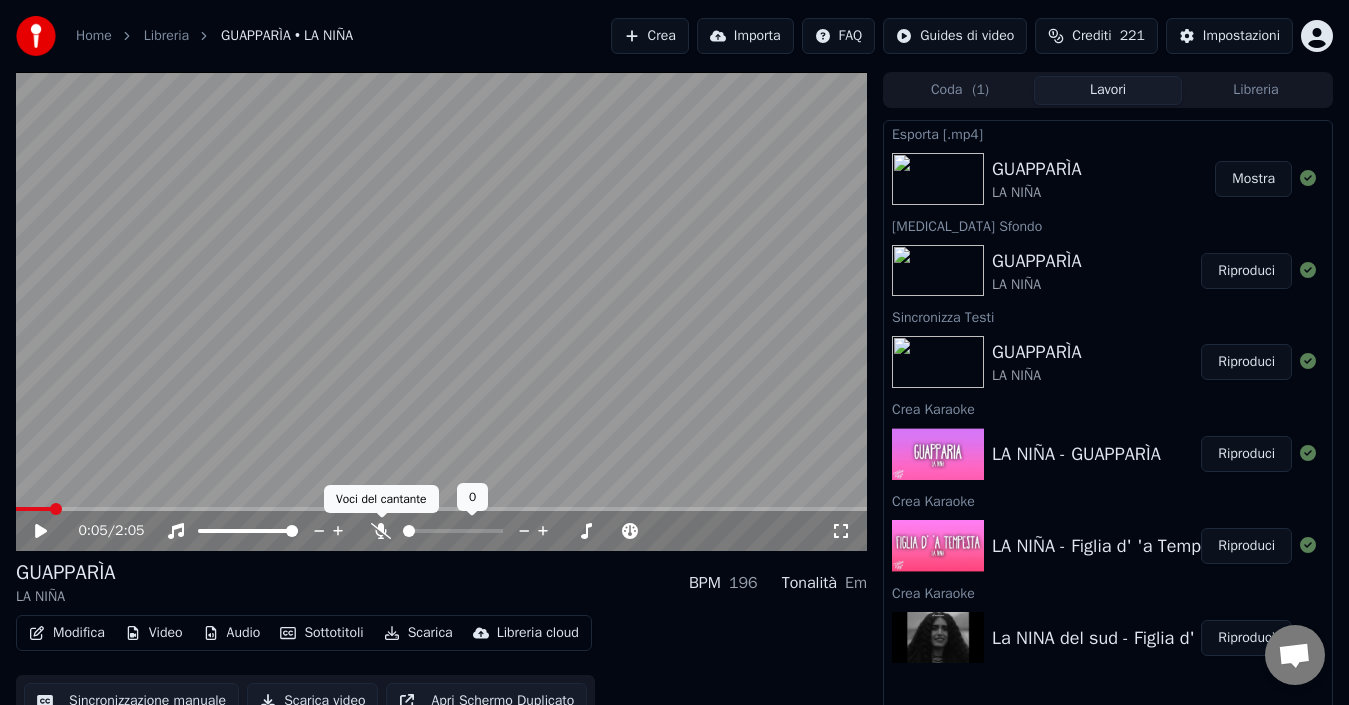 click 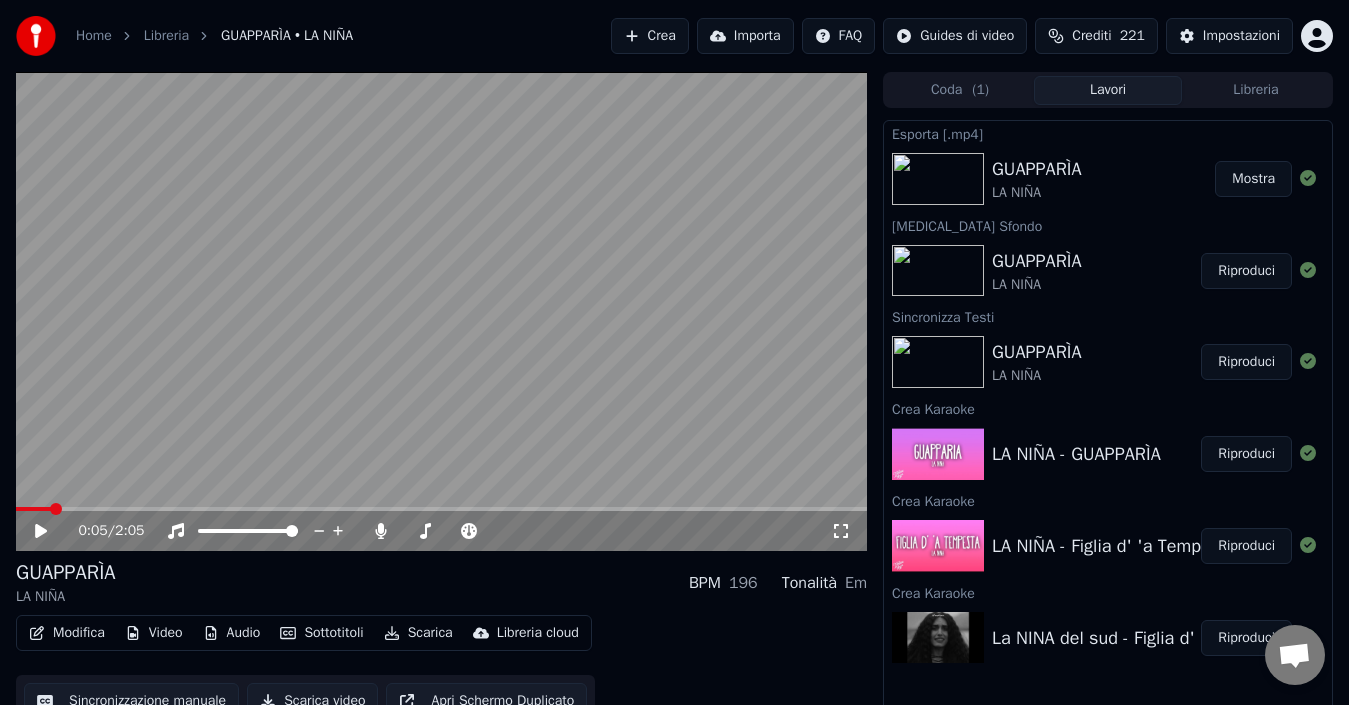click 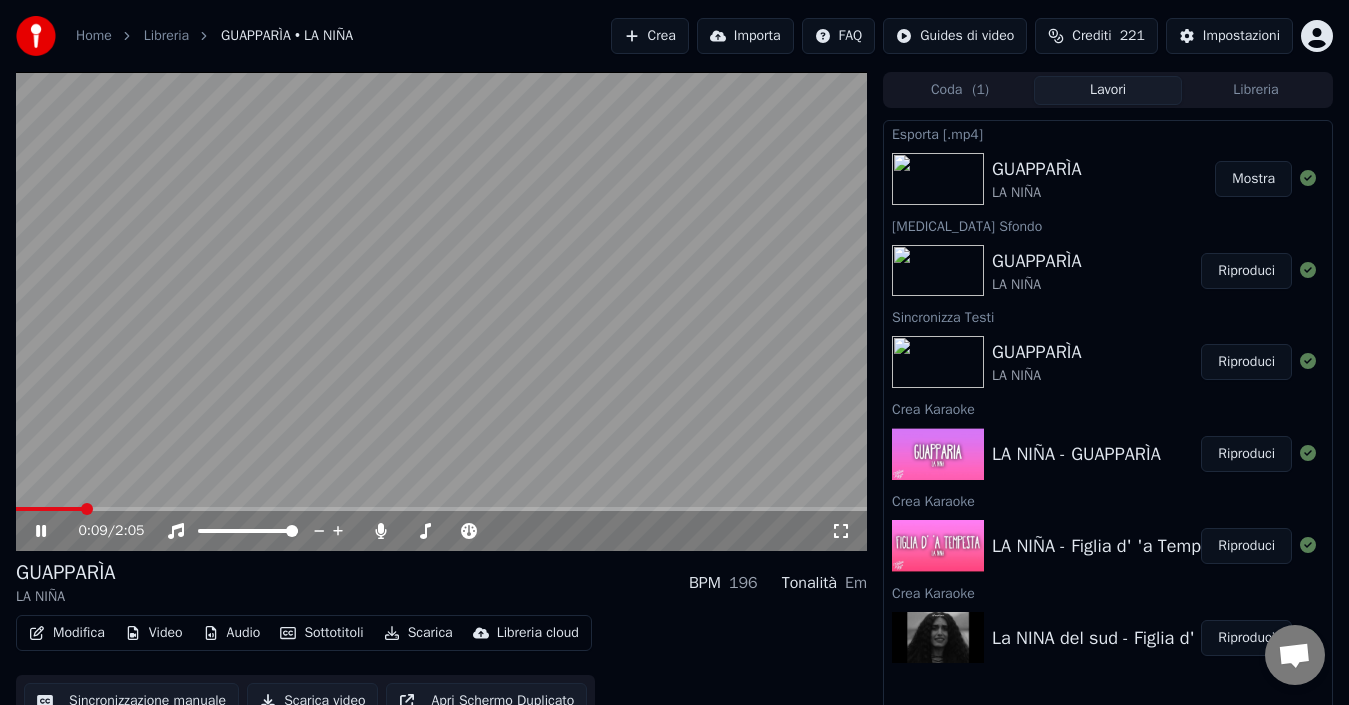 drag, startPoint x: 33, startPoint y: 523, endPoint x: 82, endPoint y: 556, distance: 59.07622 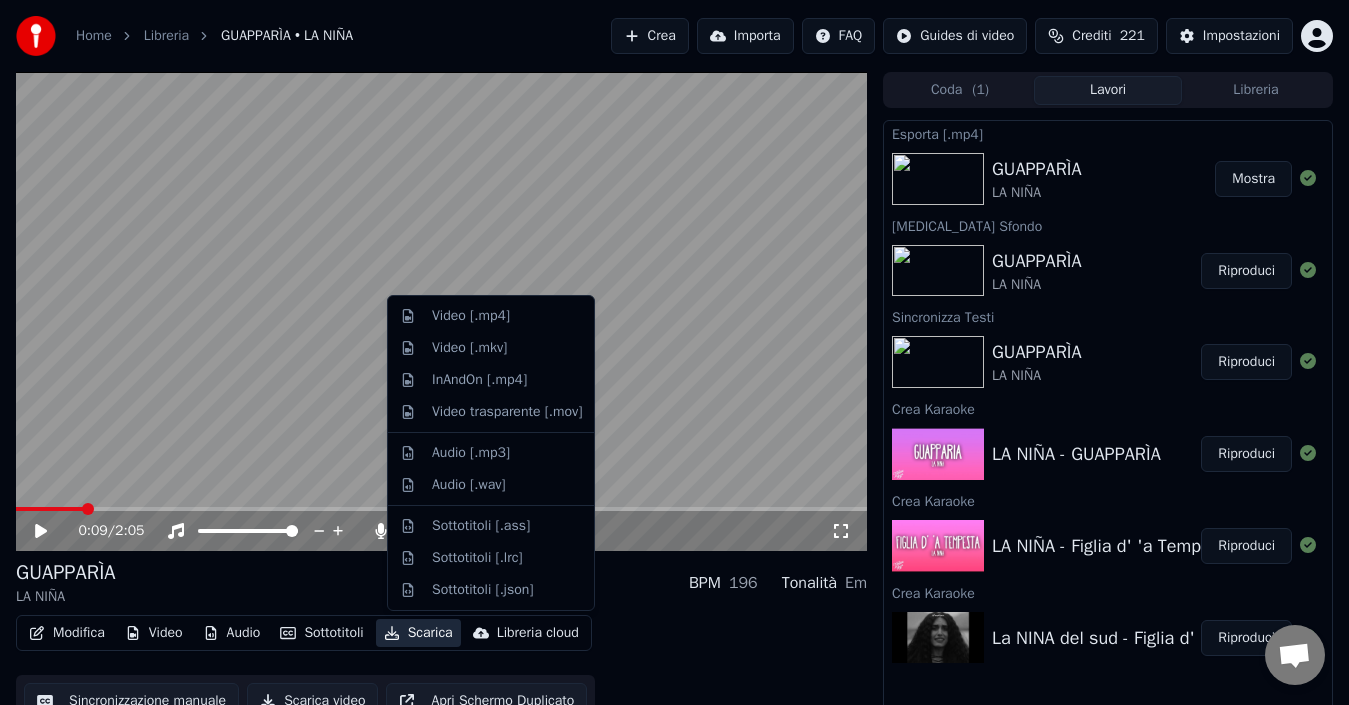 click on "Scarica" at bounding box center (418, 633) 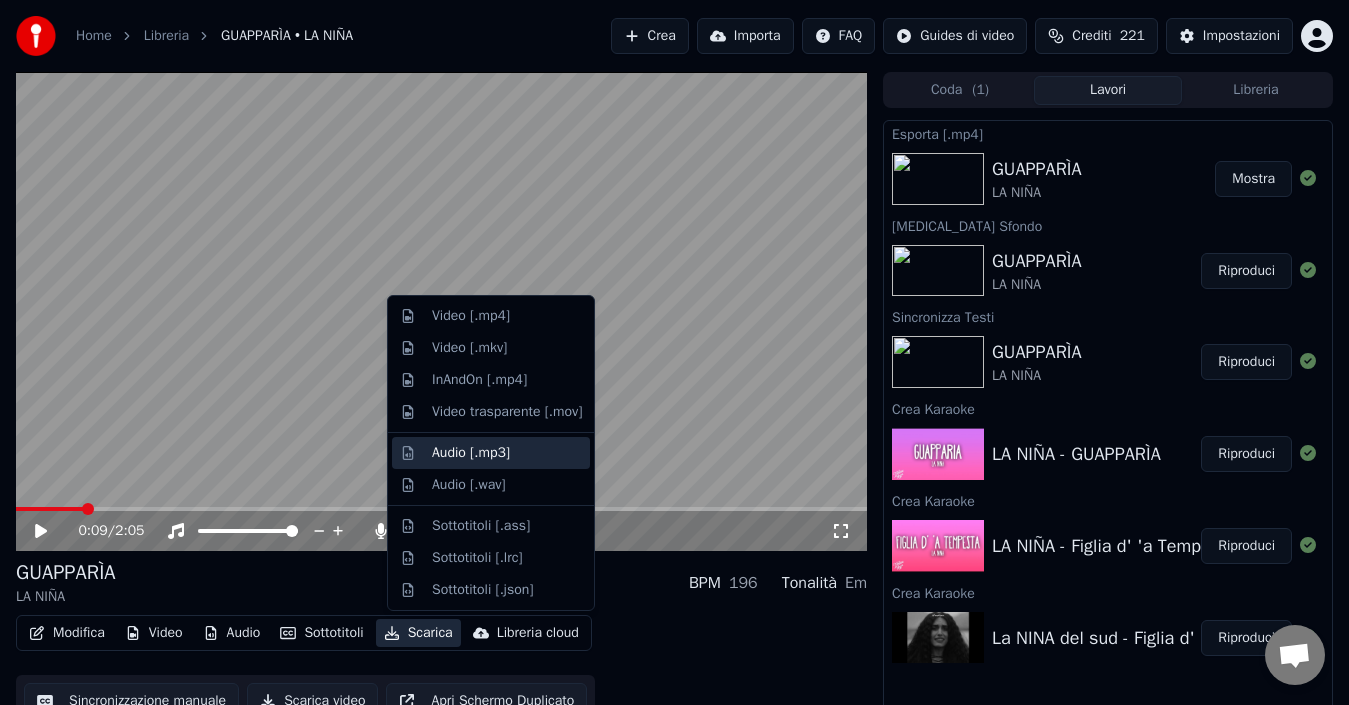 click on "Audio [.mp3]" at bounding box center [471, 453] 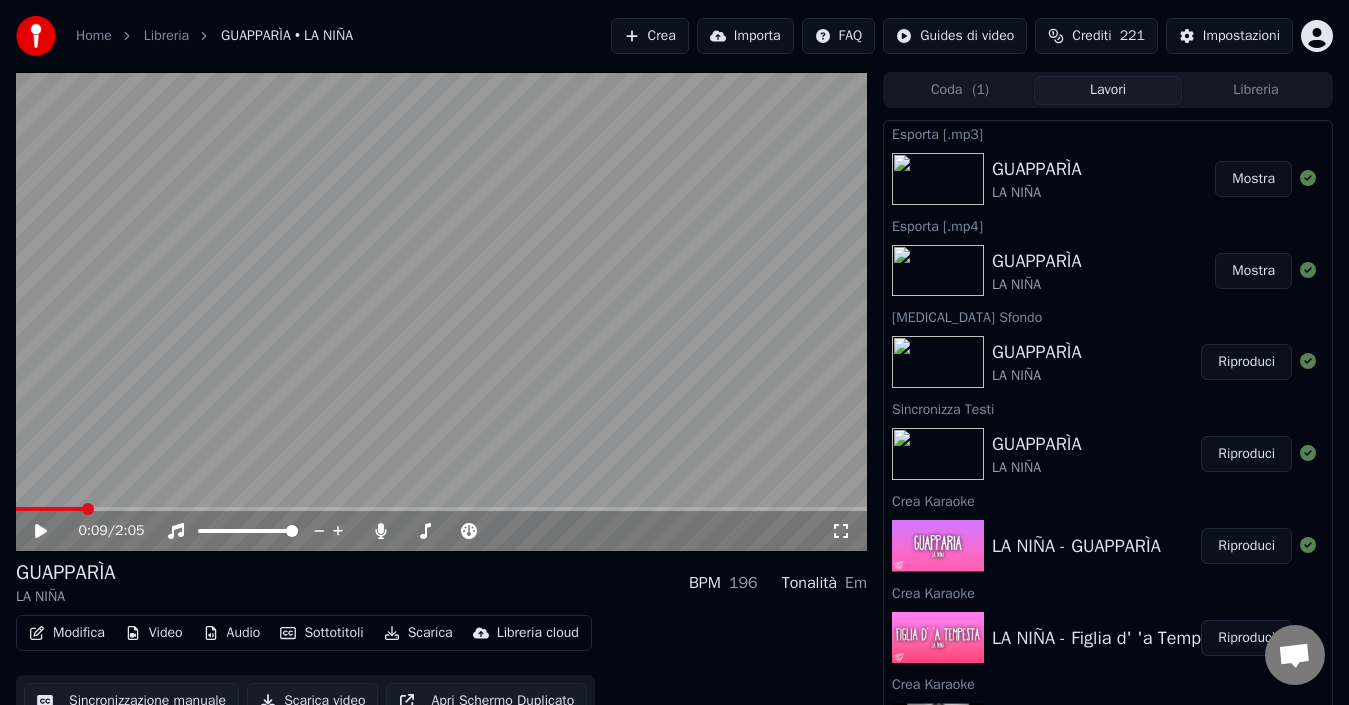 click on "Mostra" at bounding box center (1253, 179) 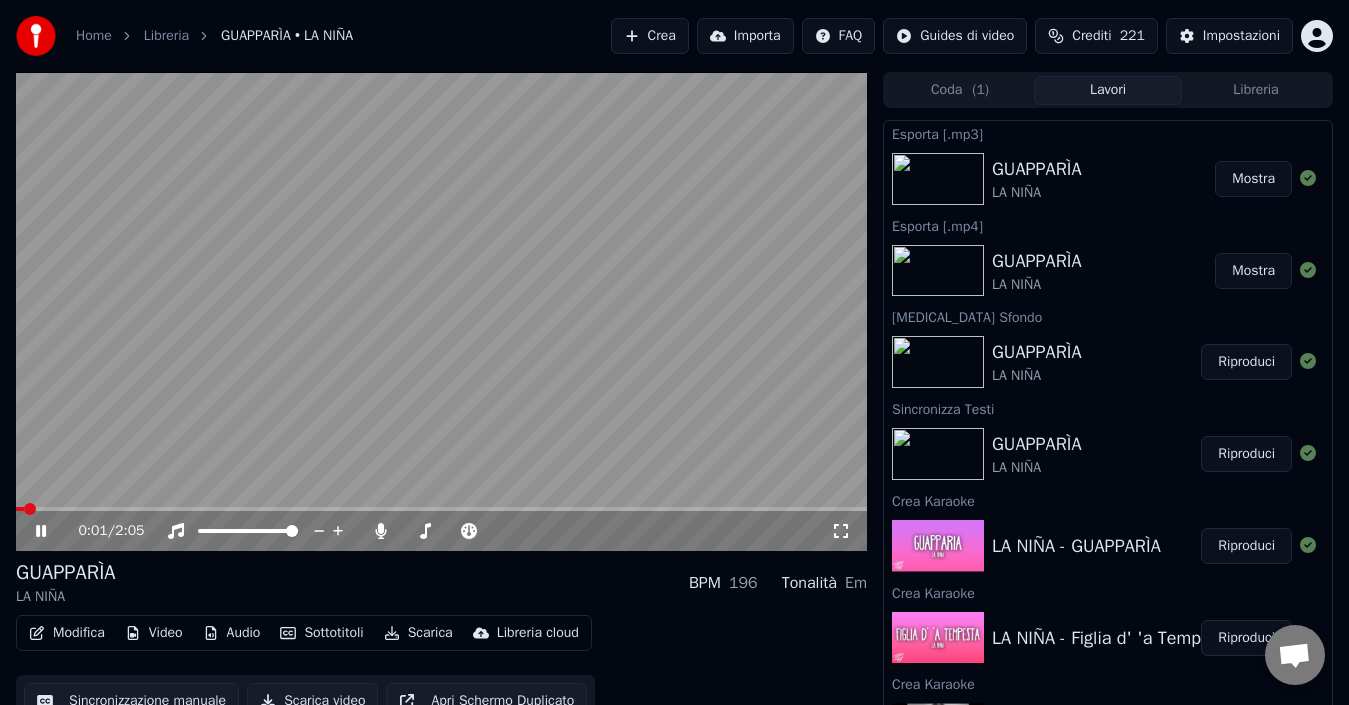 click 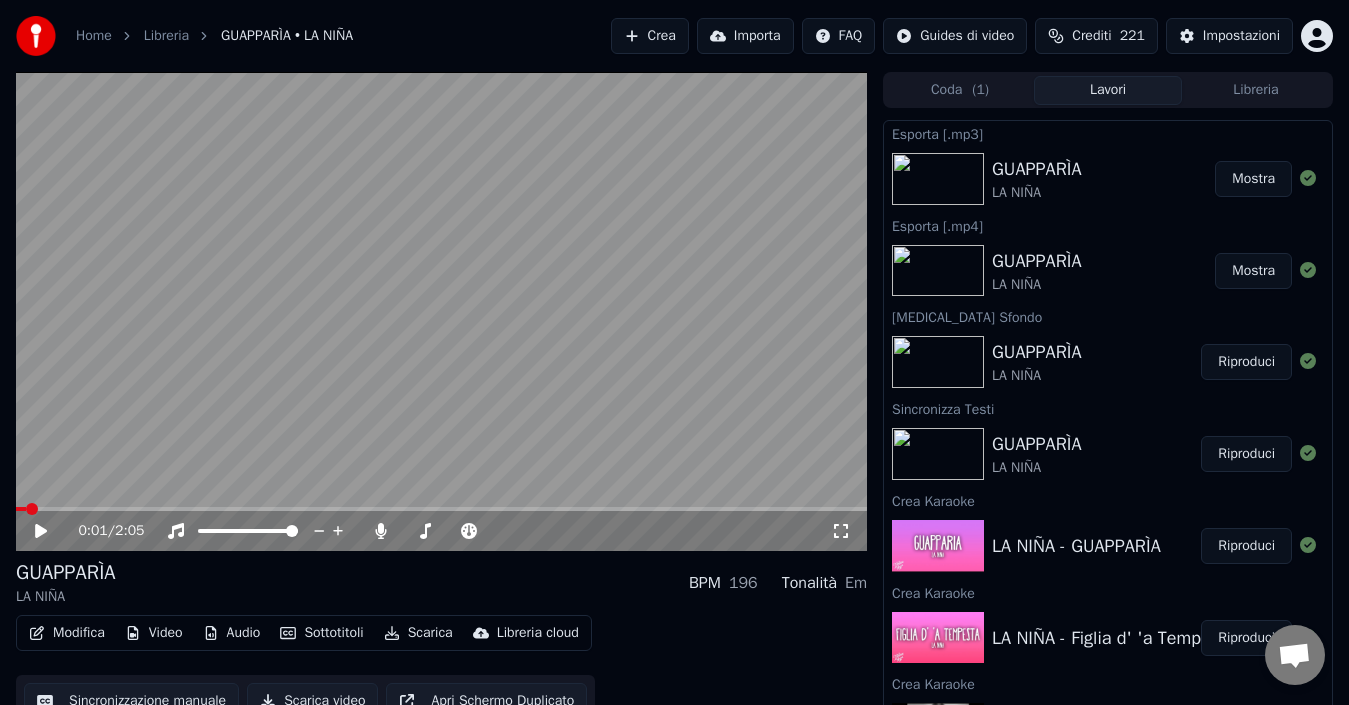 click on "Riproduci" at bounding box center [1246, 638] 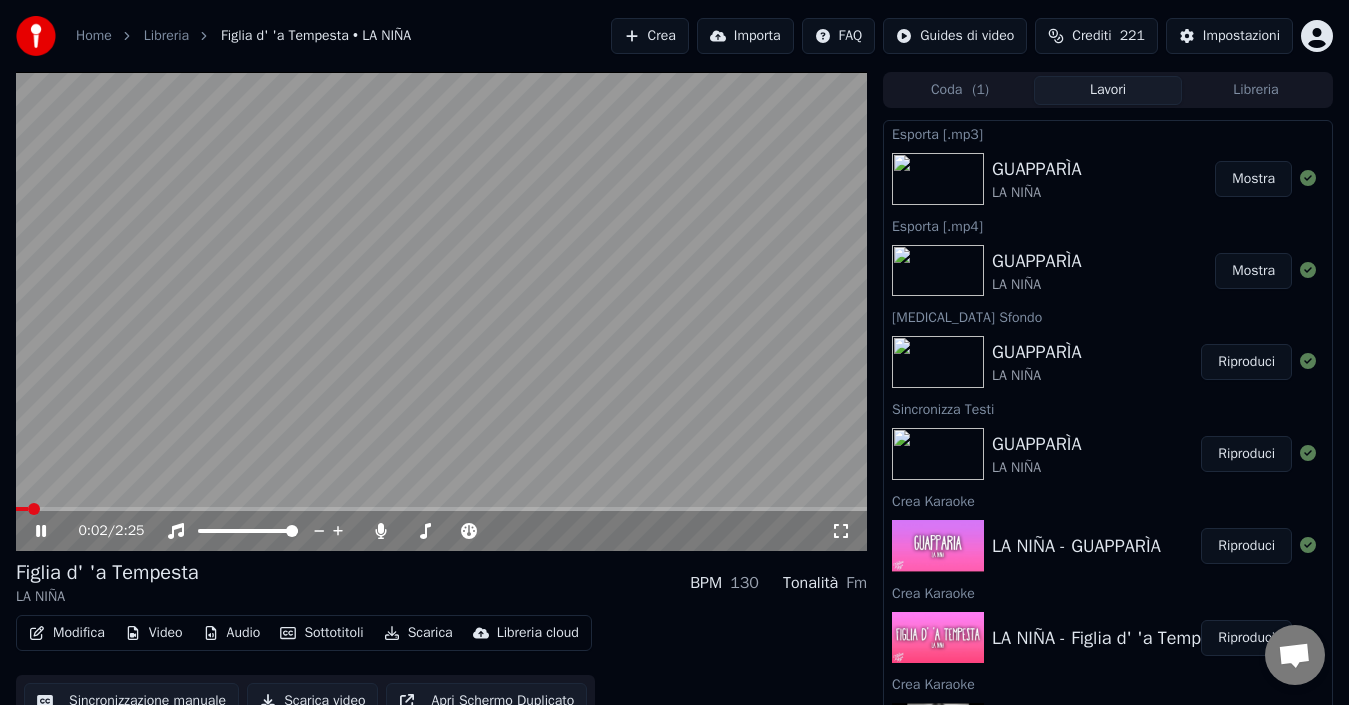 click 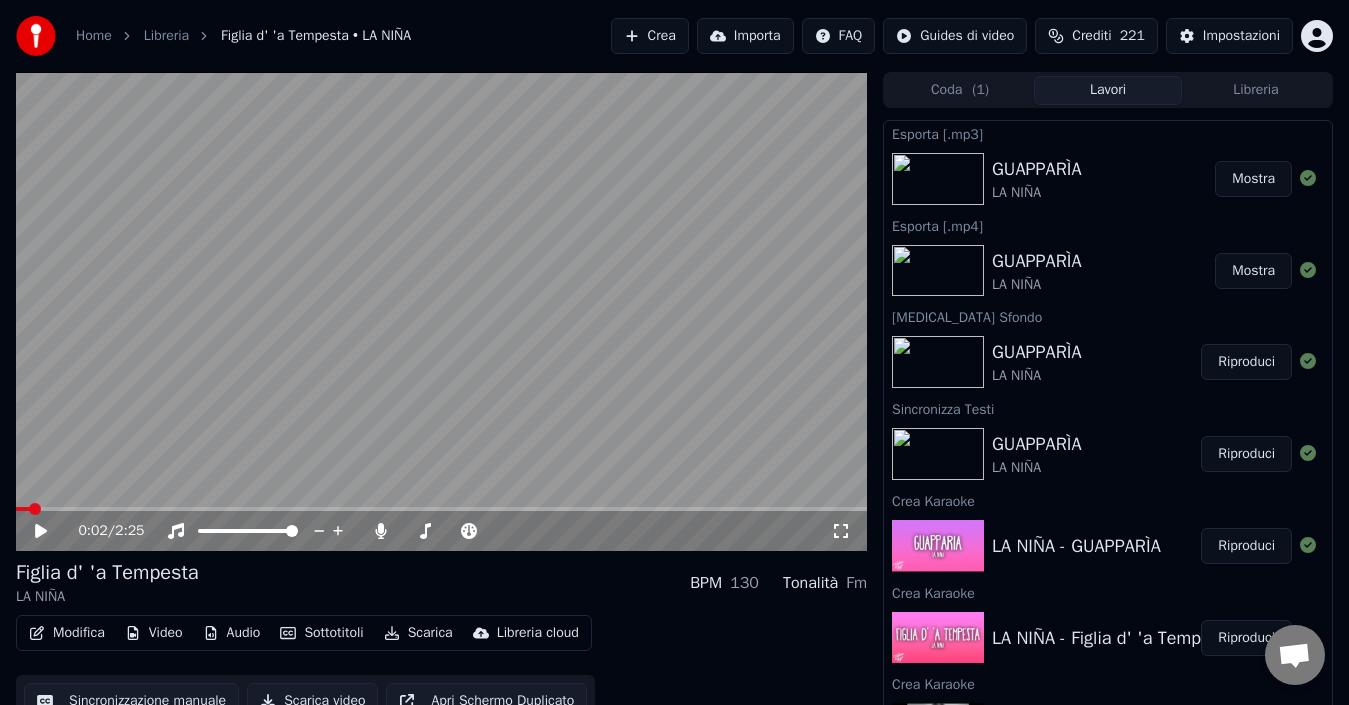 click on "Modifica" at bounding box center (67, 633) 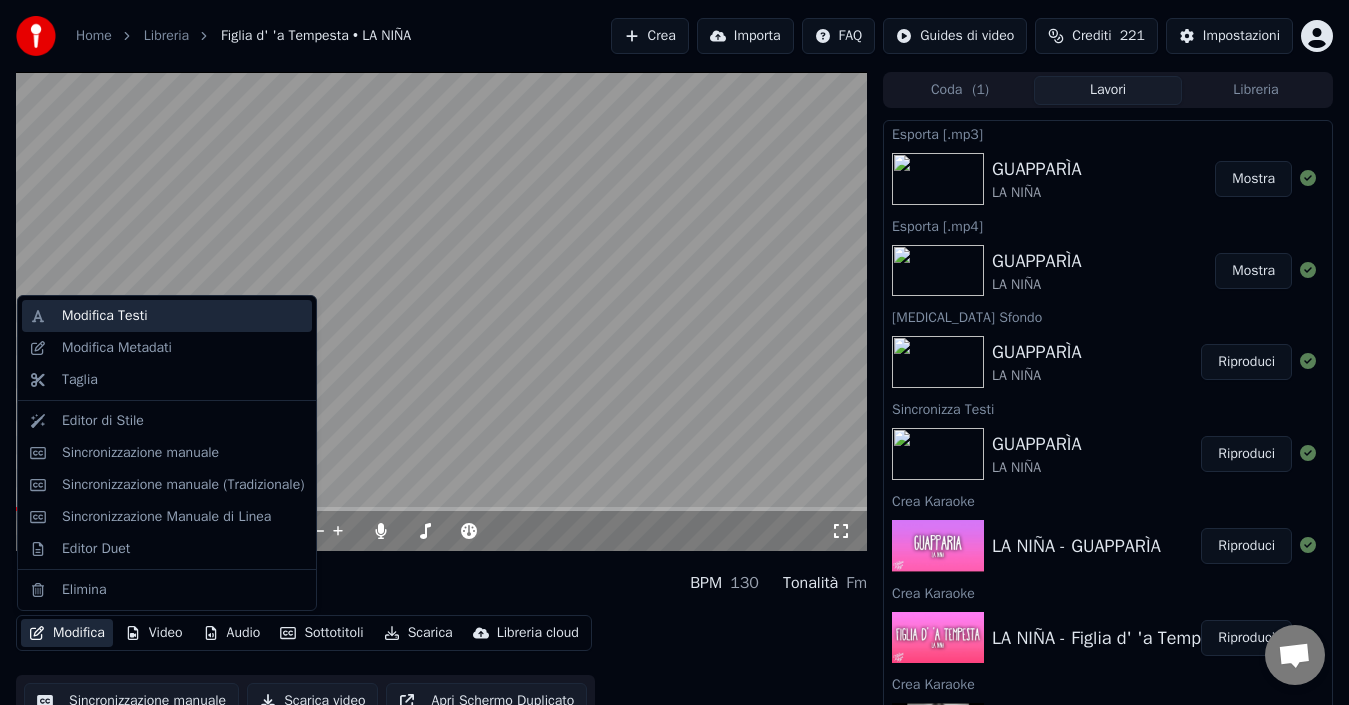 click on "Modifica Testi" at bounding box center [183, 316] 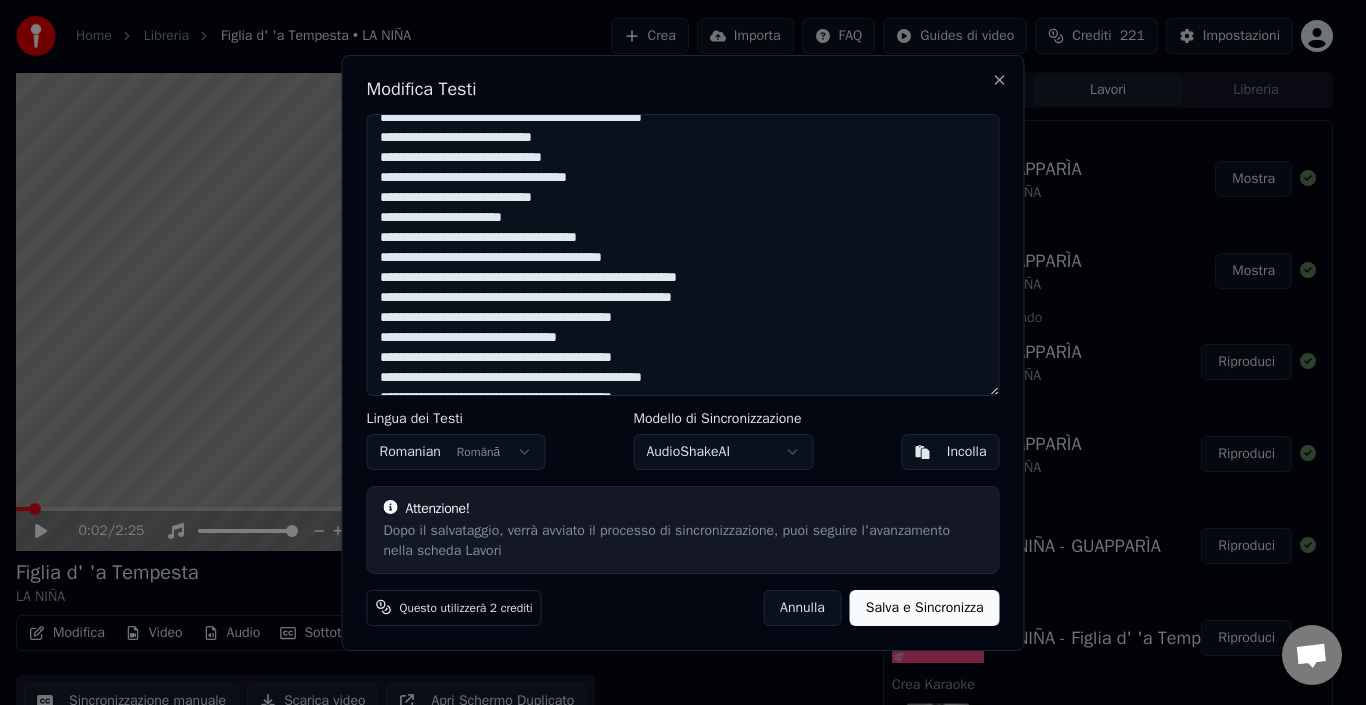 scroll, scrollTop: 555, scrollLeft: 0, axis: vertical 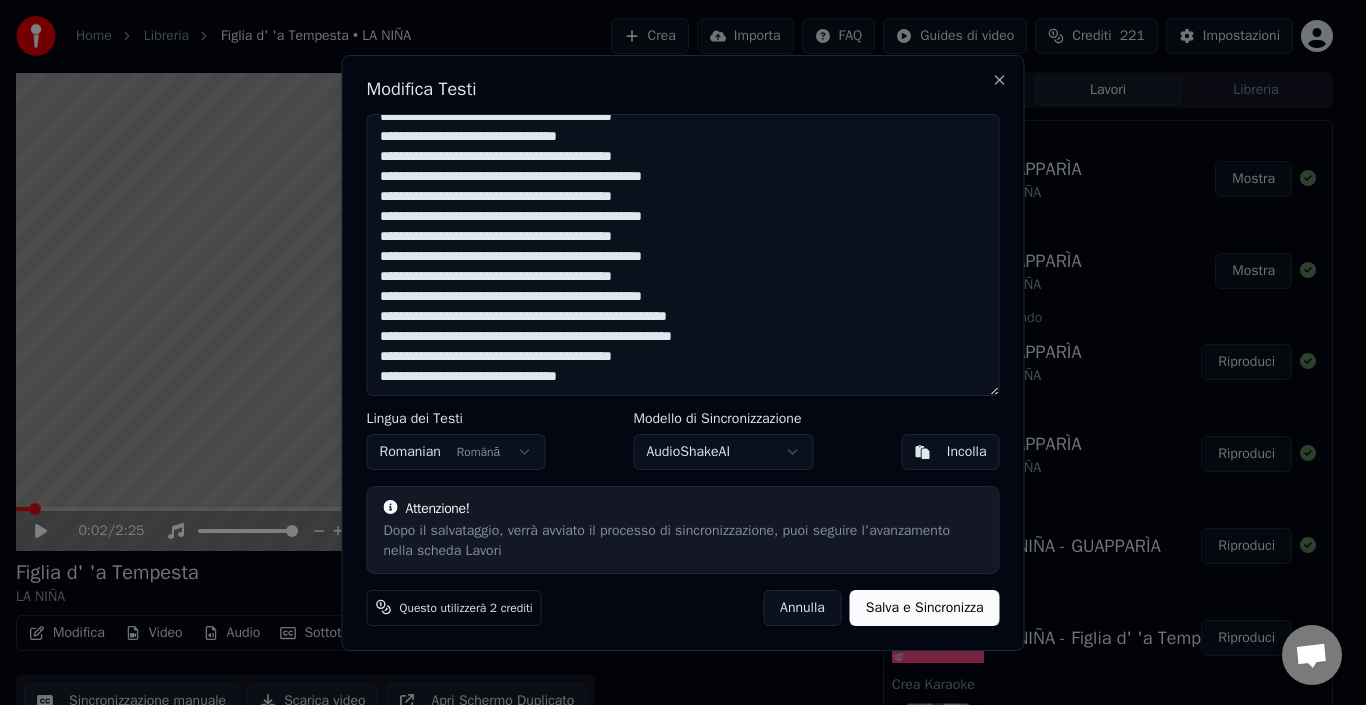 drag, startPoint x: 374, startPoint y: 133, endPoint x: 792, endPoint y: 429, distance: 512.19135 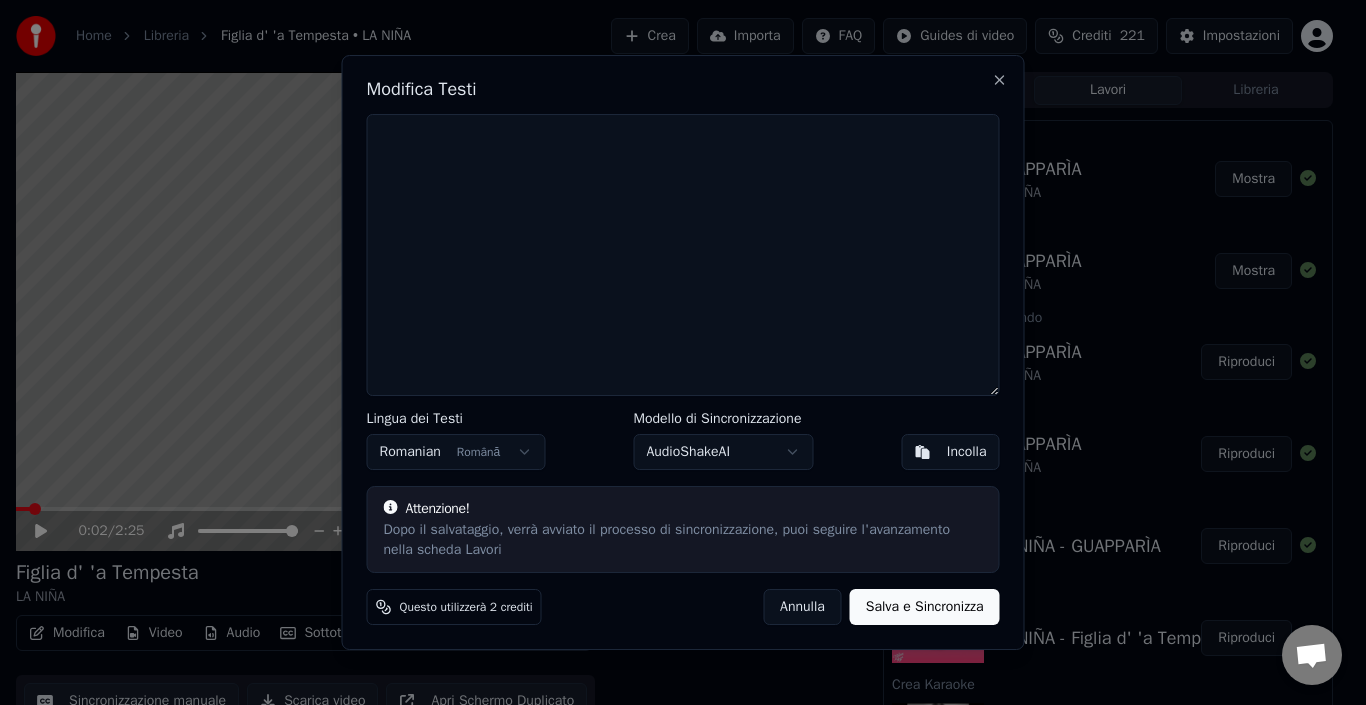 scroll, scrollTop: 0, scrollLeft: 0, axis: both 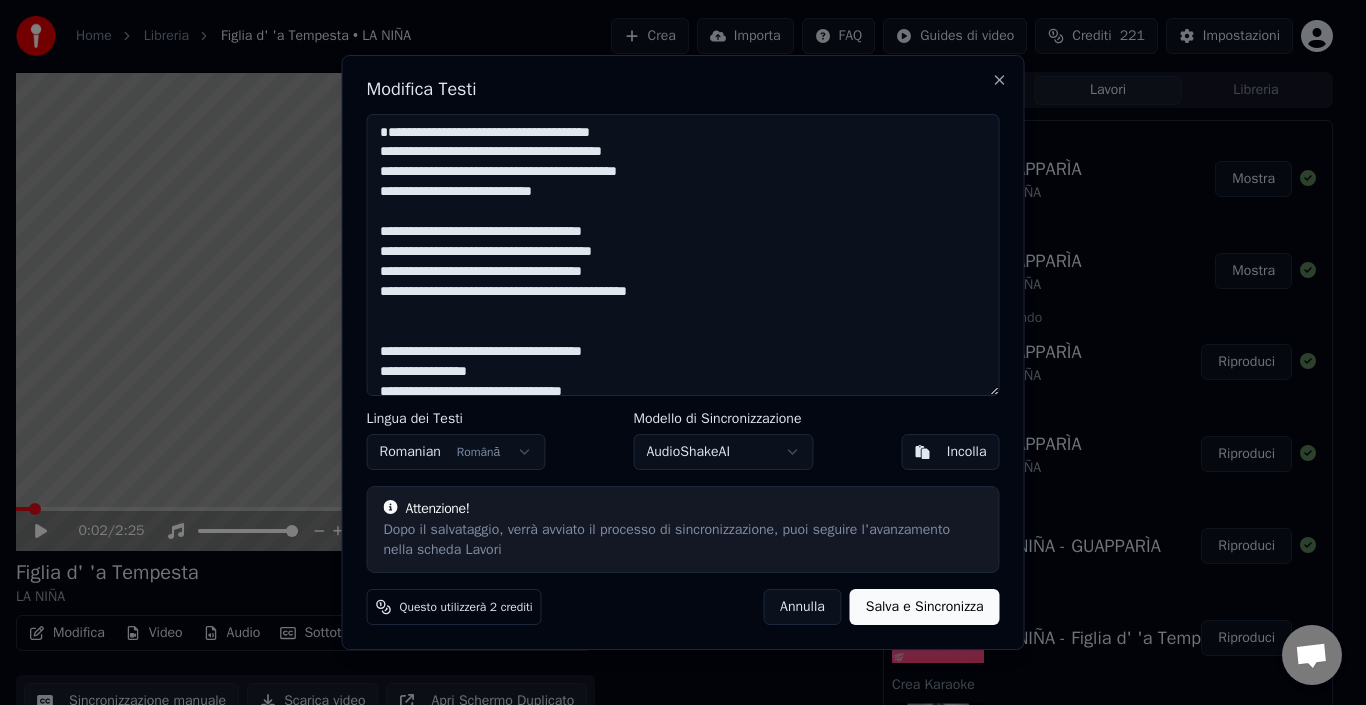 click at bounding box center [683, 255] 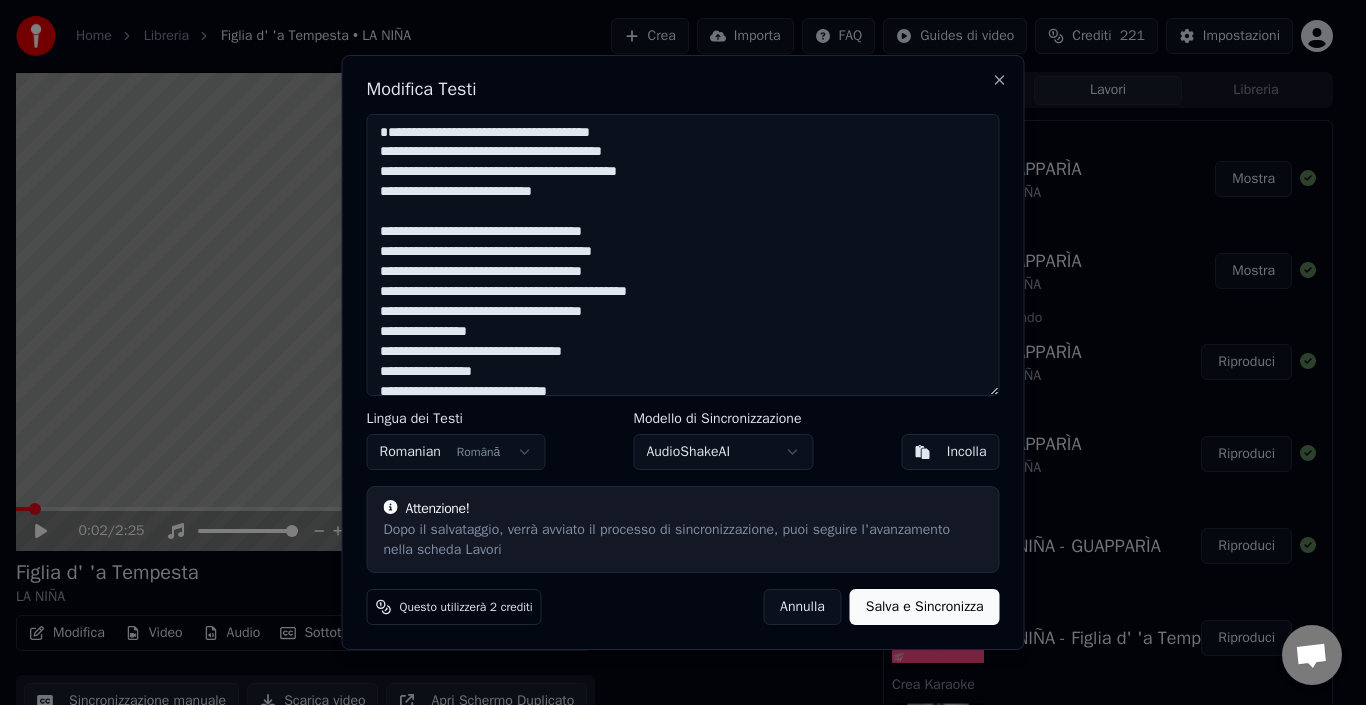 click at bounding box center (683, 255) 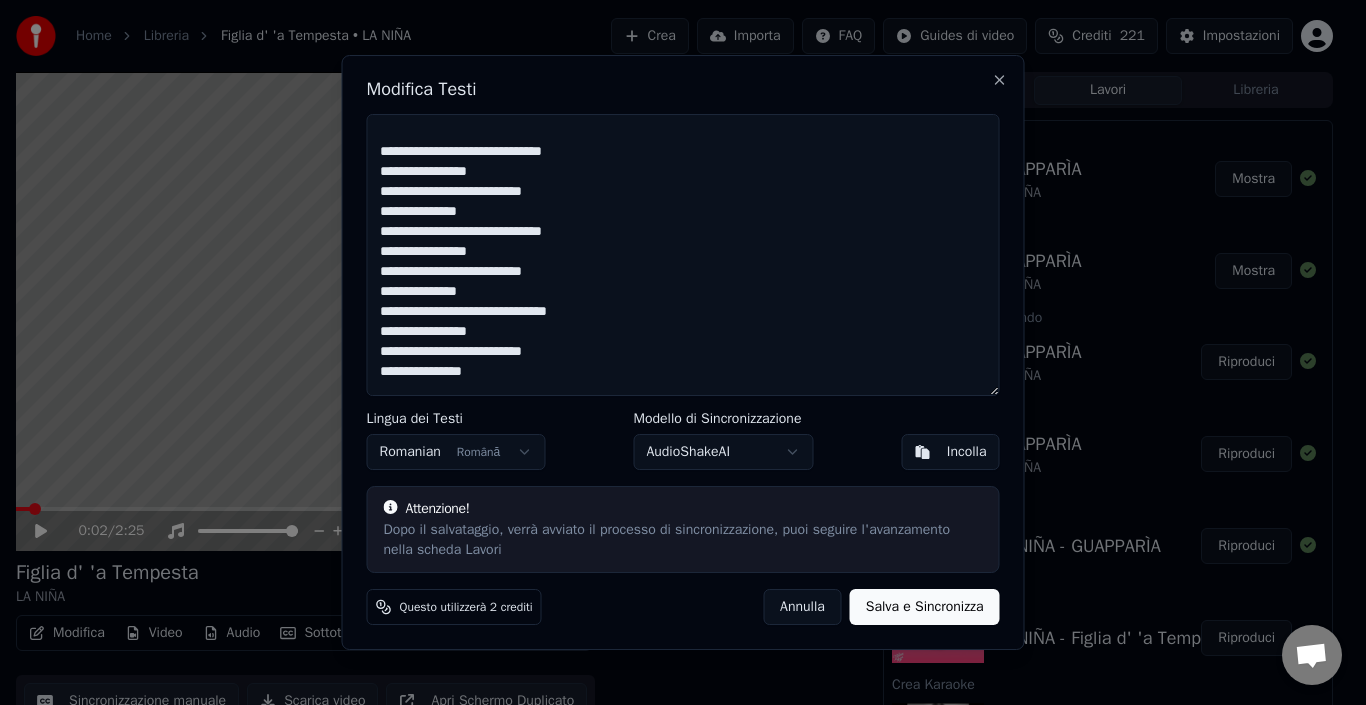 scroll, scrollTop: 200, scrollLeft: 0, axis: vertical 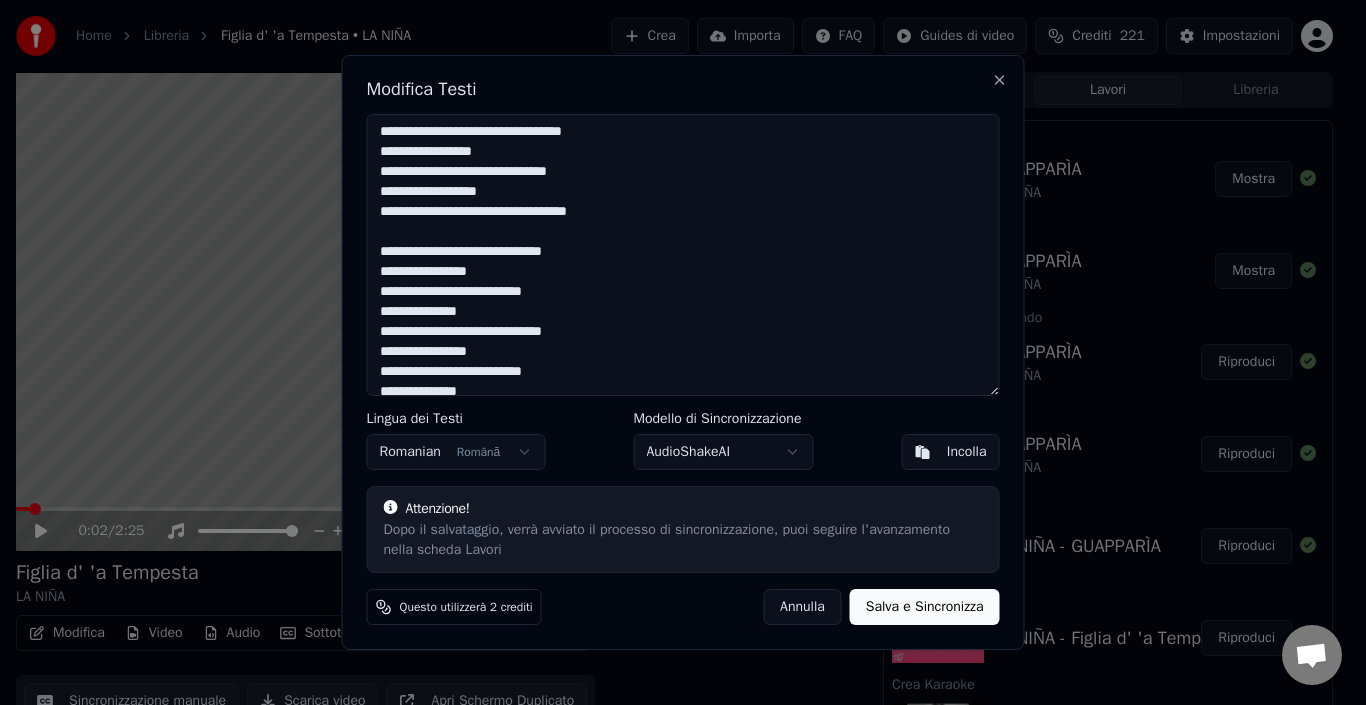 click at bounding box center [683, 255] 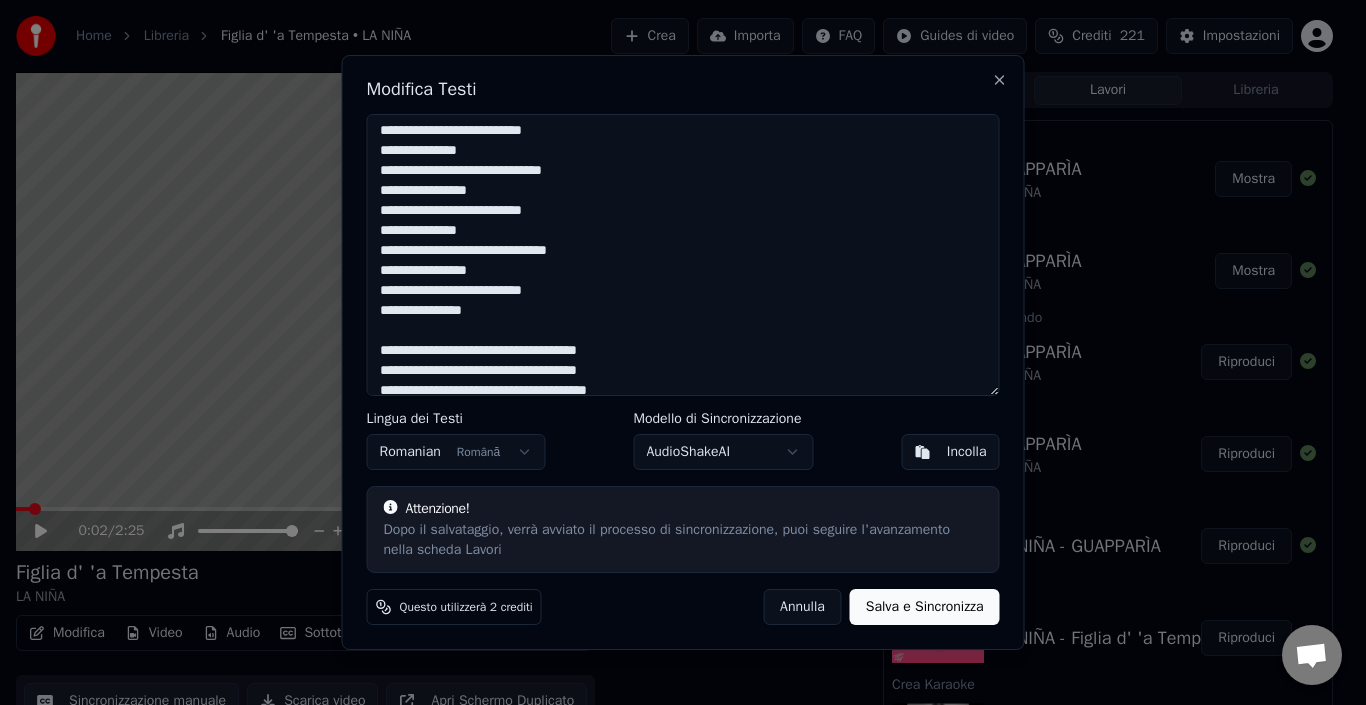 scroll, scrollTop: 500, scrollLeft: 0, axis: vertical 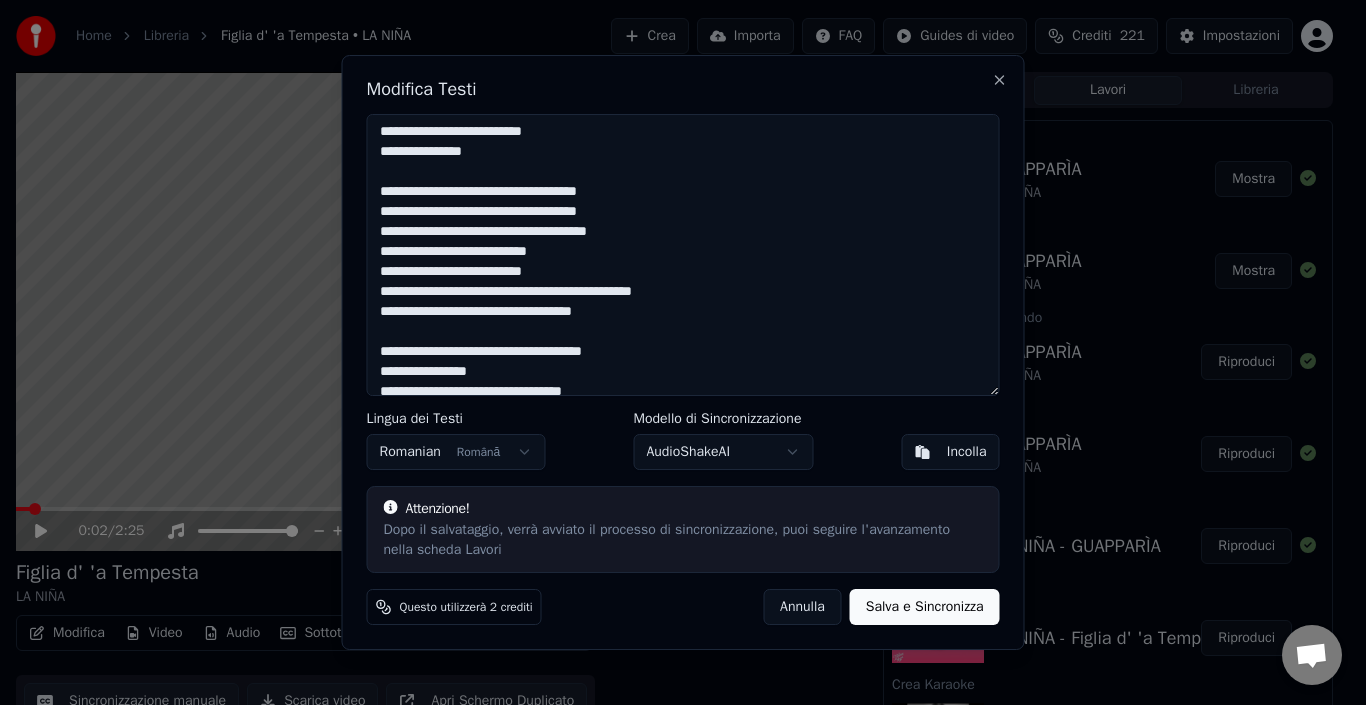 click at bounding box center (683, 255) 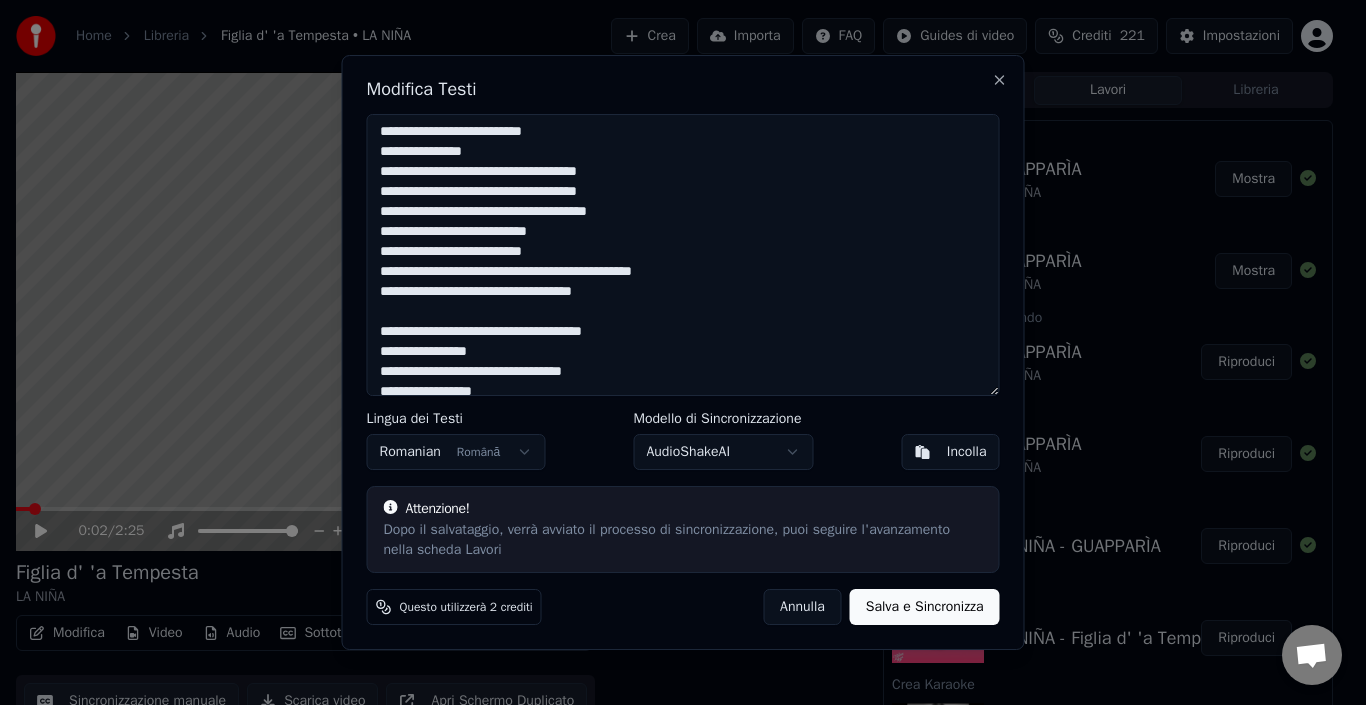click at bounding box center [683, 255] 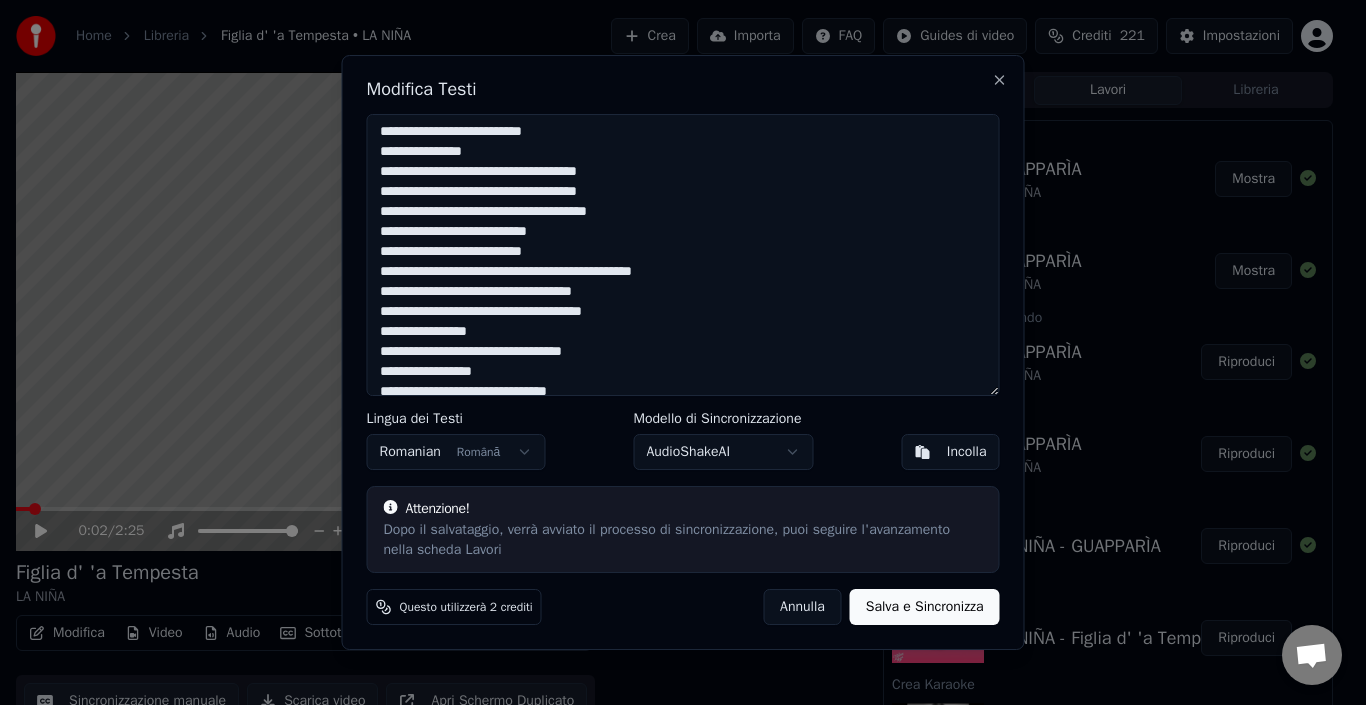 scroll, scrollTop: 700, scrollLeft: 0, axis: vertical 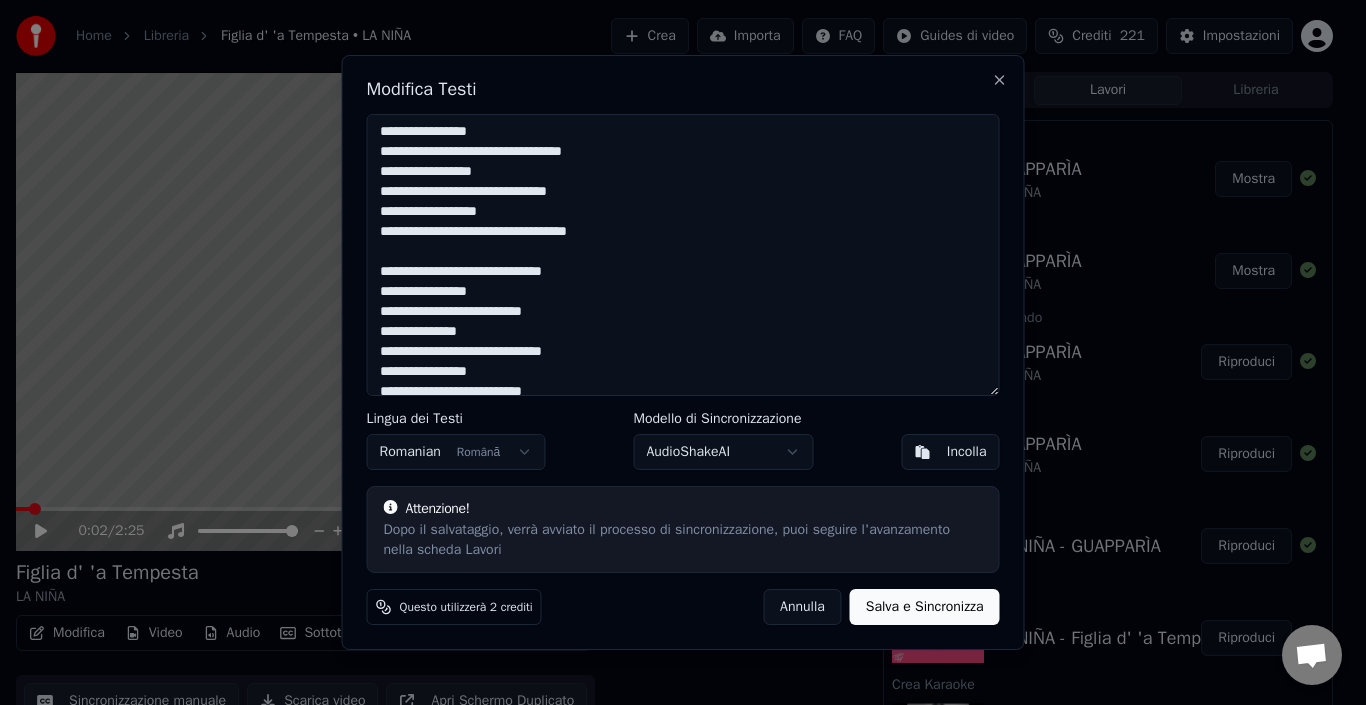click at bounding box center (683, 255) 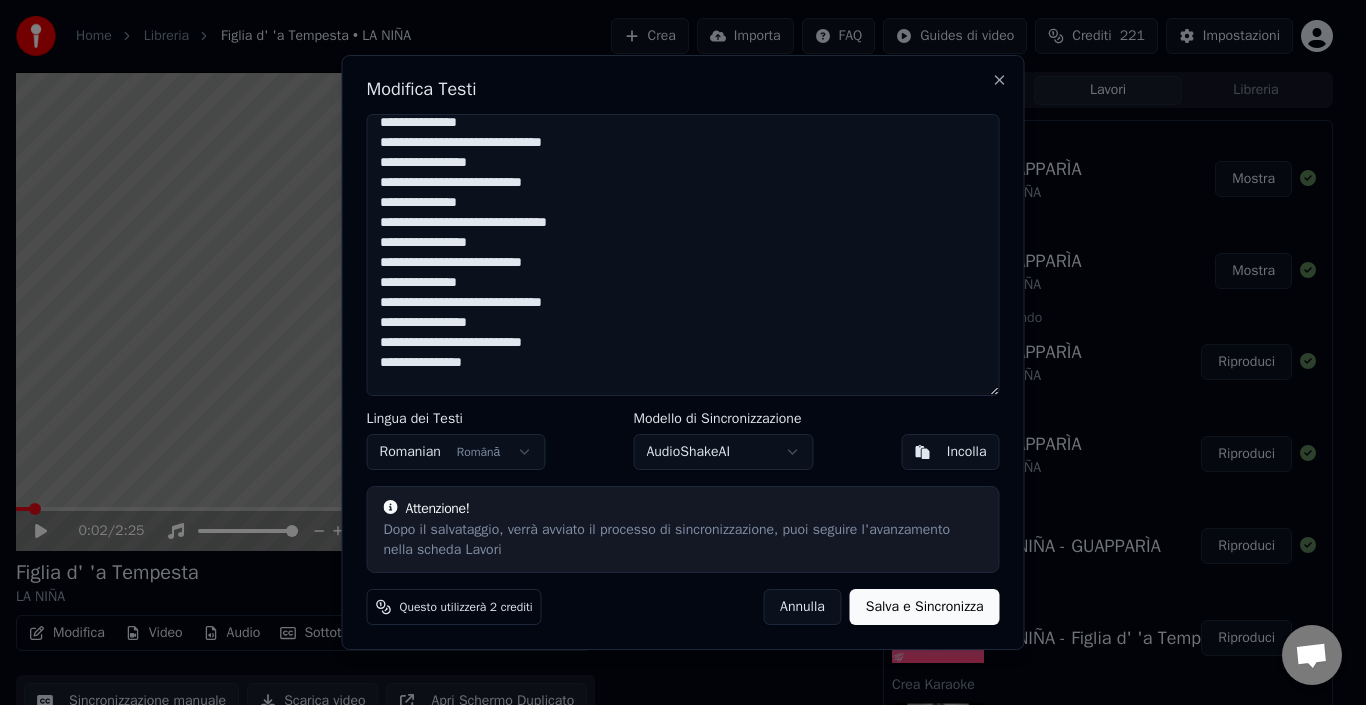 scroll, scrollTop: 1000, scrollLeft: 0, axis: vertical 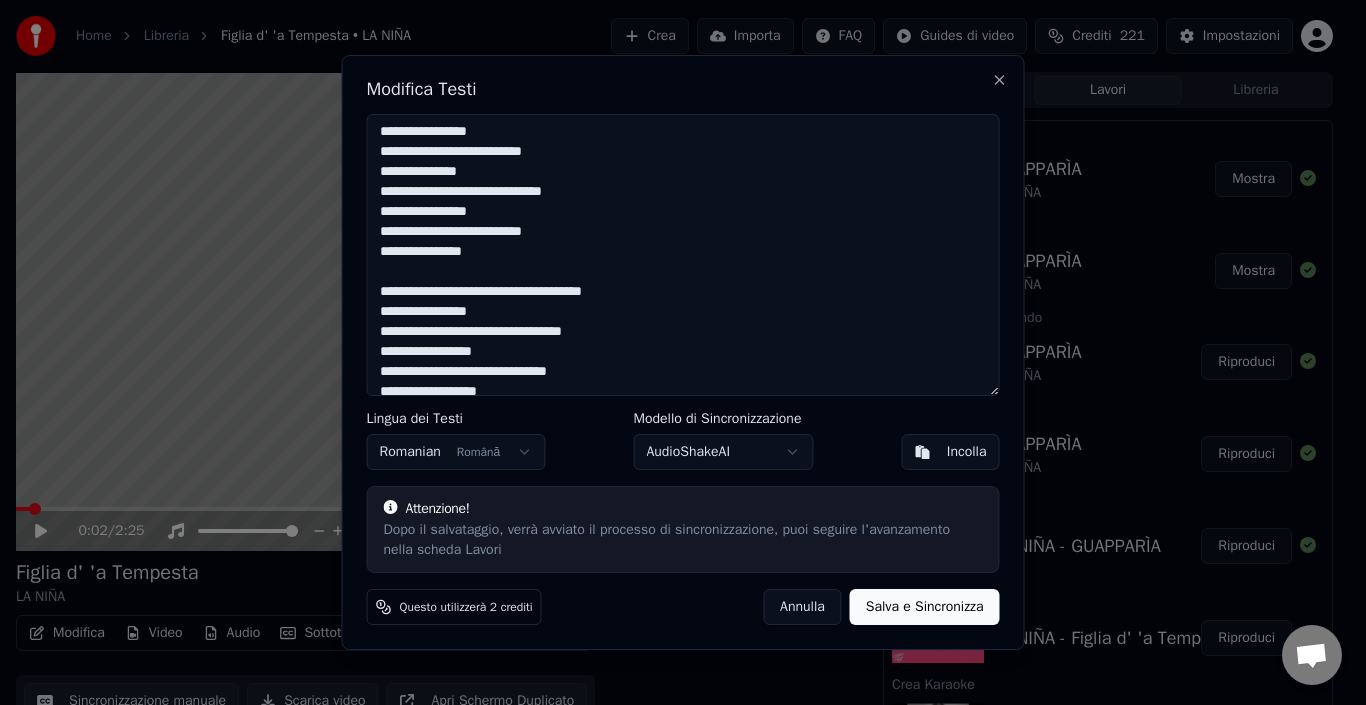 click at bounding box center (683, 255) 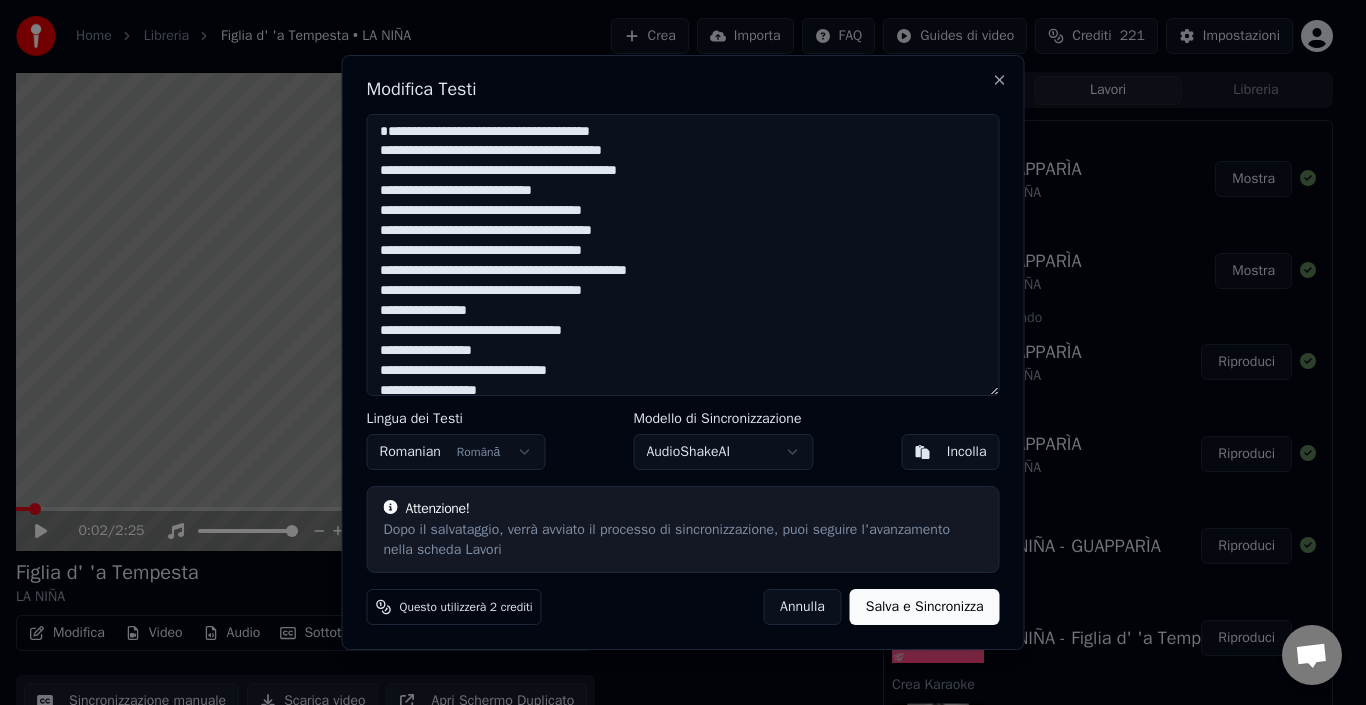 scroll, scrollTop: 0, scrollLeft: 0, axis: both 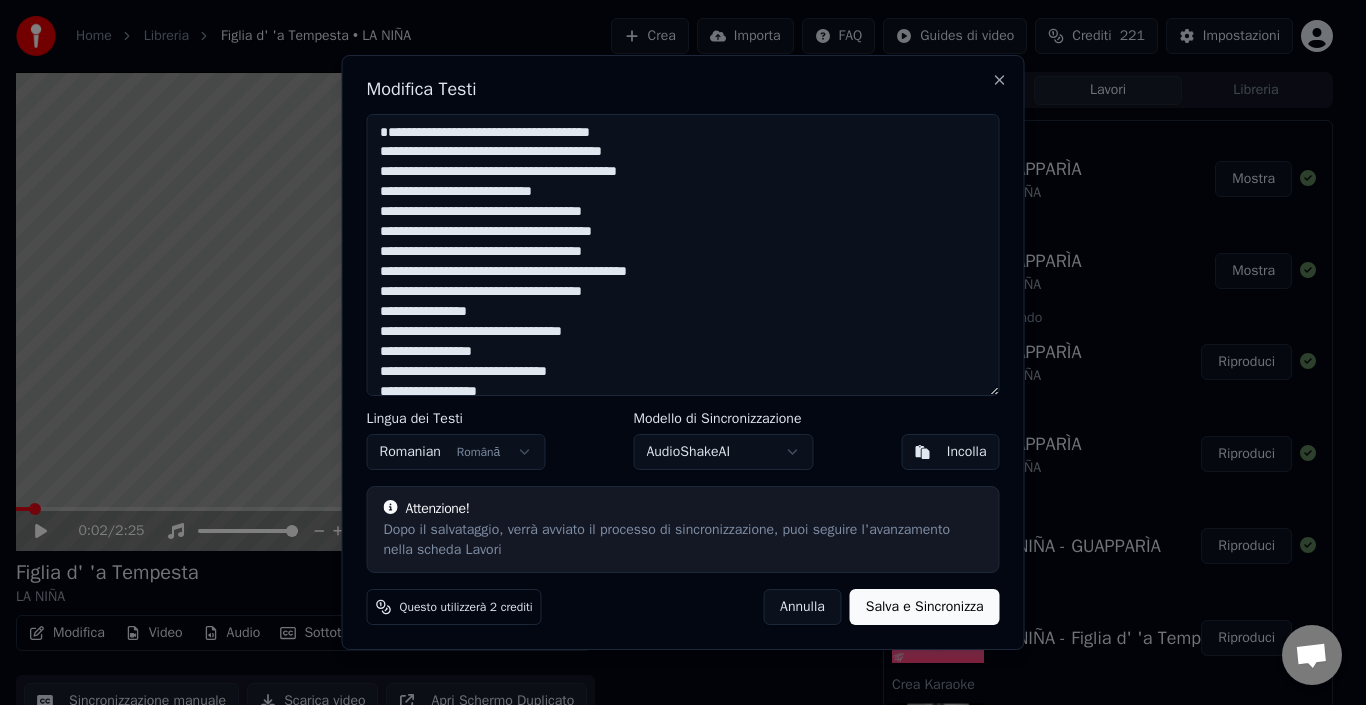 click at bounding box center (683, 255) 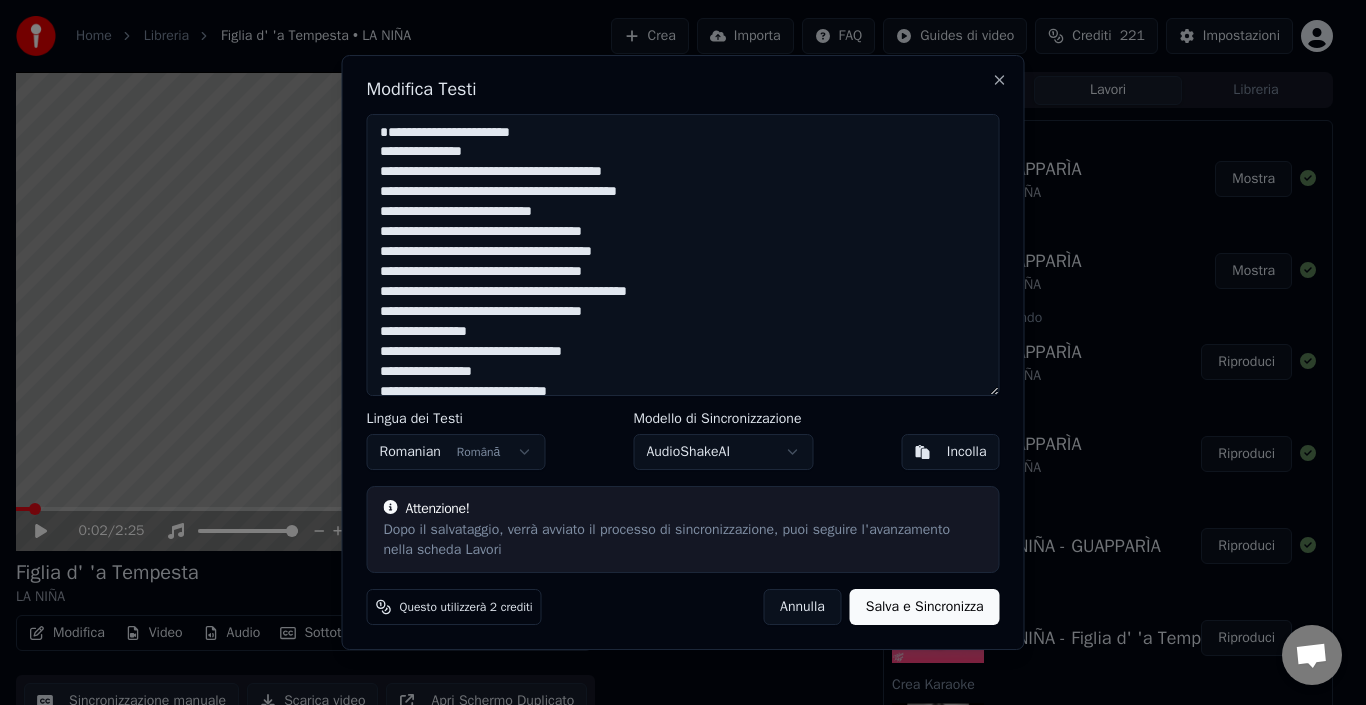 click at bounding box center [683, 255] 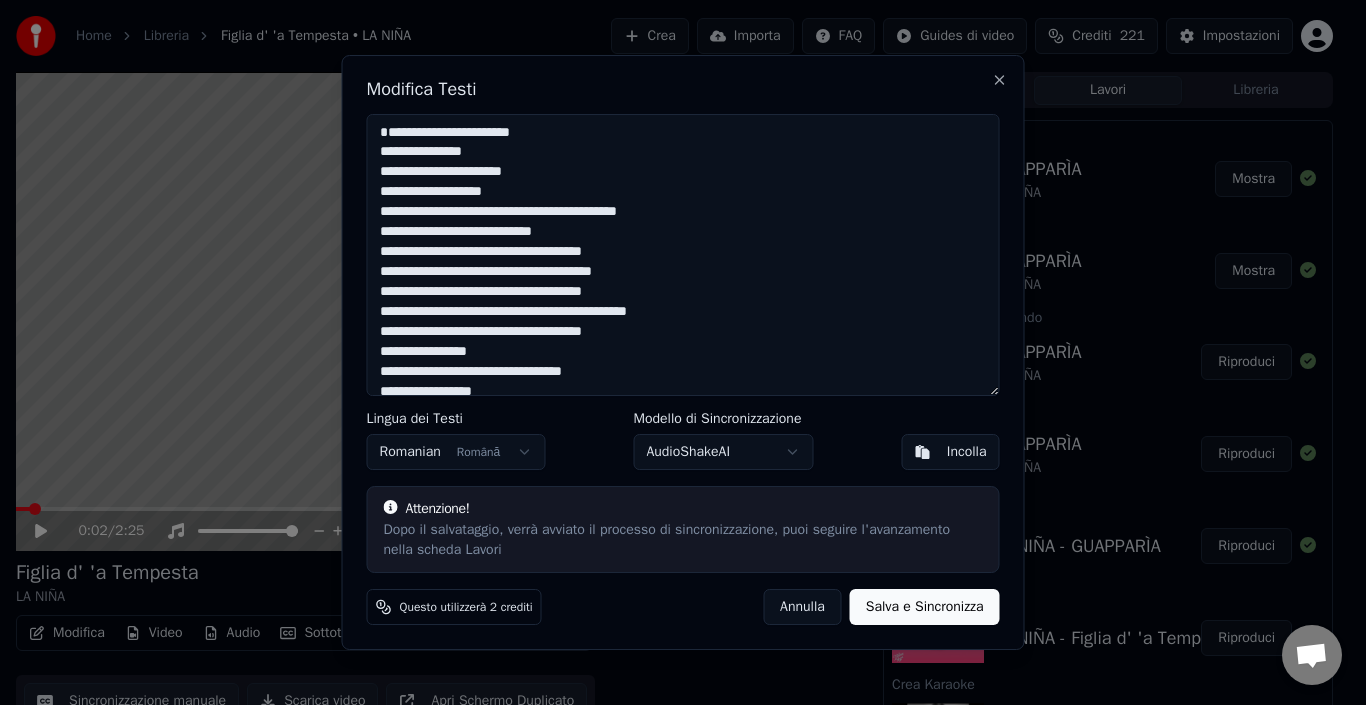 drag, startPoint x: 529, startPoint y: 235, endPoint x: 577, endPoint y: 252, distance: 50.92151 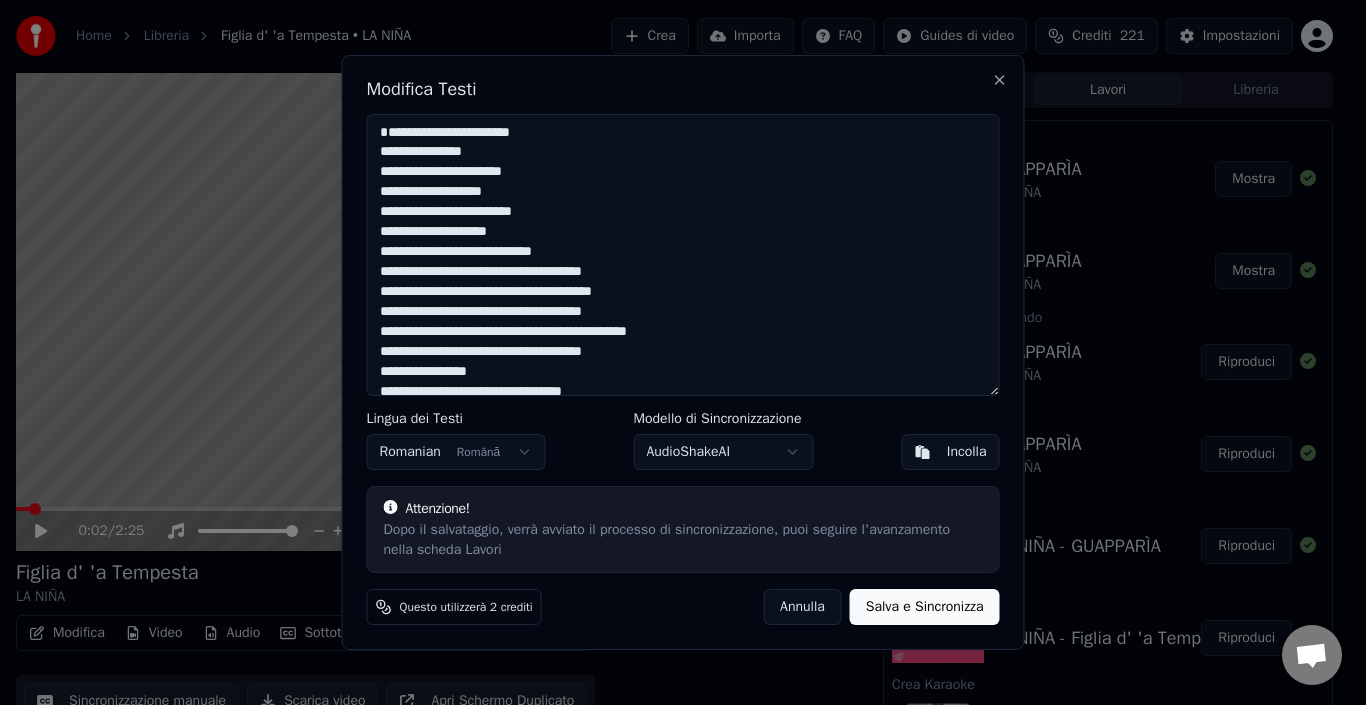 click at bounding box center (683, 255) 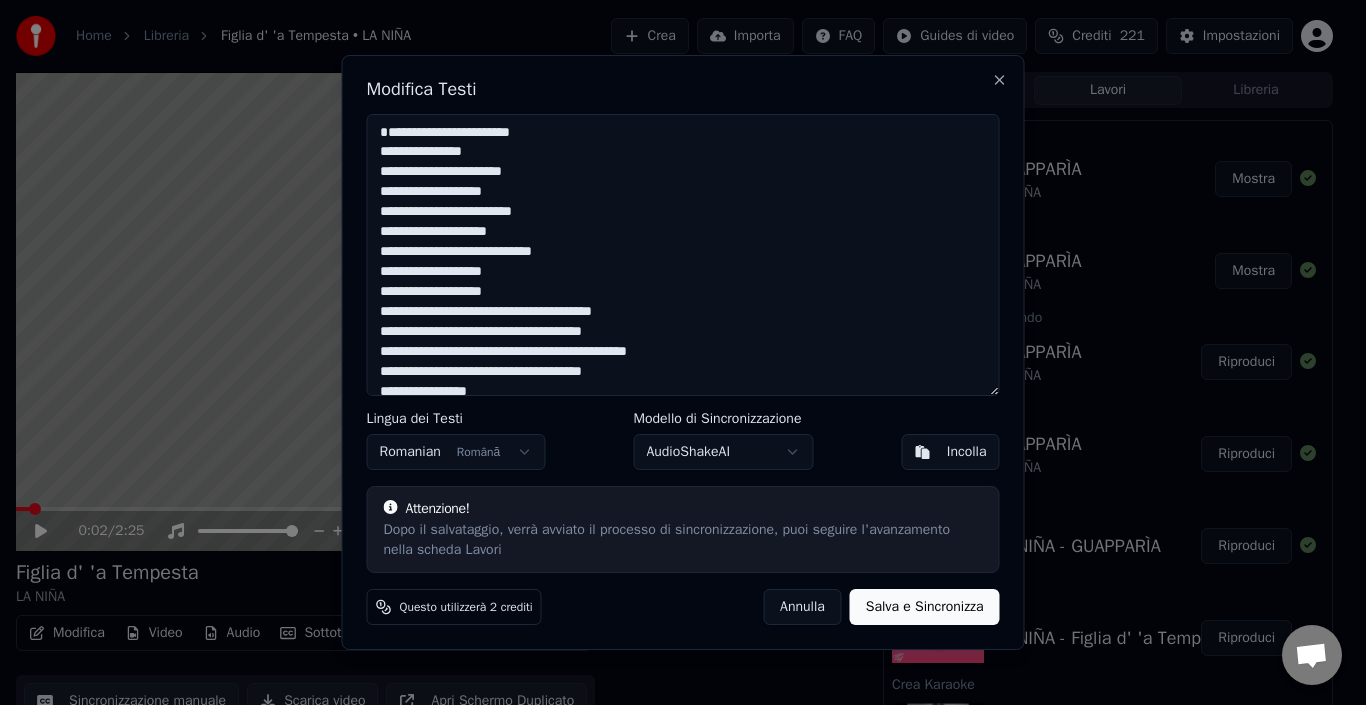 drag, startPoint x: 514, startPoint y: 332, endPoint x: 575, endPoint y: 341, distance: 61.66036 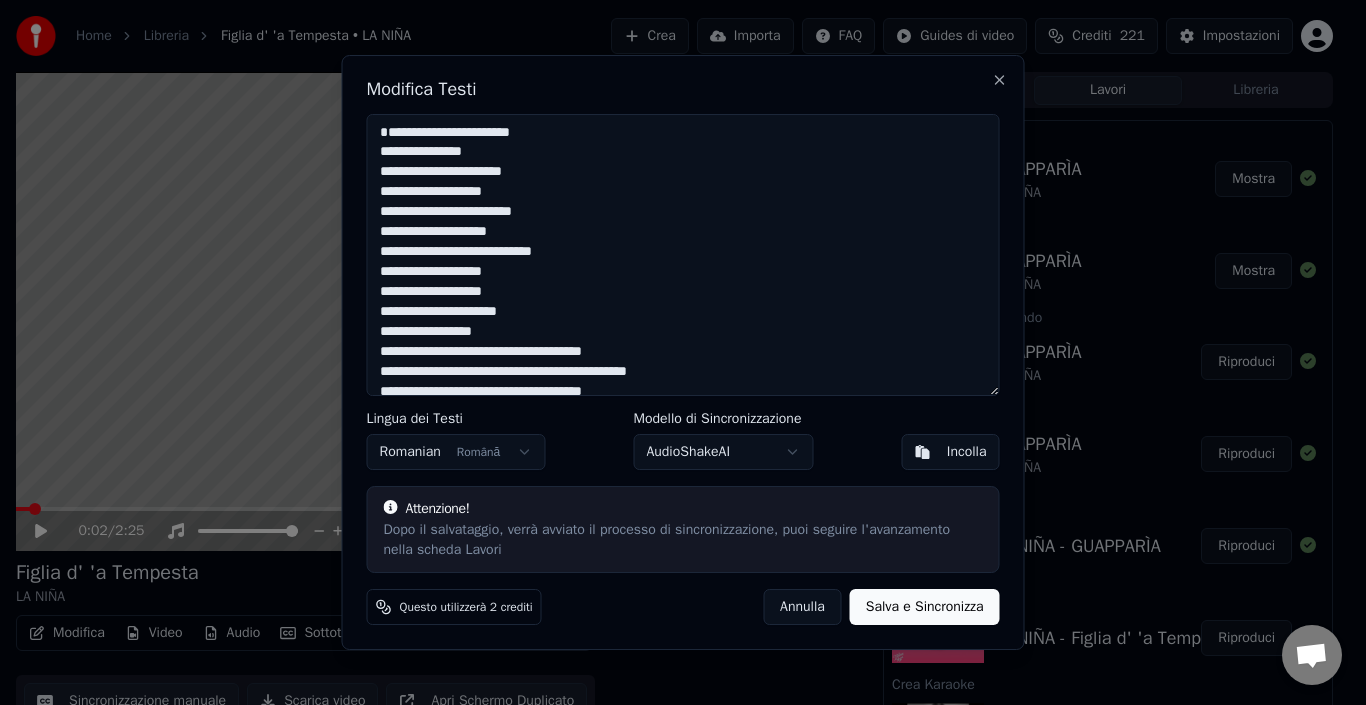 click at bounding box center [683, 255] 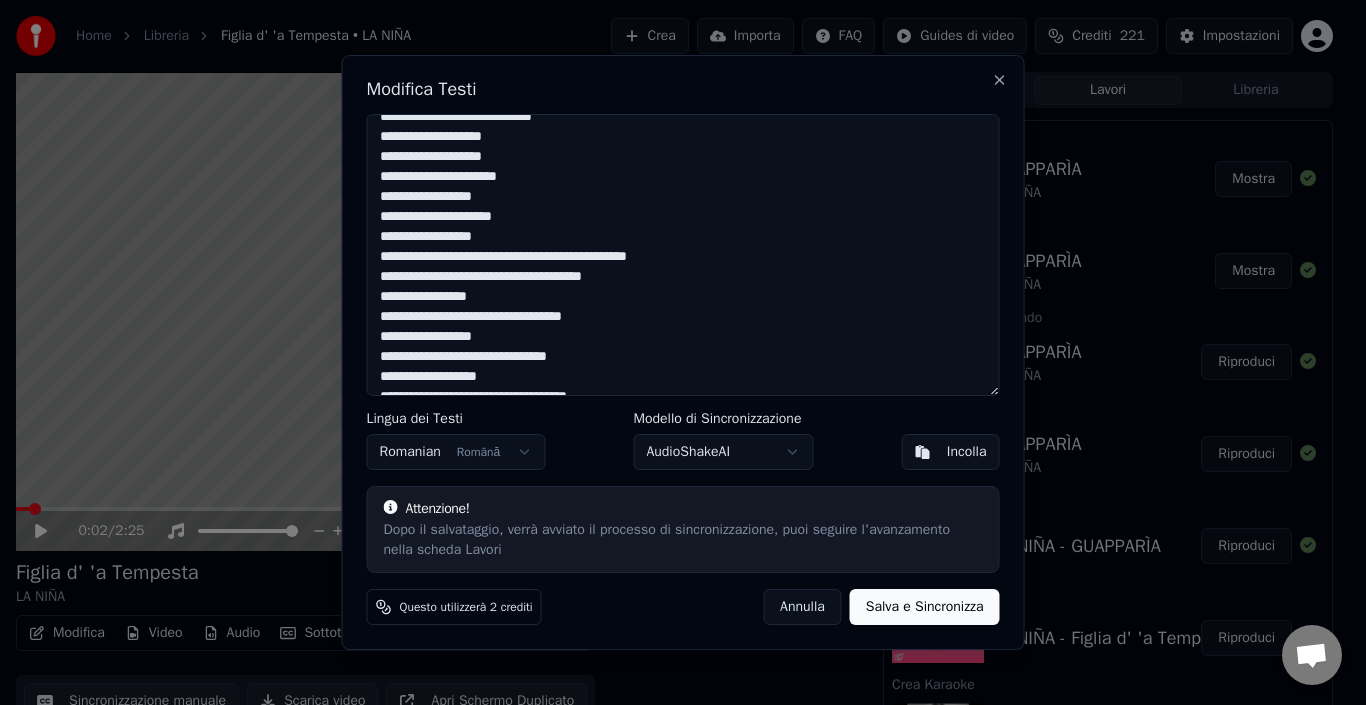 scroll, scrollTop: 207, scrollLeft: 0, axis: vertical 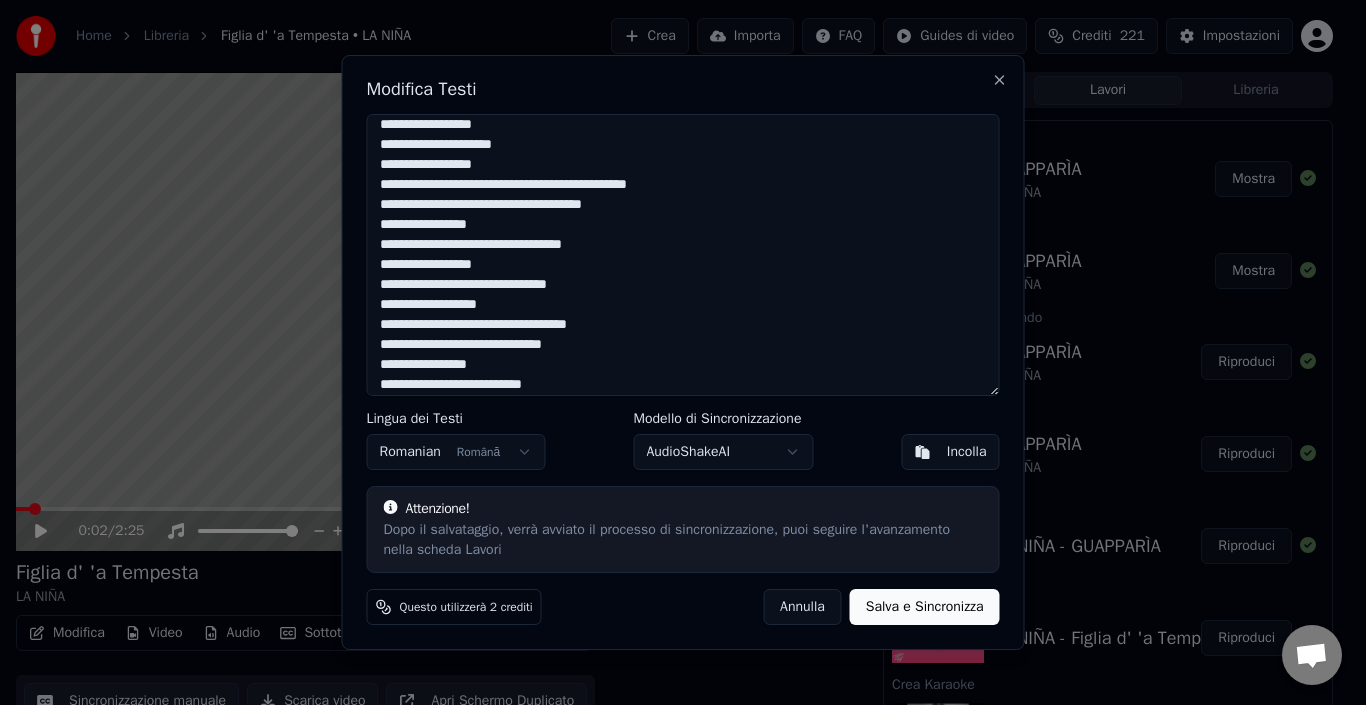 click at bounding box center [683, 255] 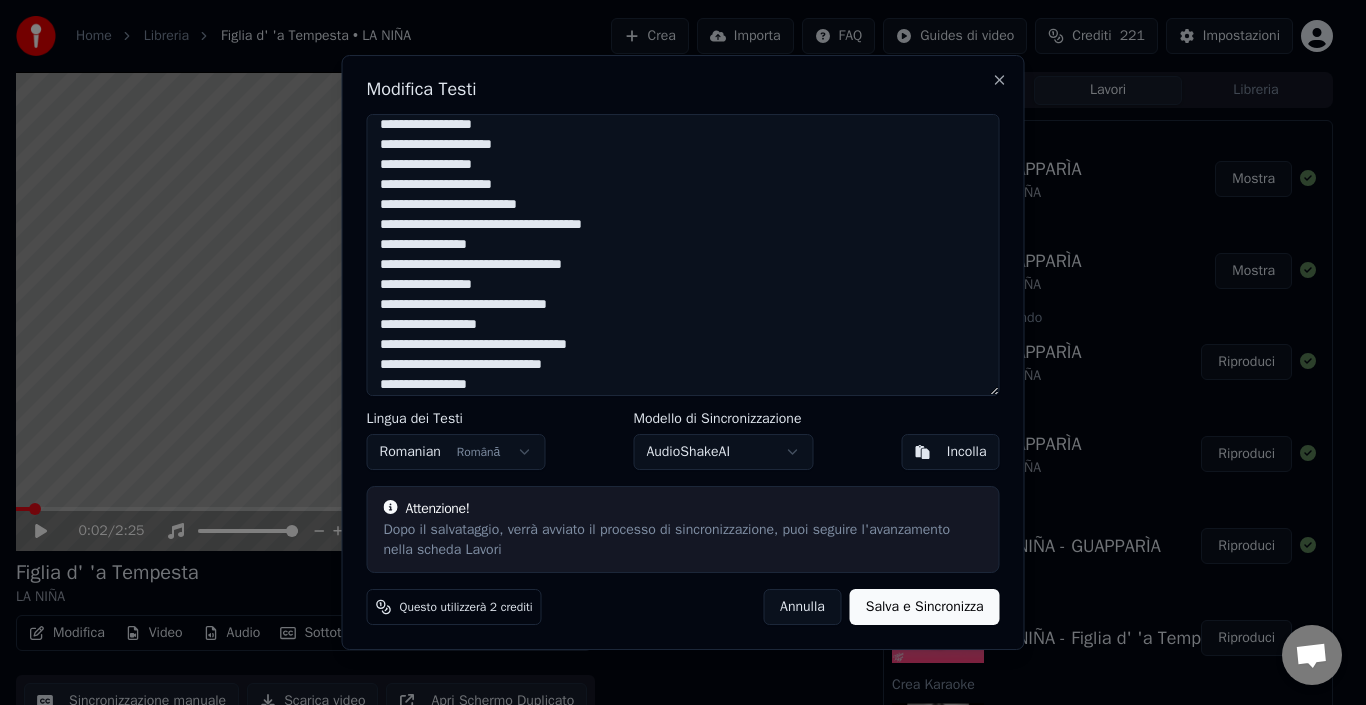 click at bounding box center [683, 255] 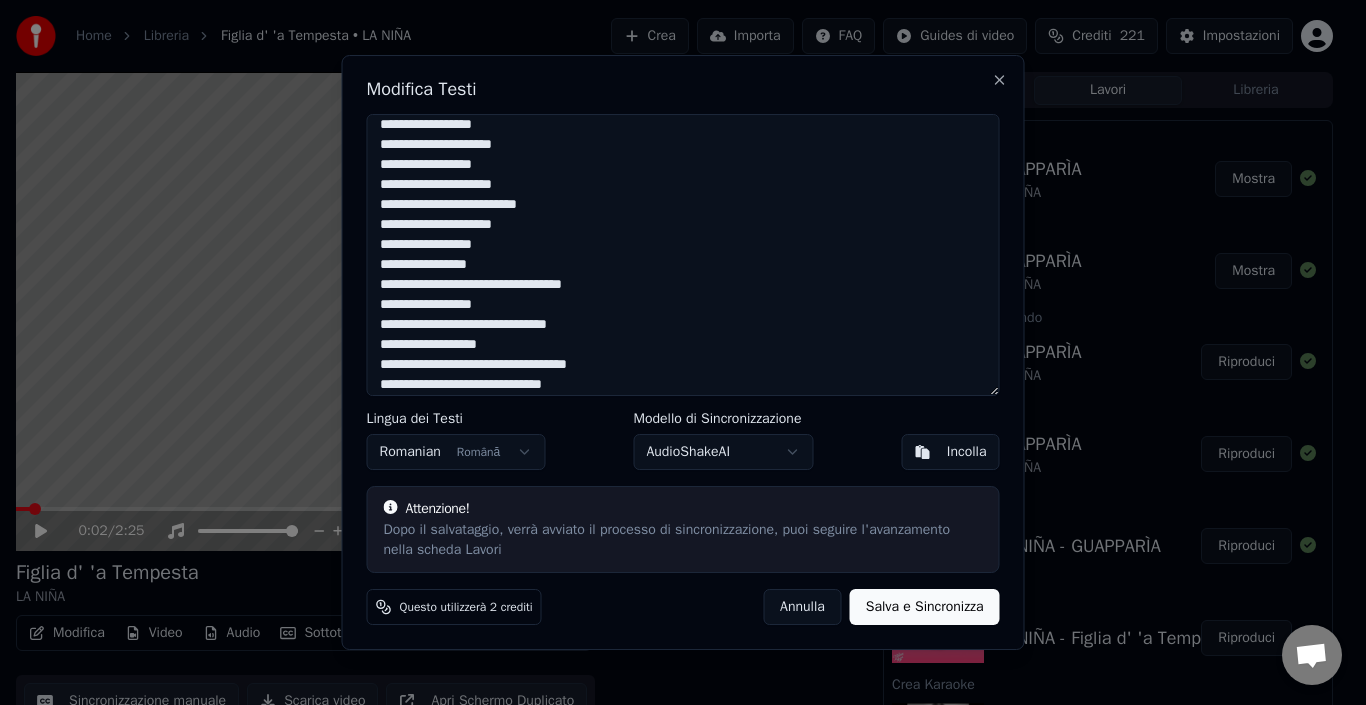 click at bounding box center [683, 255] 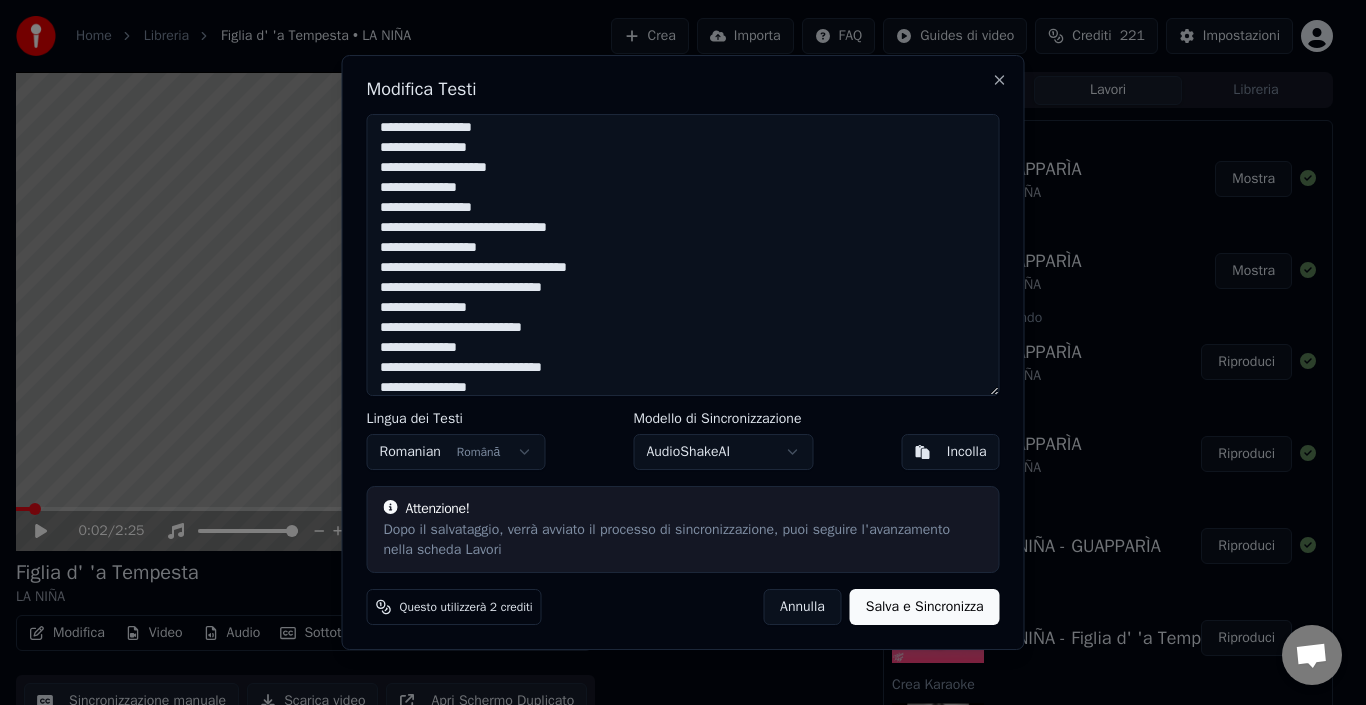 scroll, scrollTop: 407, scrollLeft: 0, axis: vertical 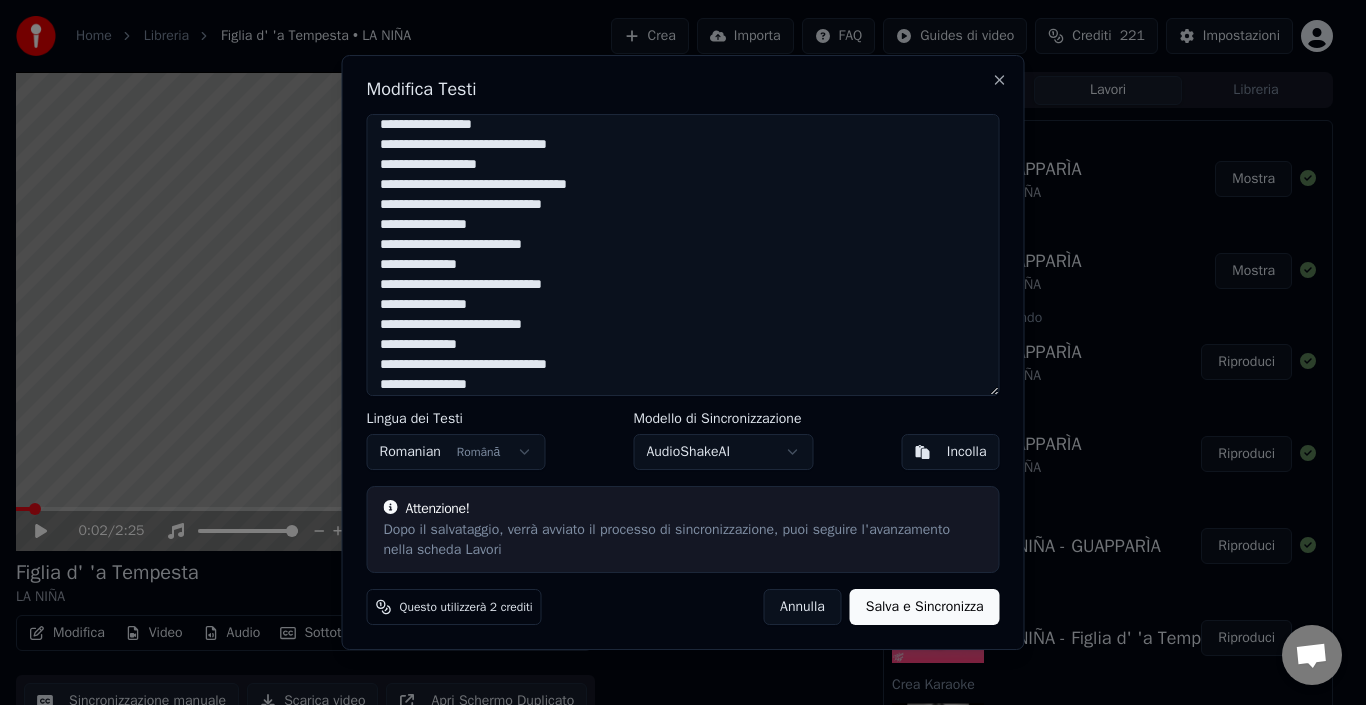 click at bounding box center [683, 255] 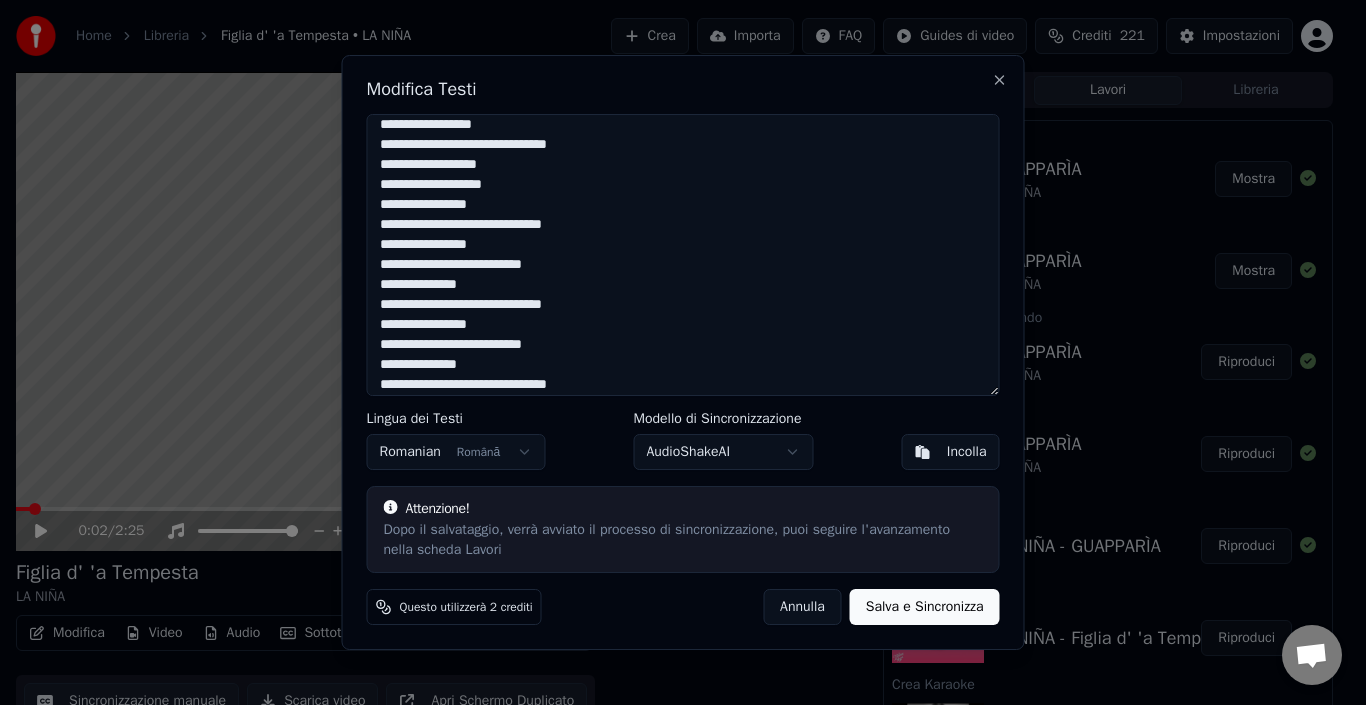 scroll, scrollTop: 507, scrollLeft: 0, axis: vertical 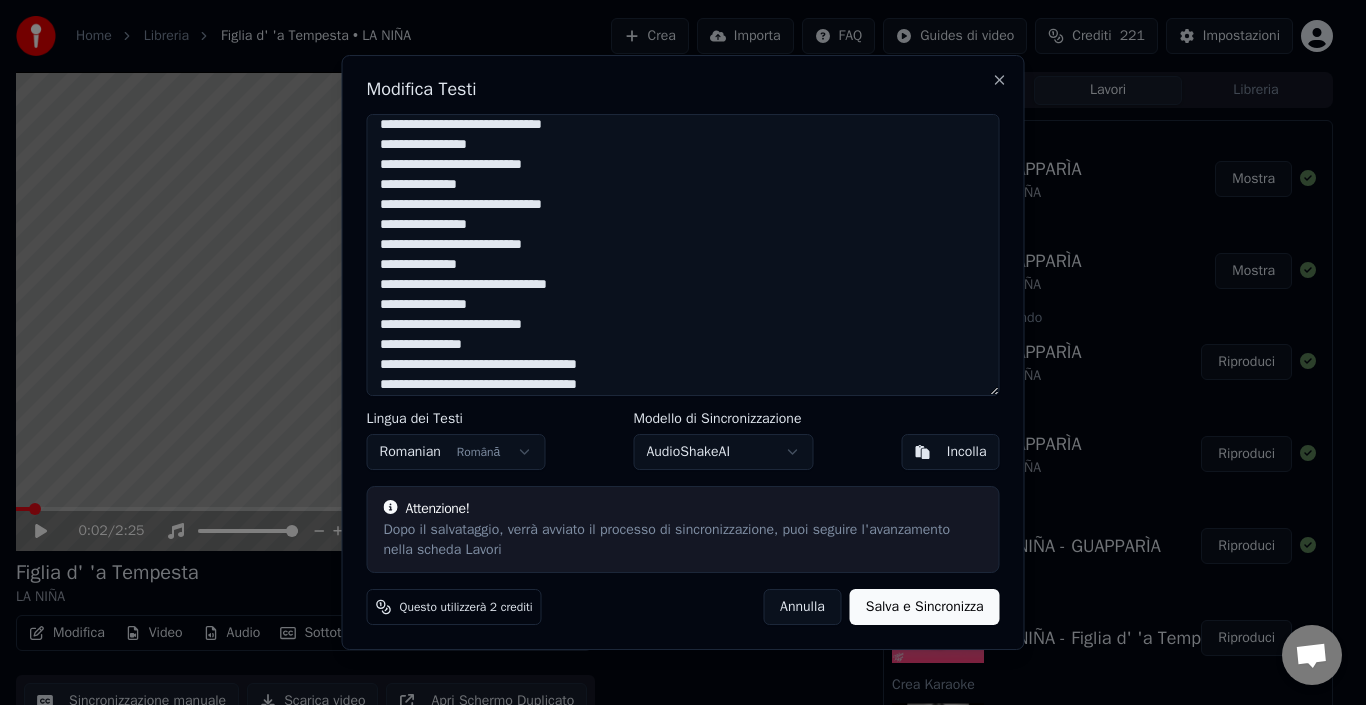 click at bounding box center (683, 255) 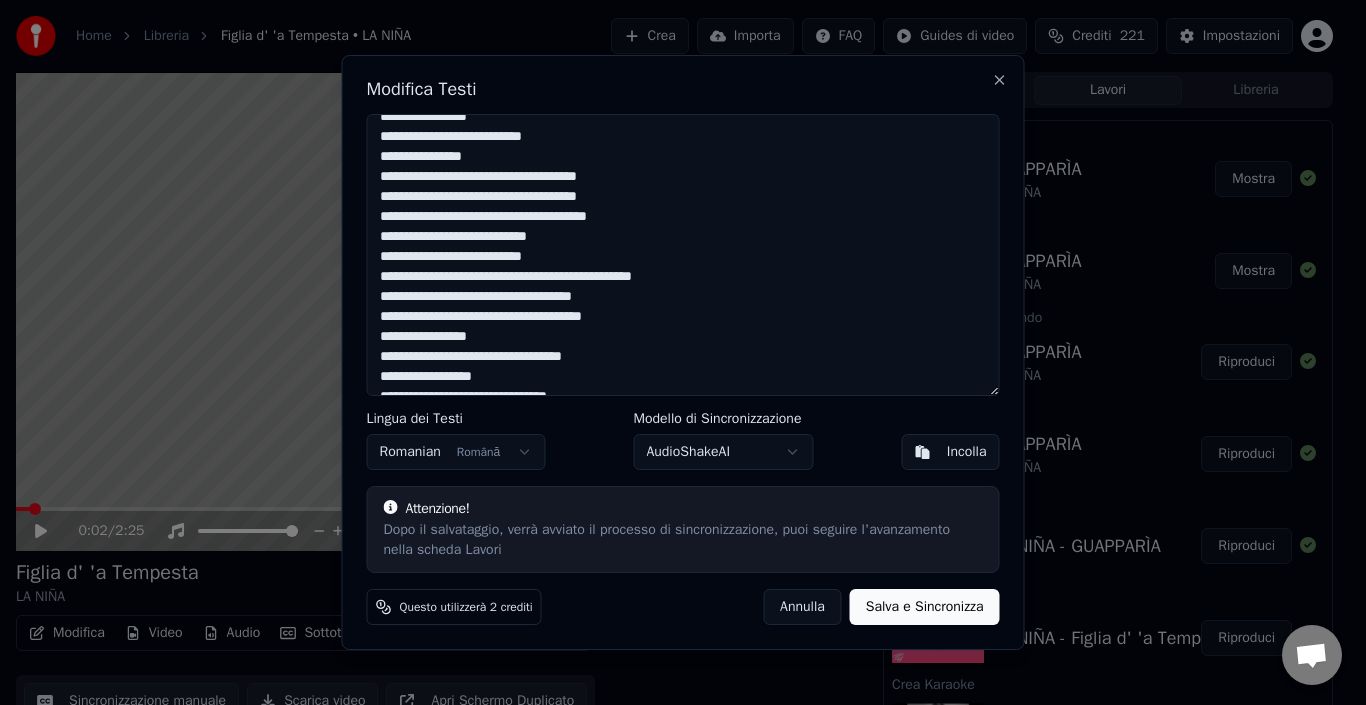 scroll, scrollTop: 727, scrollLeft: 0, axis: vertical 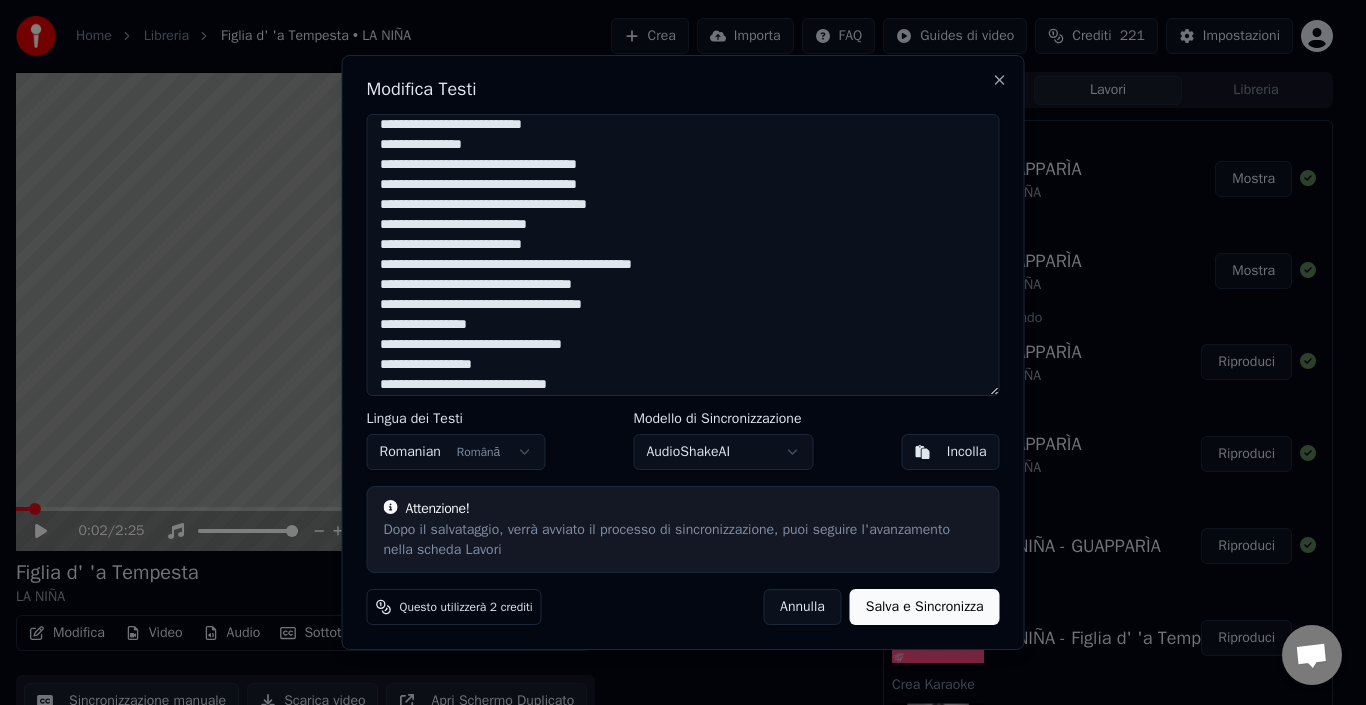 click at bounding box center (683, 255) 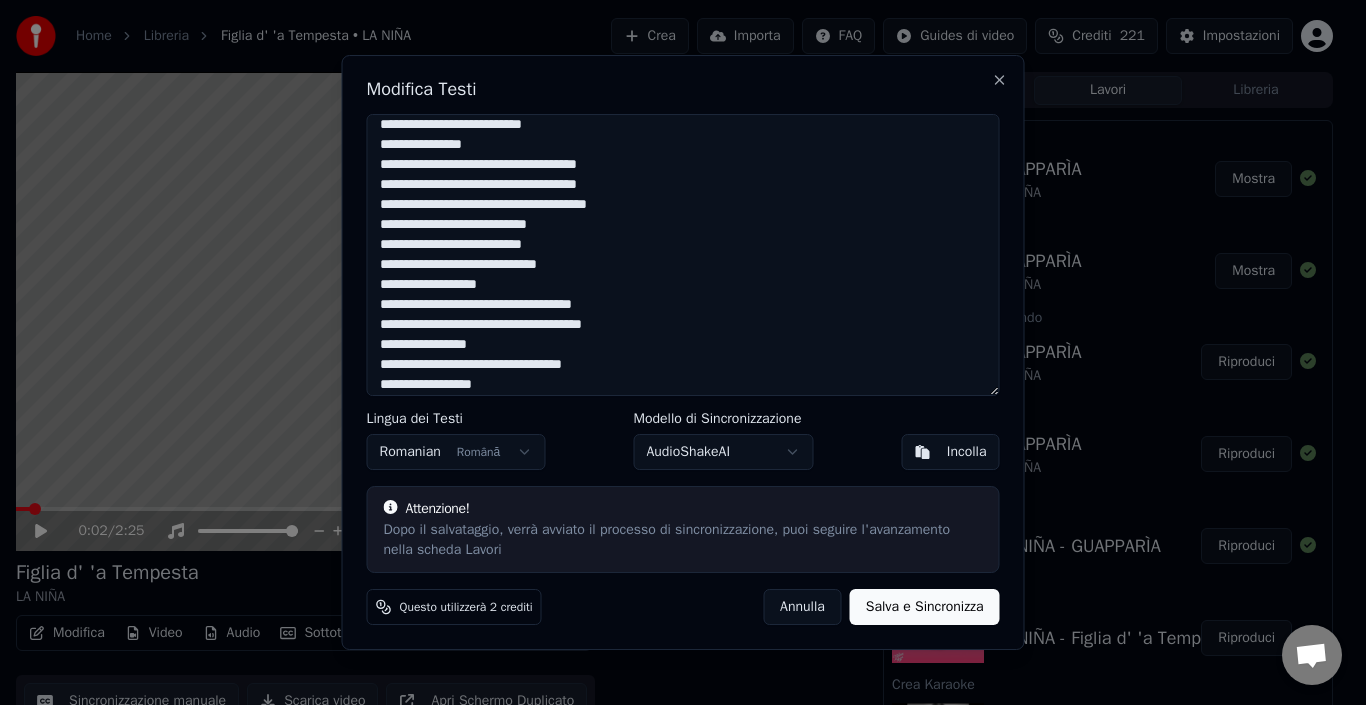 scroll, scrollTop: 827, scrollLeft: 0, axis: vertical 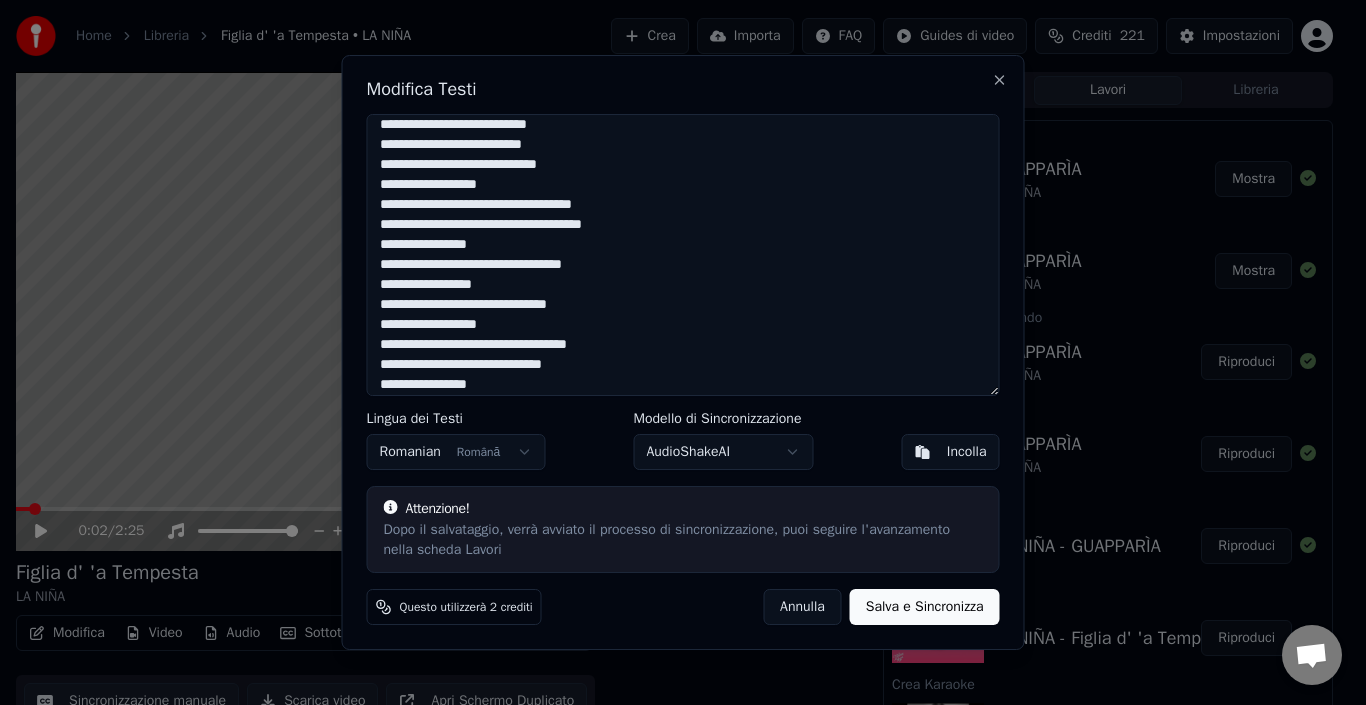 click at bounding box center (683, 255) 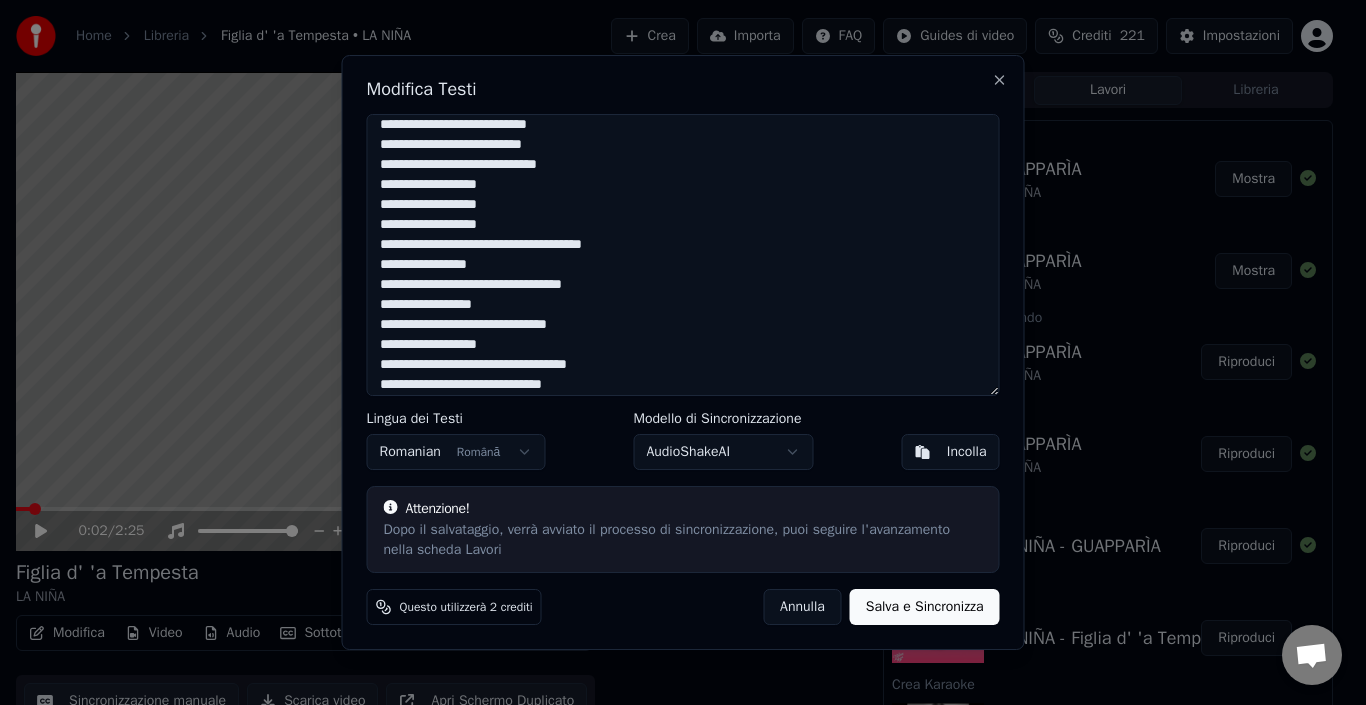 click at bounding box center [683, 255] 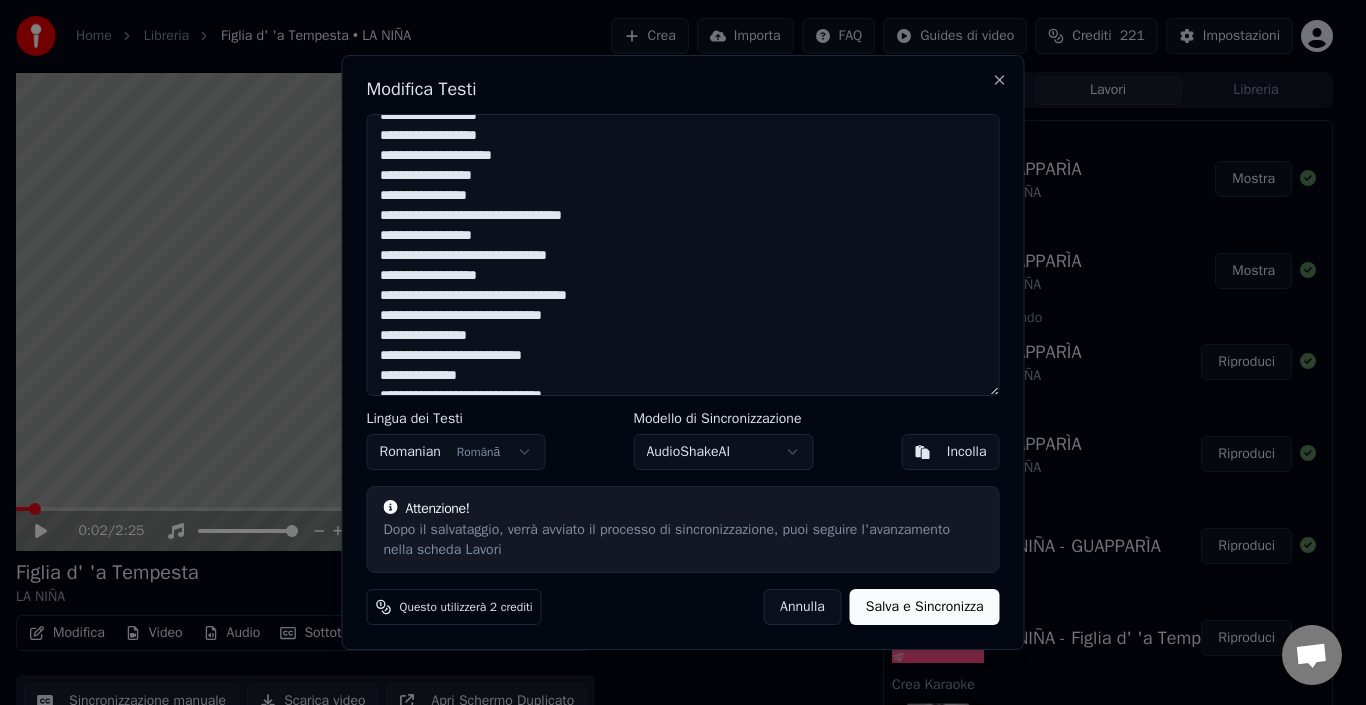 scroll, scrollTop: 927, scrollLeft: 0, axis: vertical 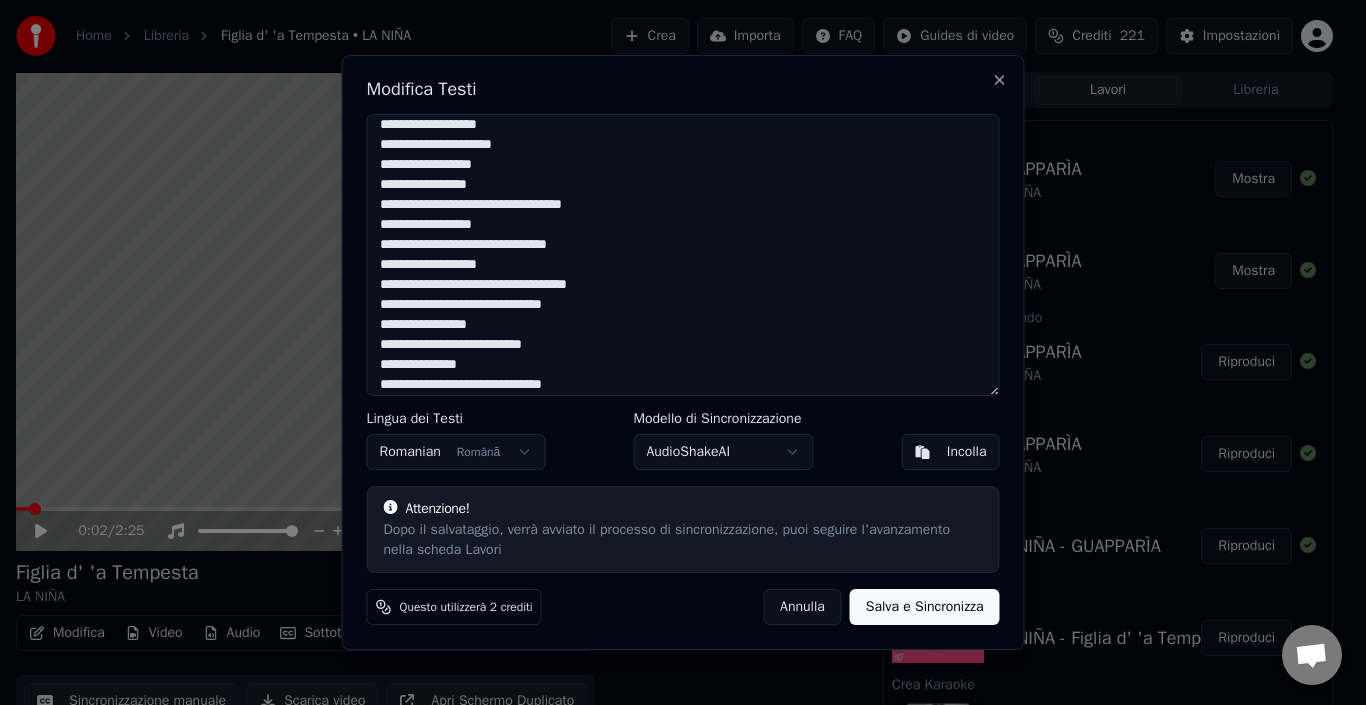 click at bounding box center [683, 255] 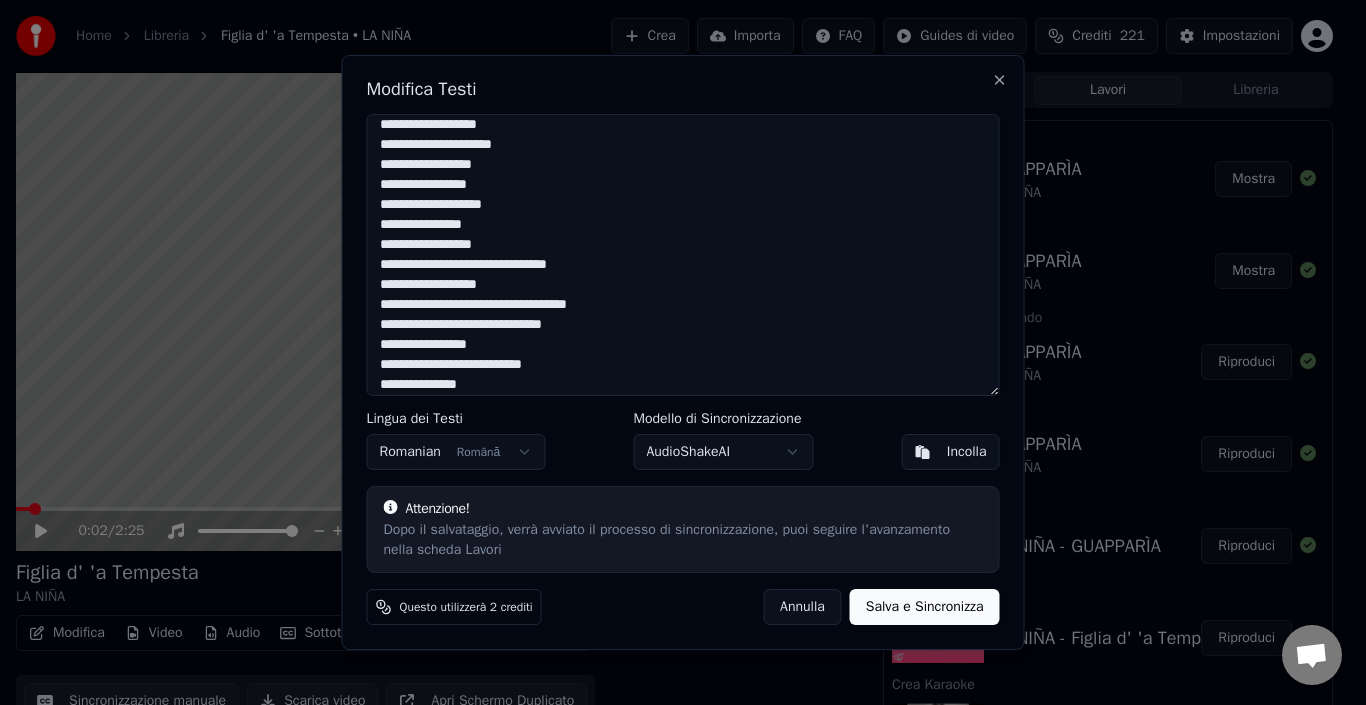 drag, startPoint x: 482, startPoint y: 287, endPoint x: 495, endPoint y: 286, distance: 13.038404 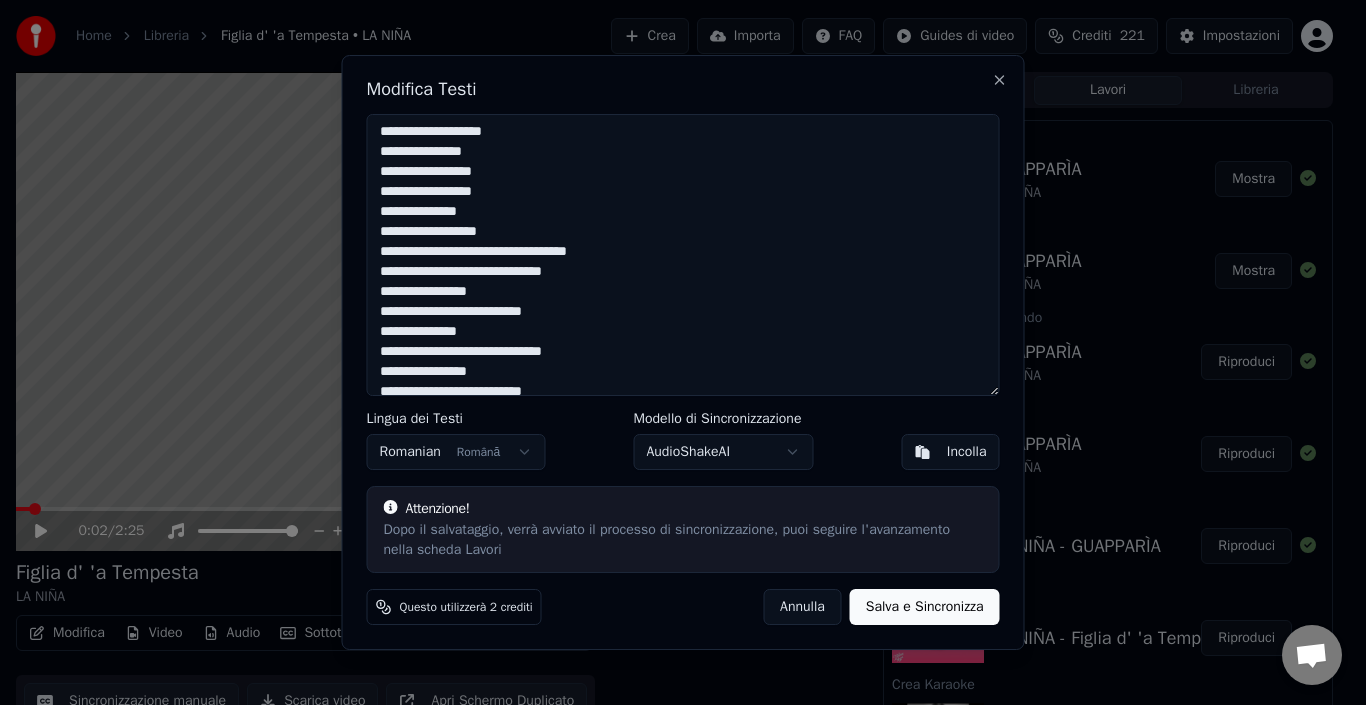 scroll, scrollTop: 1027, scrollLeft: 0, axis: vertical 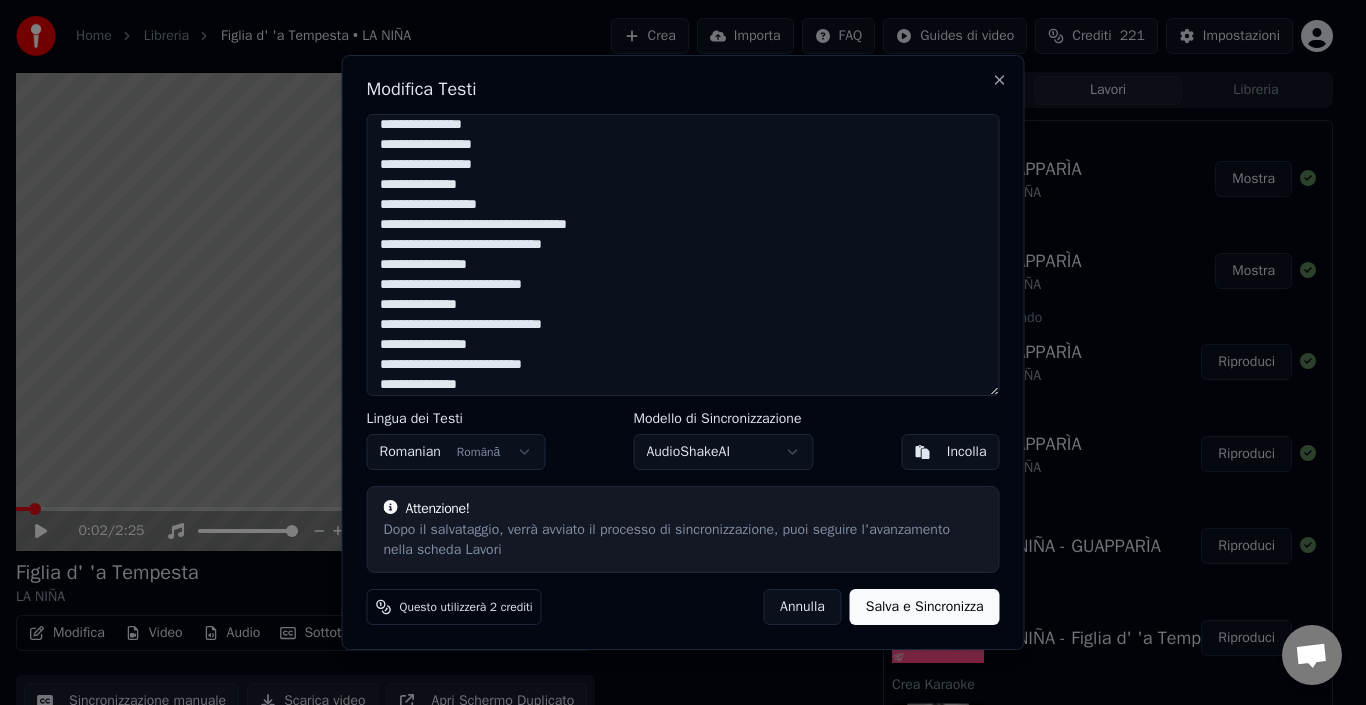 click at bounding box center (683, 255) 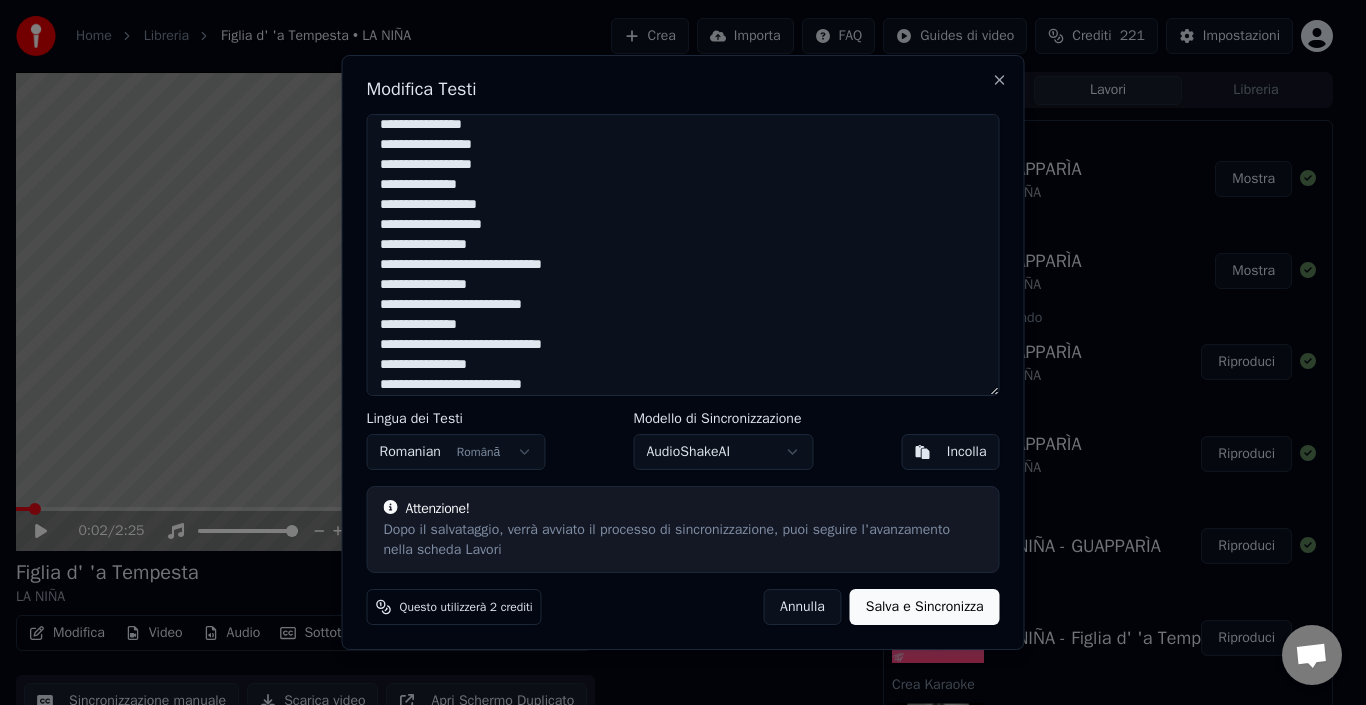 click at bounding box center [683, 255] 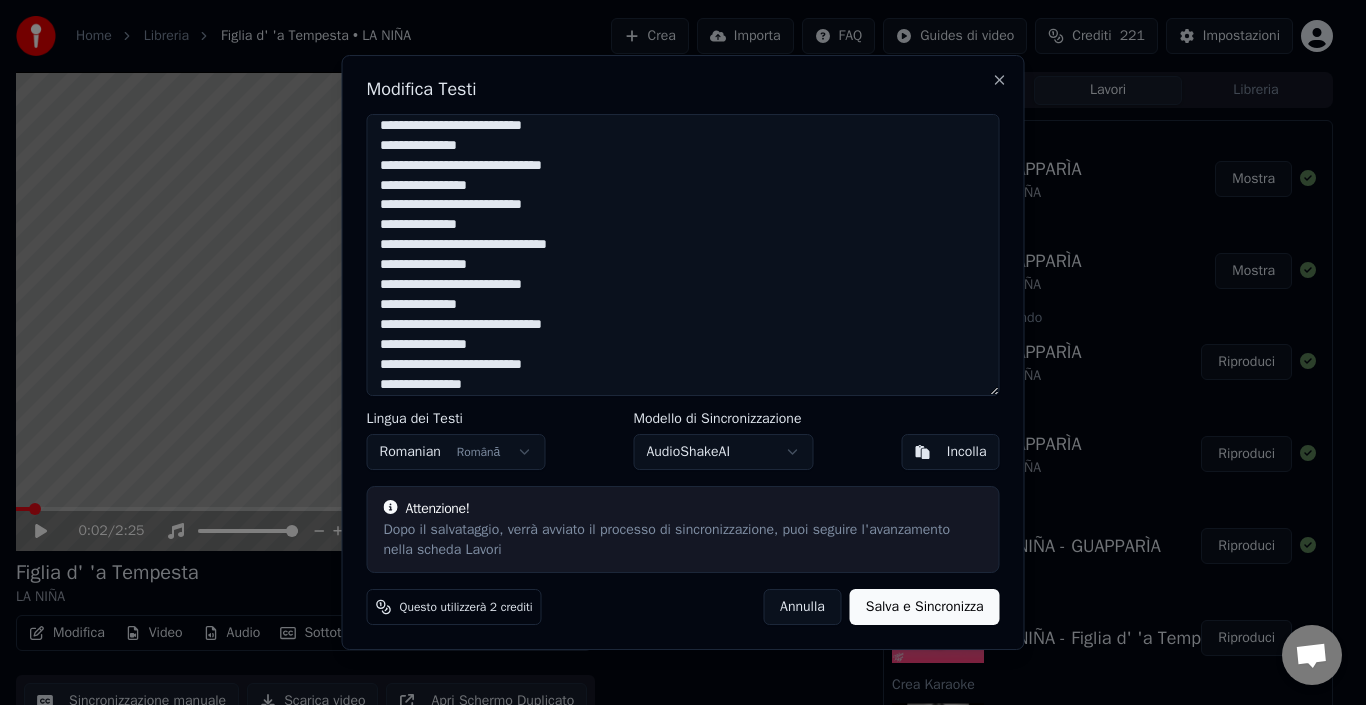 scroll, scrollTop: 1227, scrollLeft: 0, axis: vertical 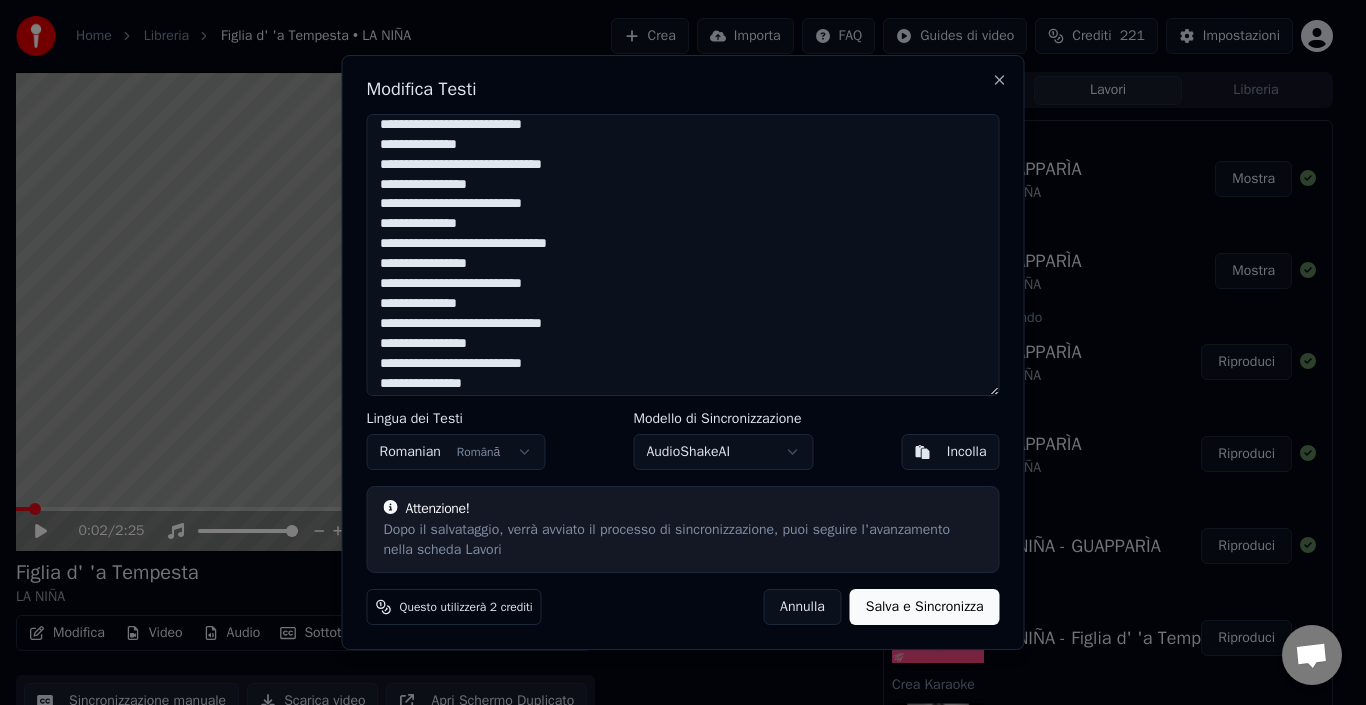 click at bounding box center [683, 255] 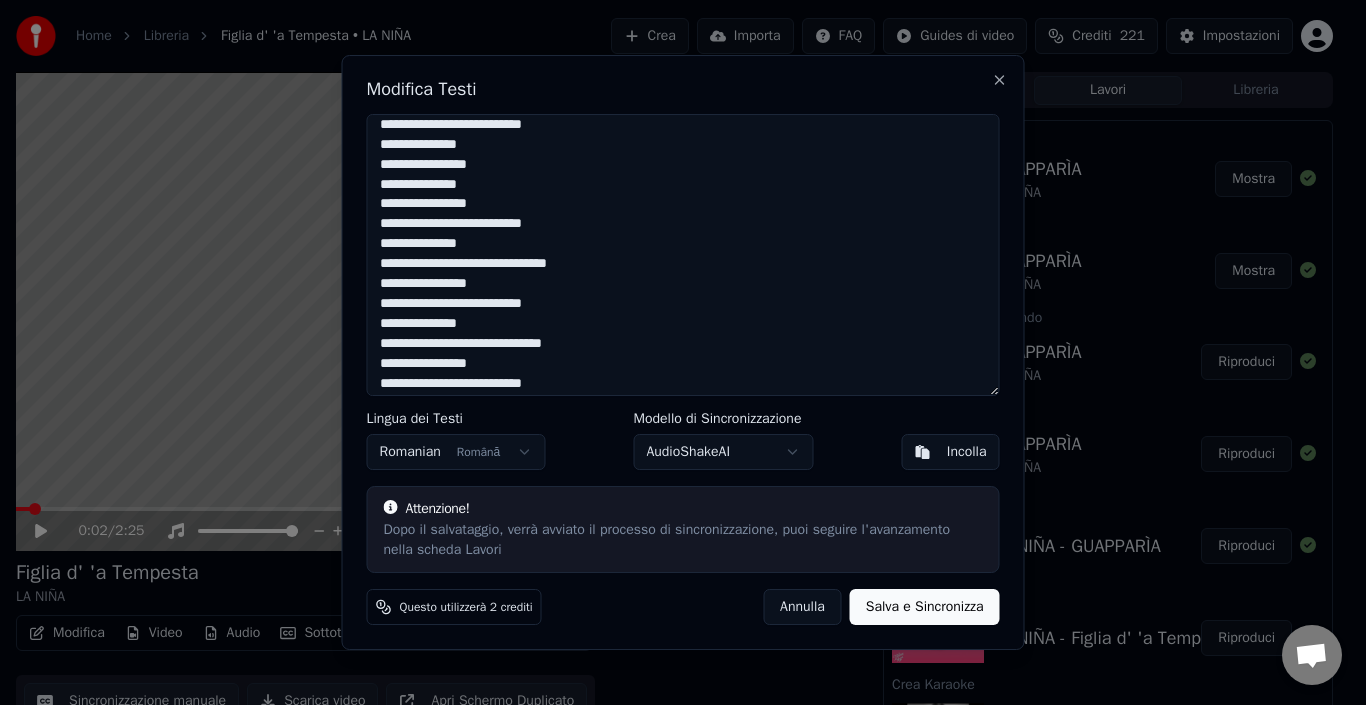 scroll, scrollTop: 1306, scrollLeft: 0, axis: vertical 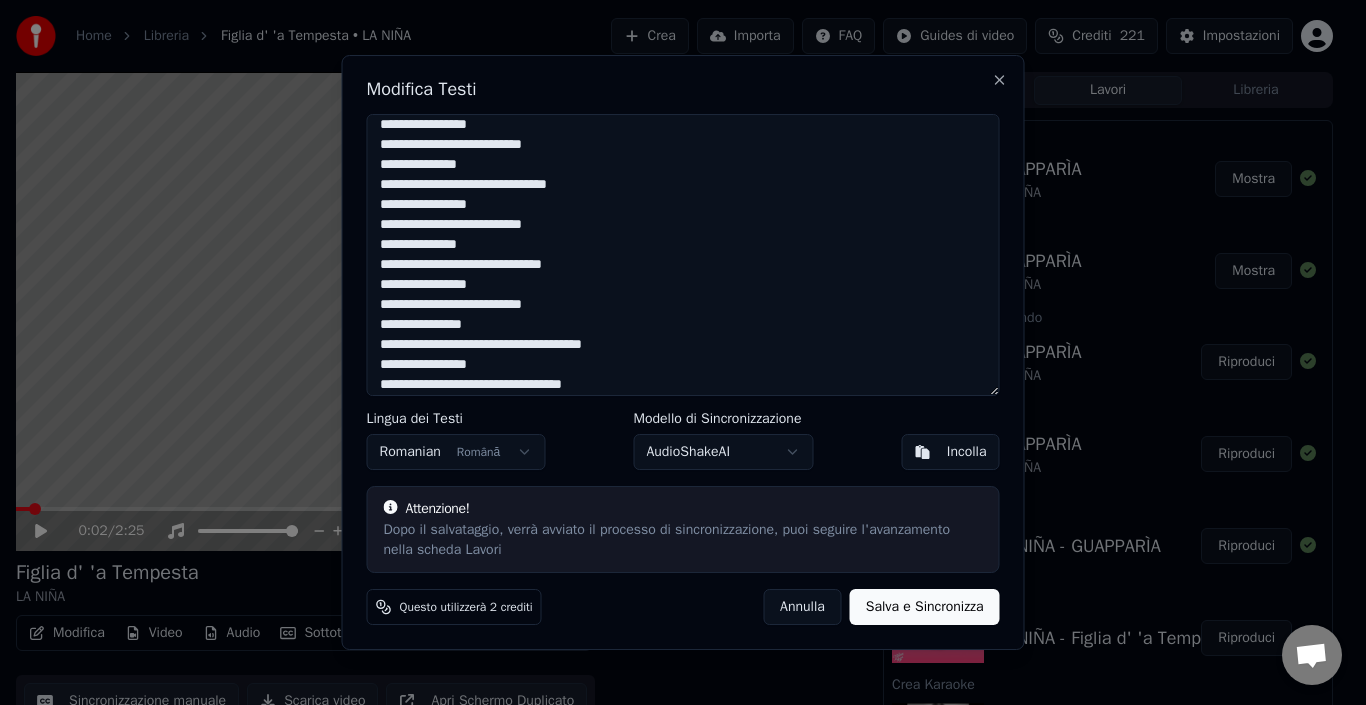 click at bounding box center (683, 255) 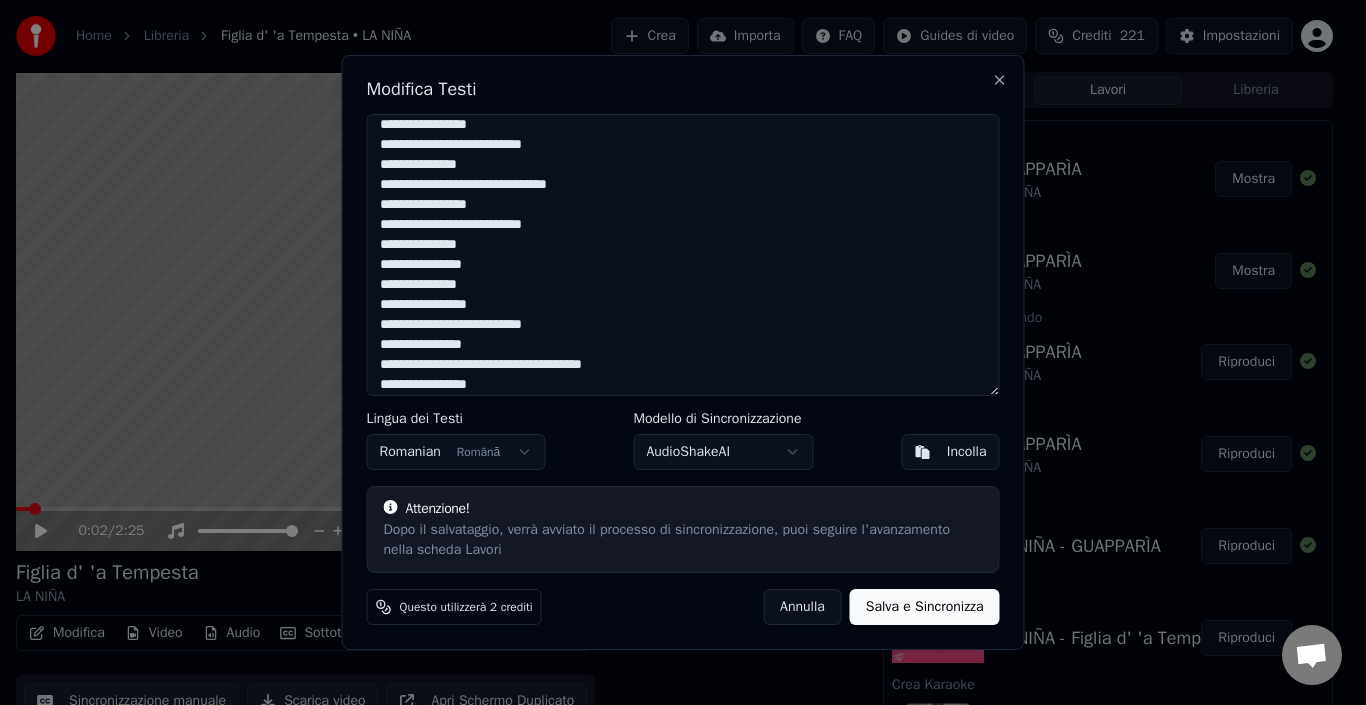 scroll, scrollTop: 1435, scrollLeft: 0, axis: vertical 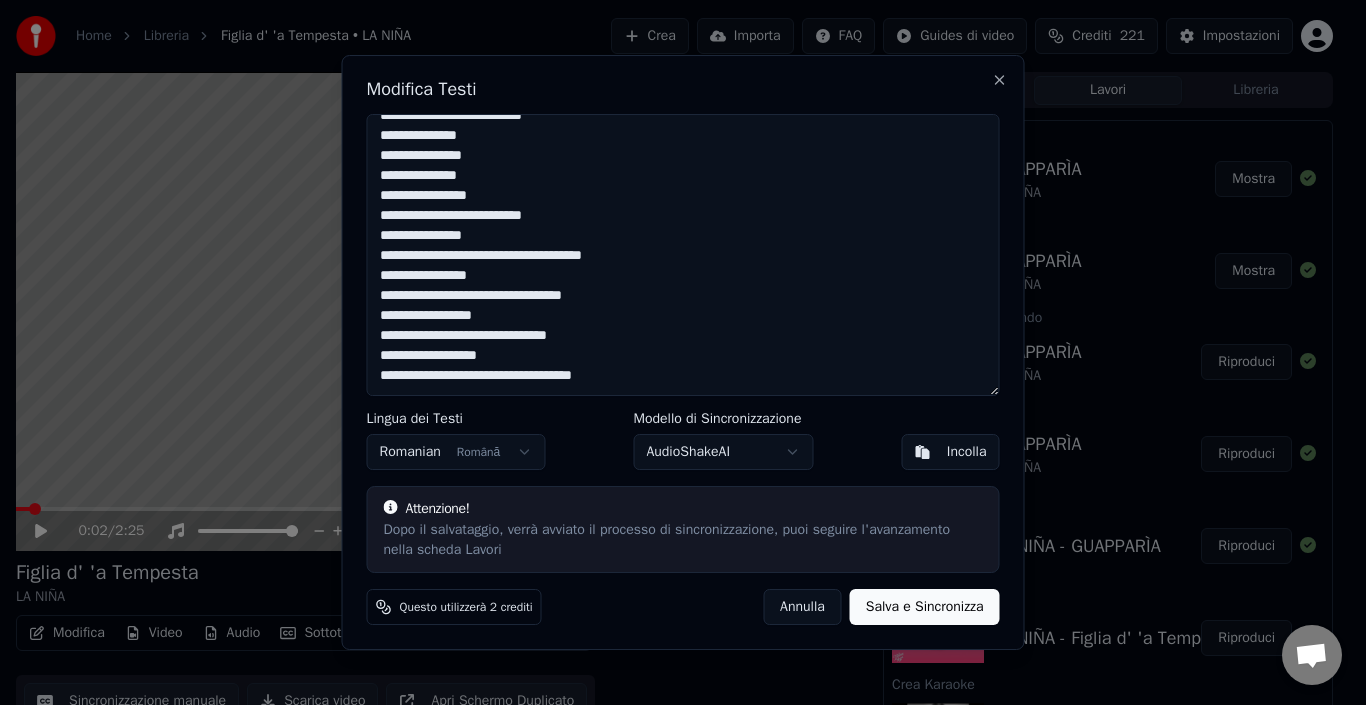 click at bounding box center [683, 255] 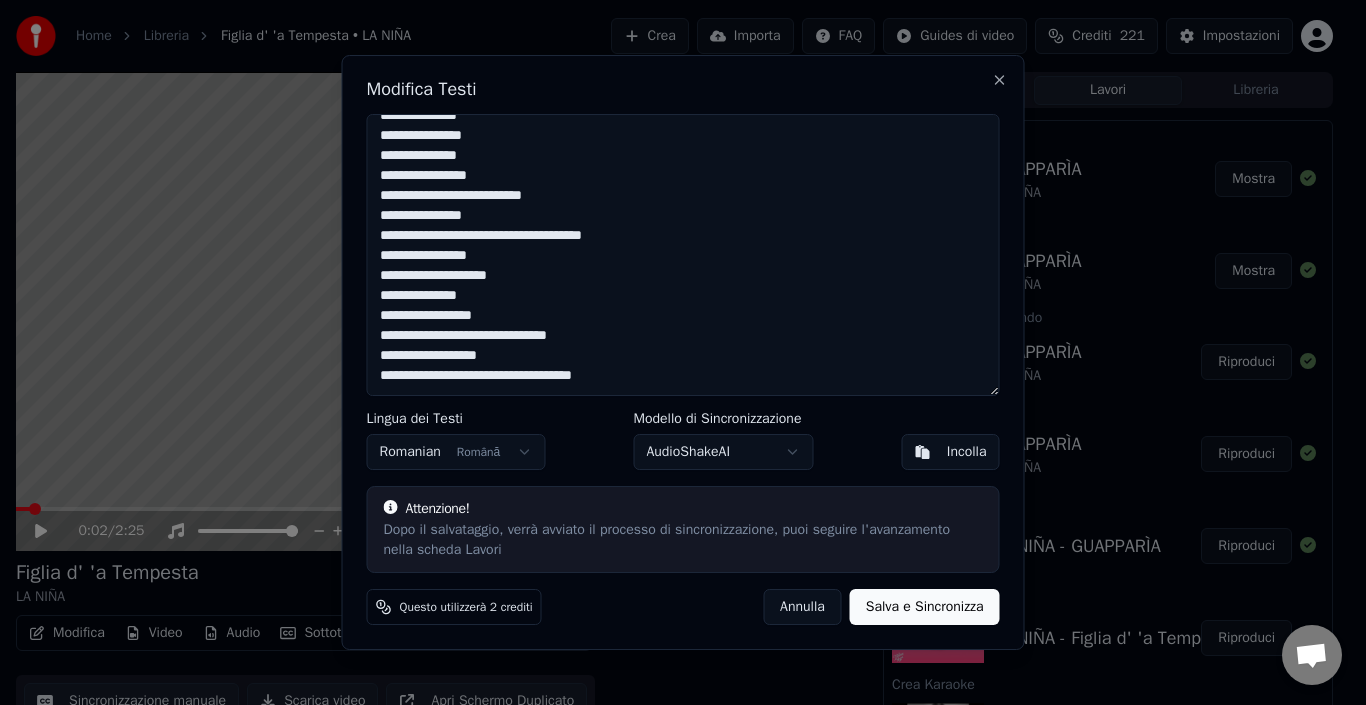 scroll, scrollTop: 1455, scrollLeft: 0, axis: vertical 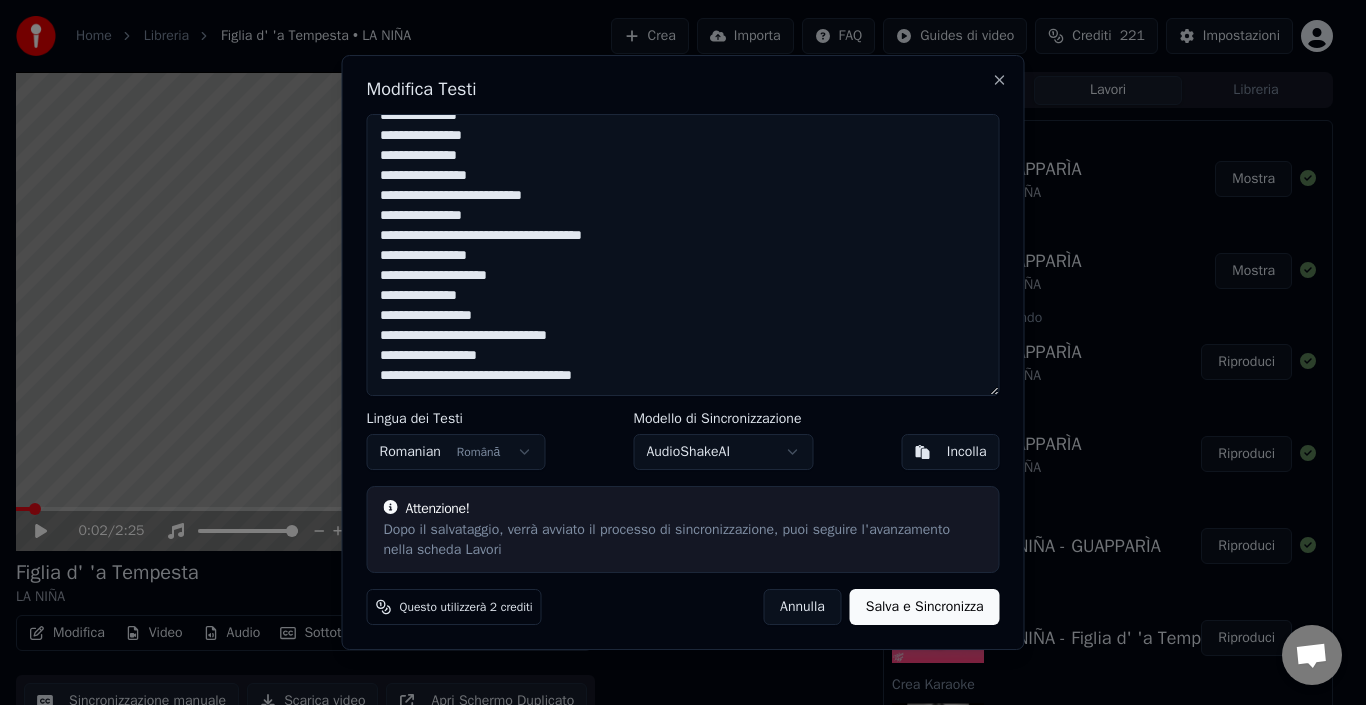 click at bounding box center [683, 255] 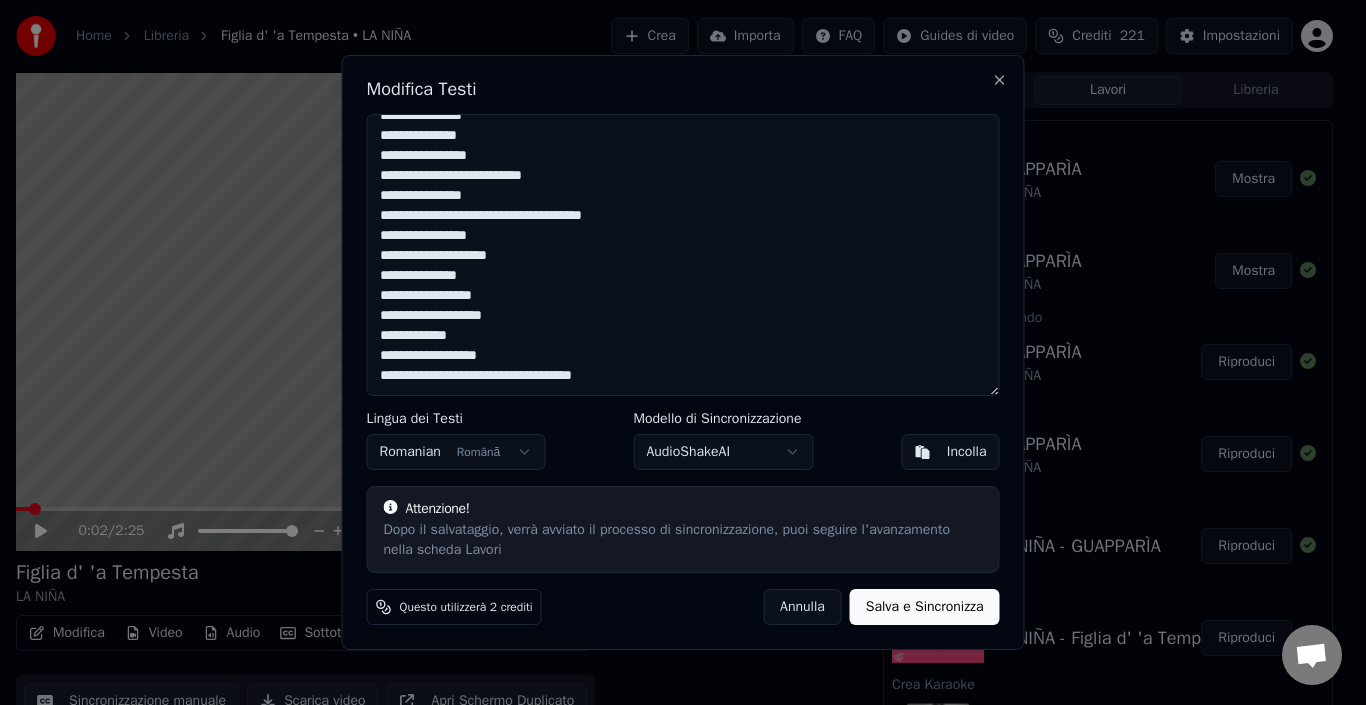 scroll, scrollTop: 1475, scrollLeft: 0, axis: vertical 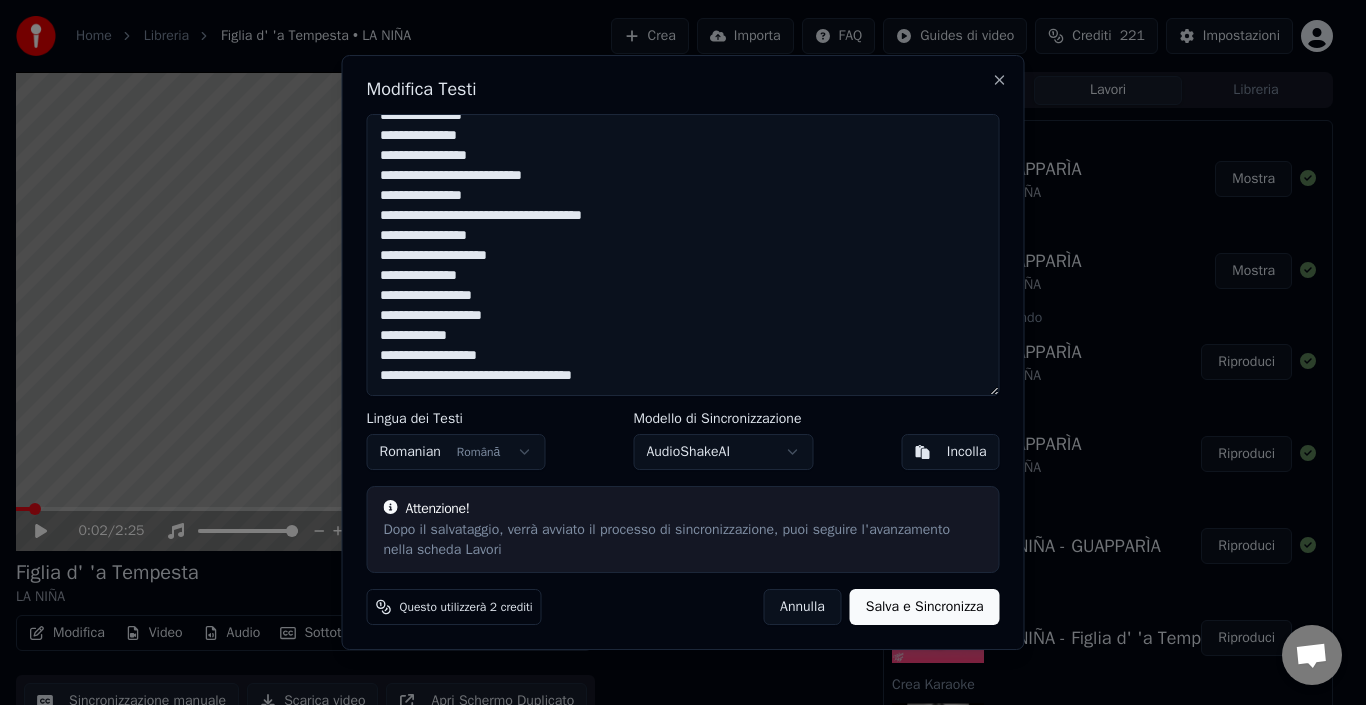 click at bounding box center (683, 255) 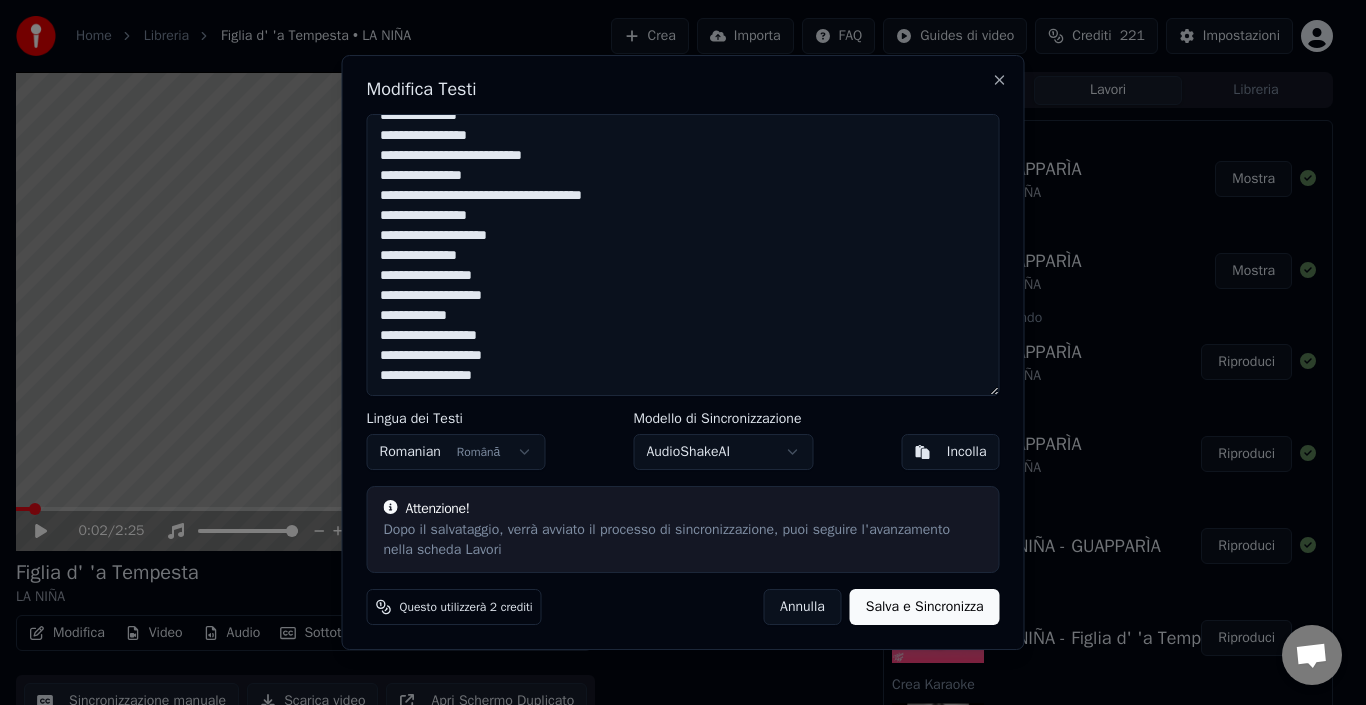 scroll, scrollTop: 1495, scrollLeft: 0, axis: vertical 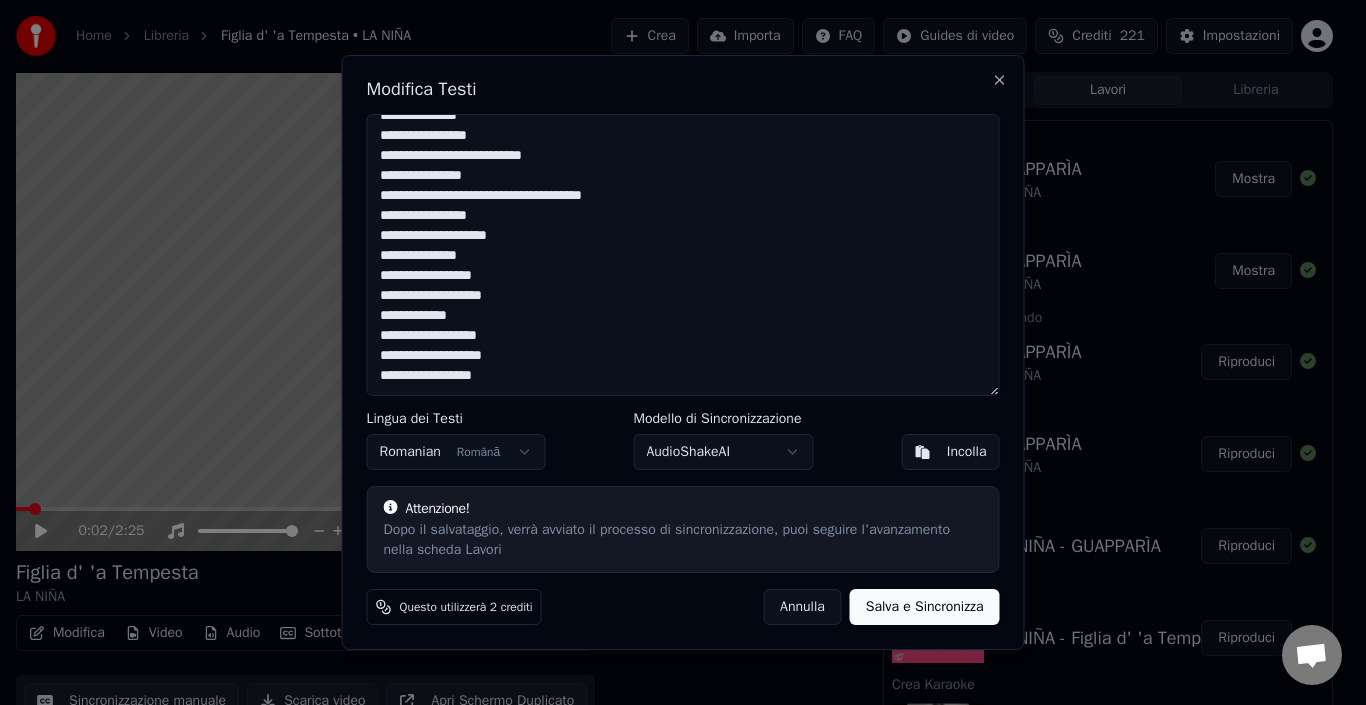 click at bounding box center [683, 255] 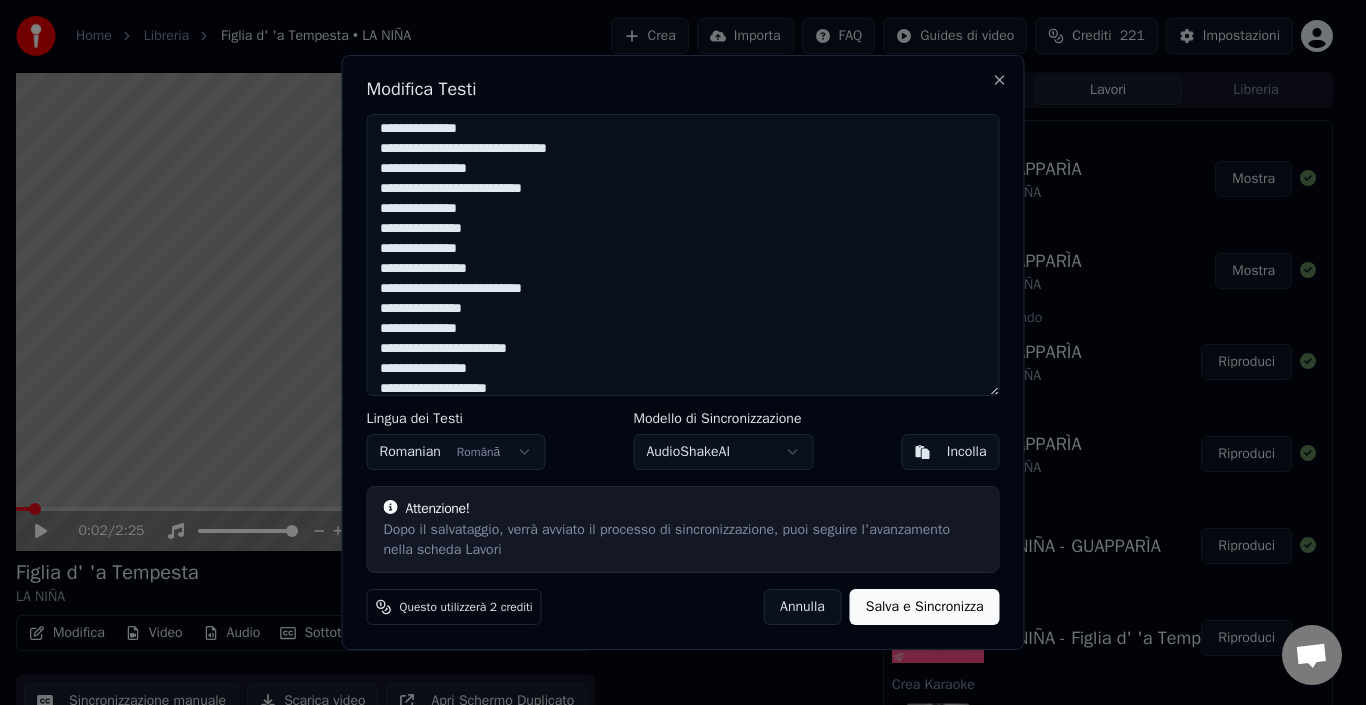scroll, scrollTop: 1315, scrollLeft: 0, axis: vertical 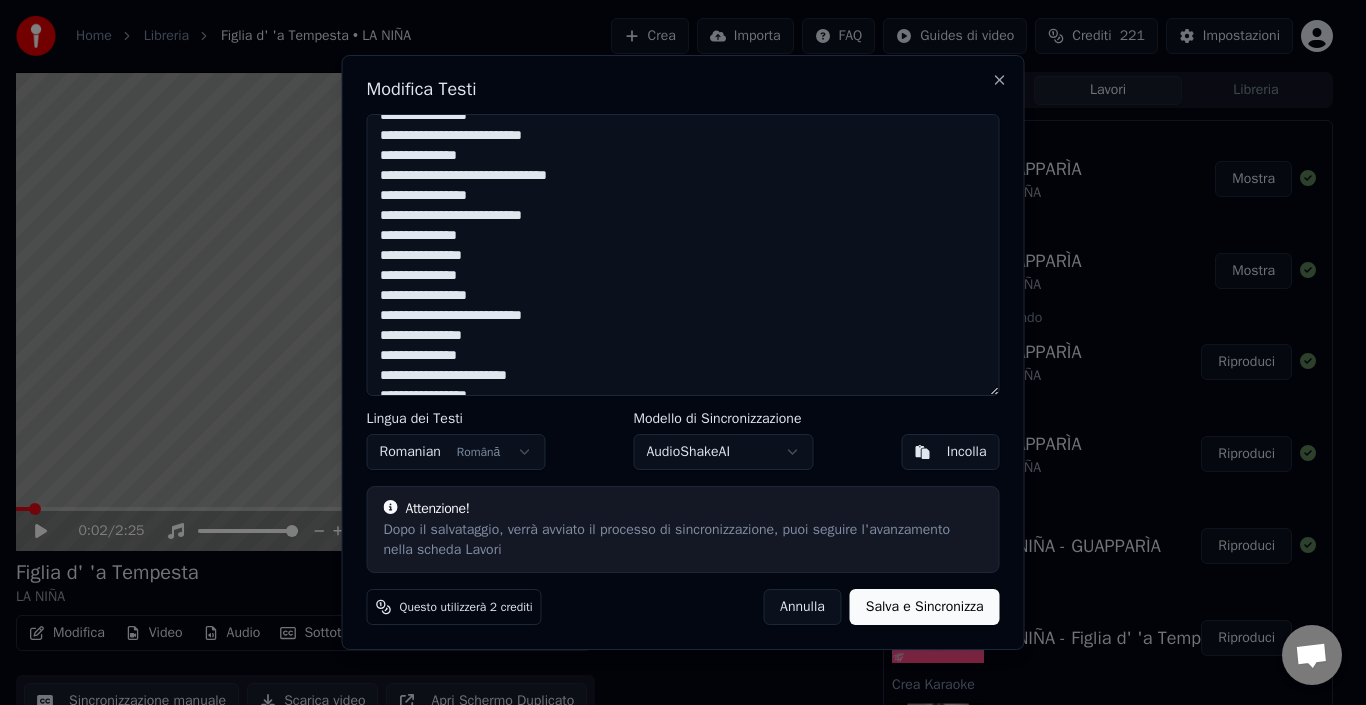 click at bounding box center [683, 255] 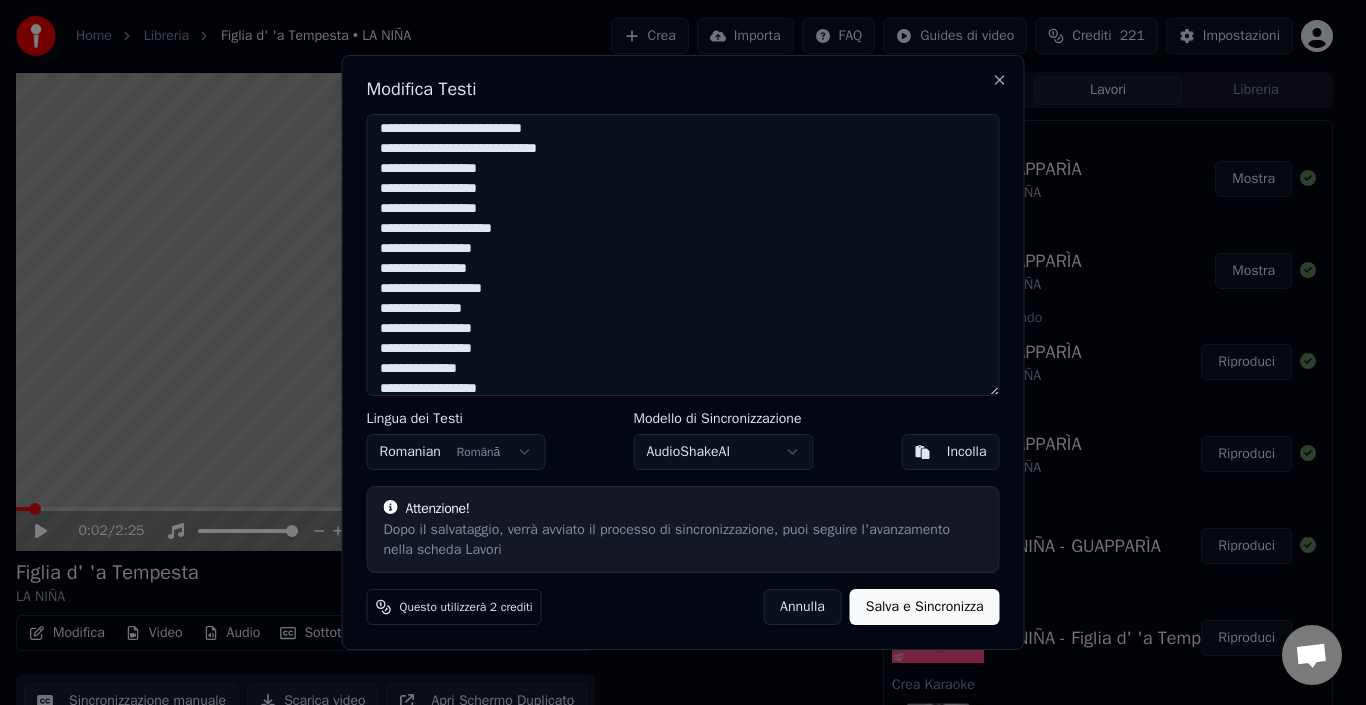 scroll, scrollTop: 606, scrollLeft: 0, axis: vertical 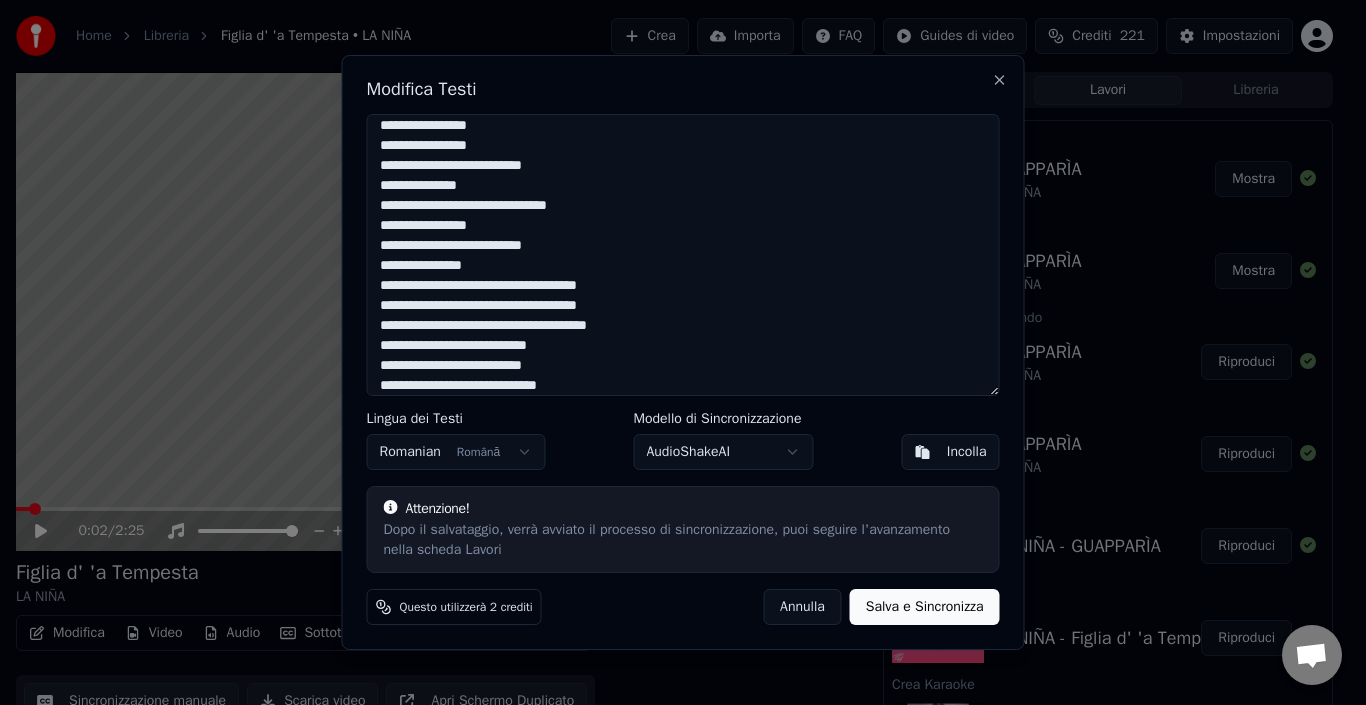 click at bounding box center (683, 255) 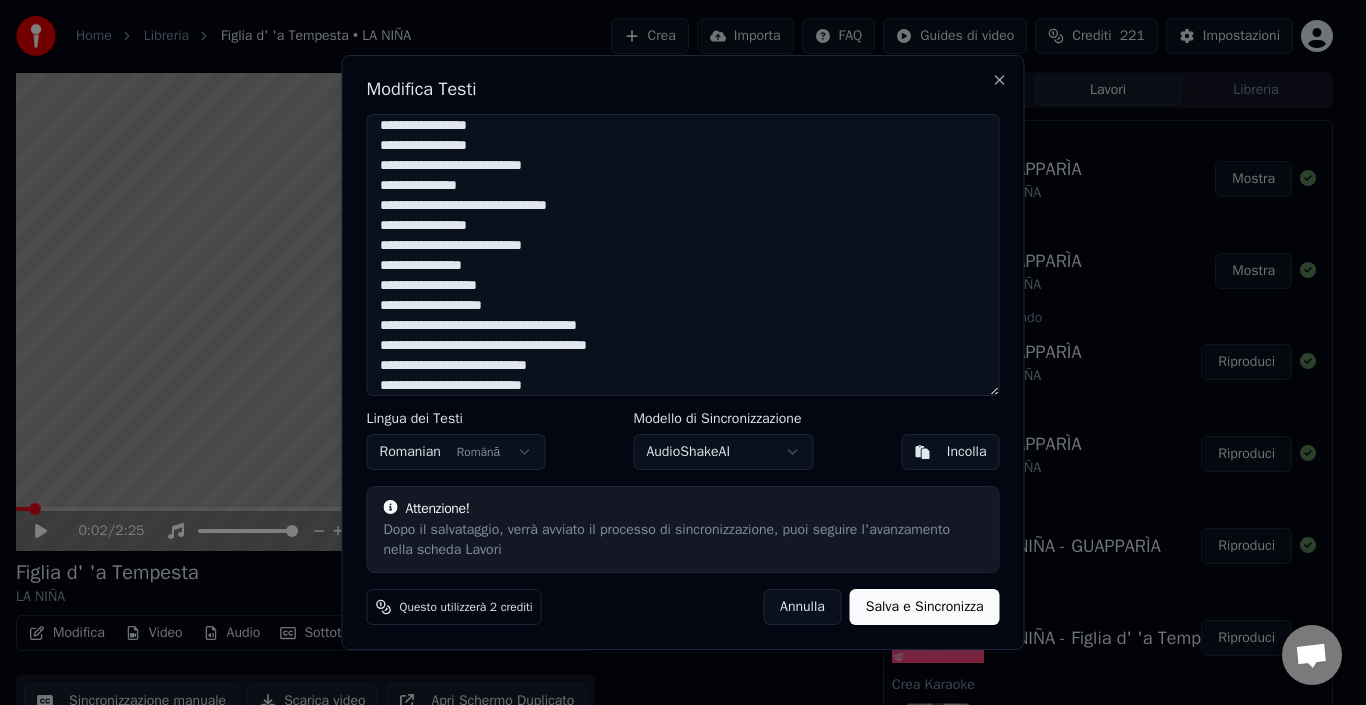 click at bounding box center (683, 255) 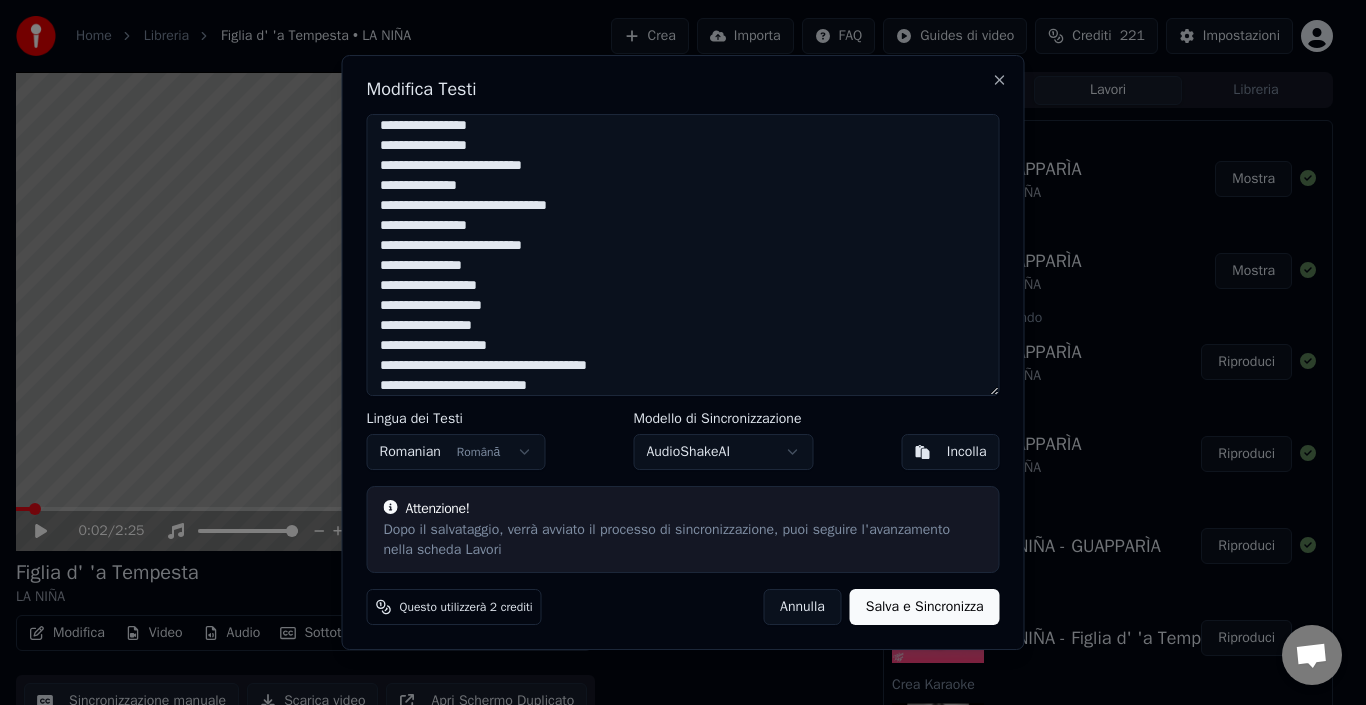 scroll, scrollTop: 706, scrollLeft: 0, axis: vertical 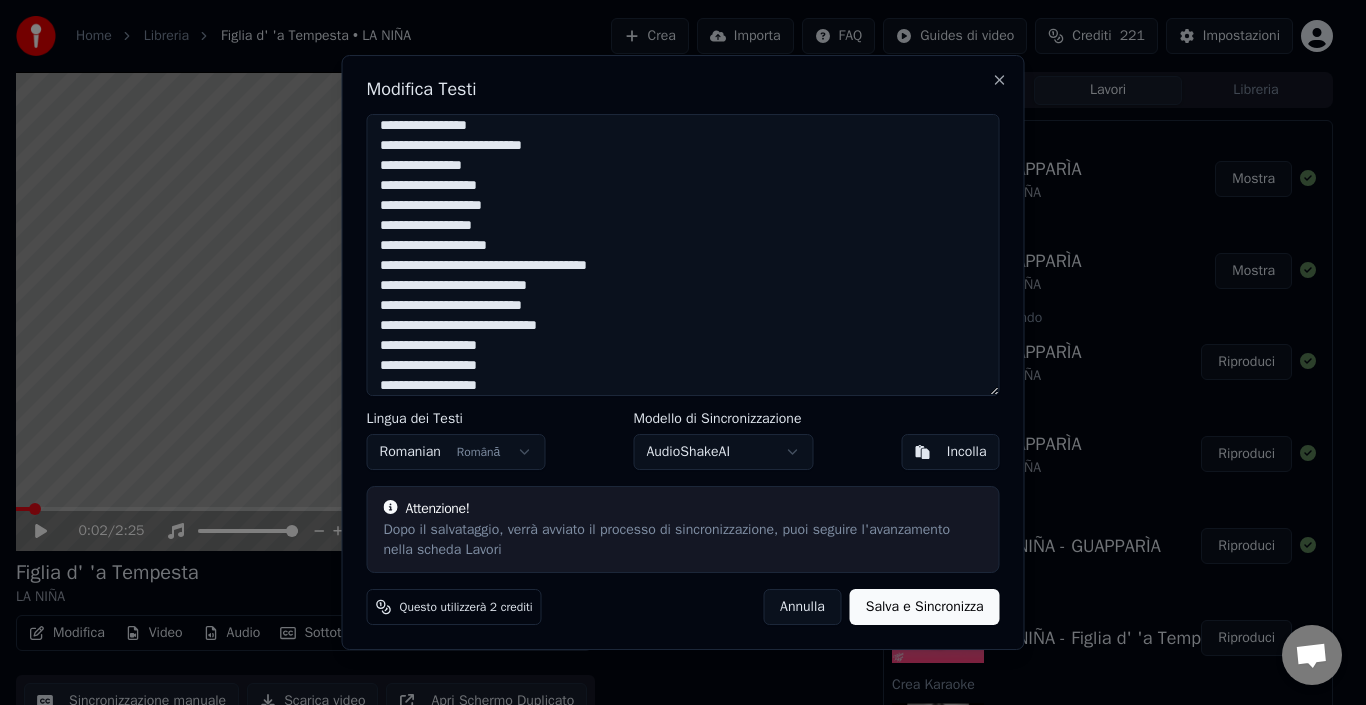 click at bounding box center (683, 255) 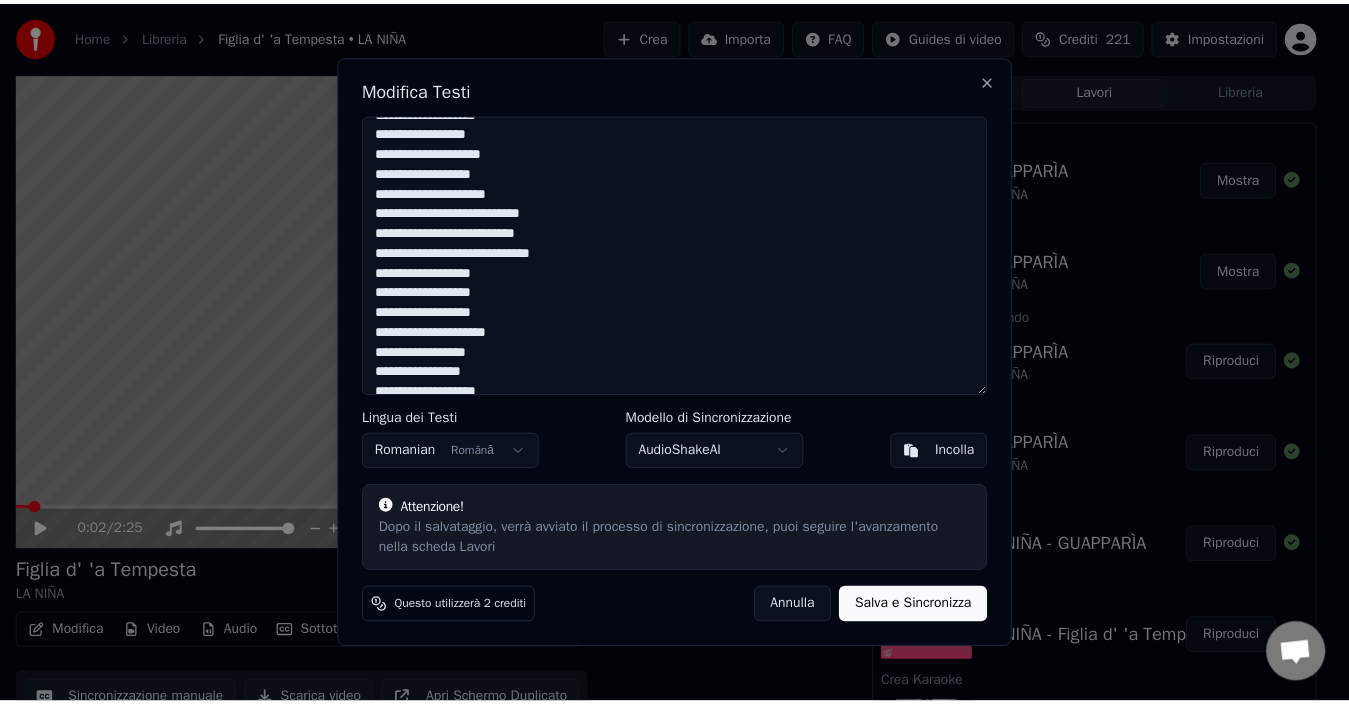 scroll, scrollTop: 806, scrollLeft: 0, axis: vertical 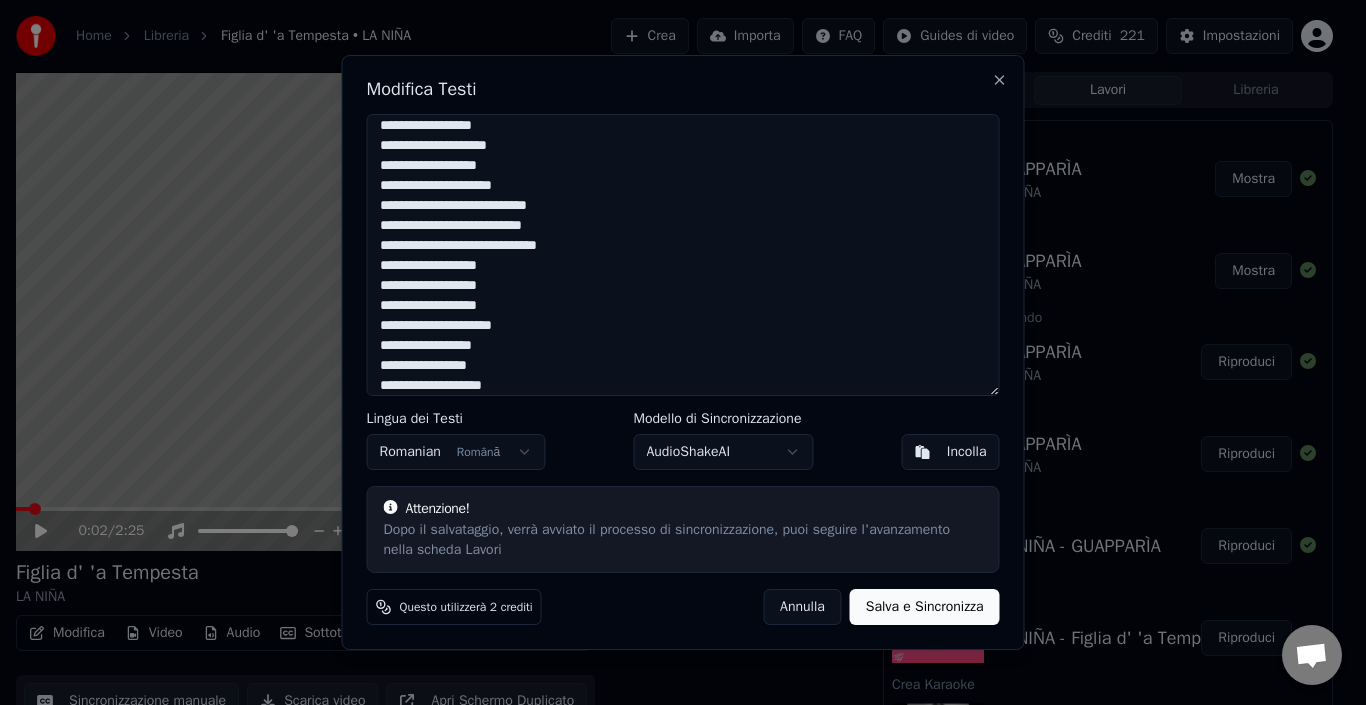 click on "Salva e Sincronizza" at bounding box center (925, 607) 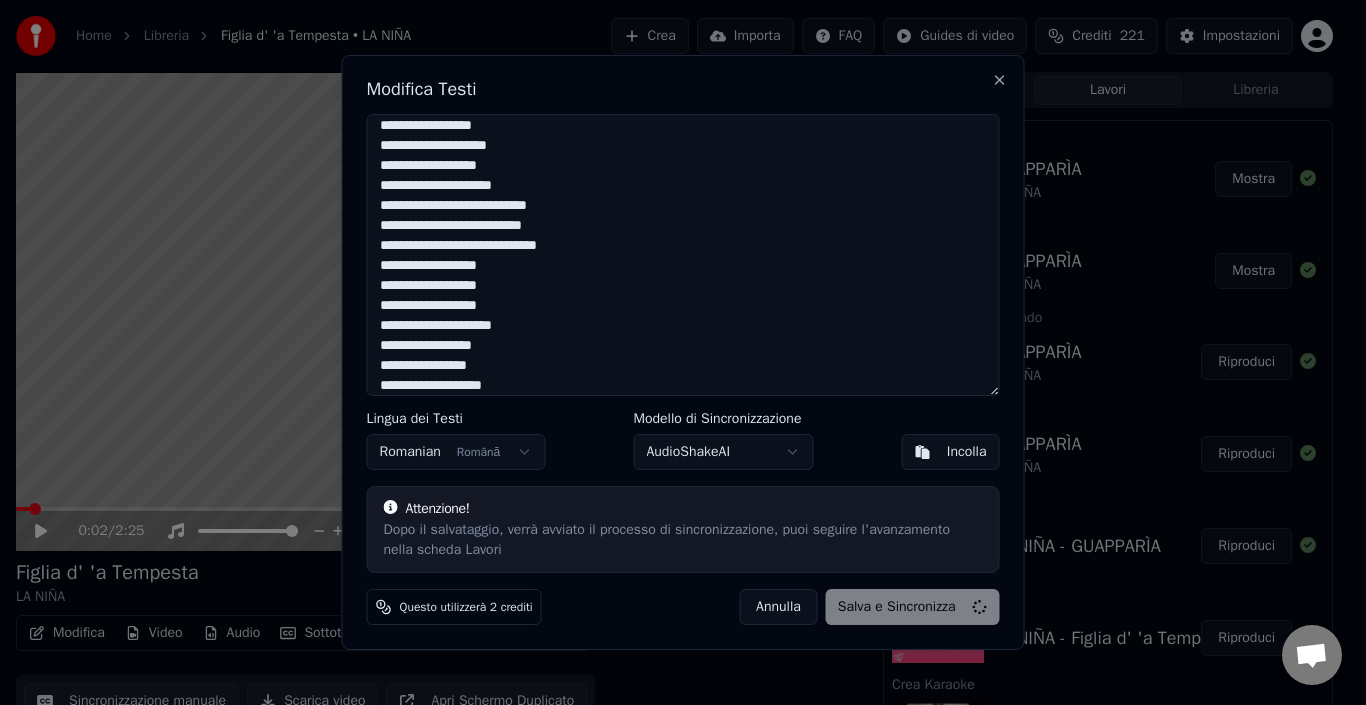 type on "**********" 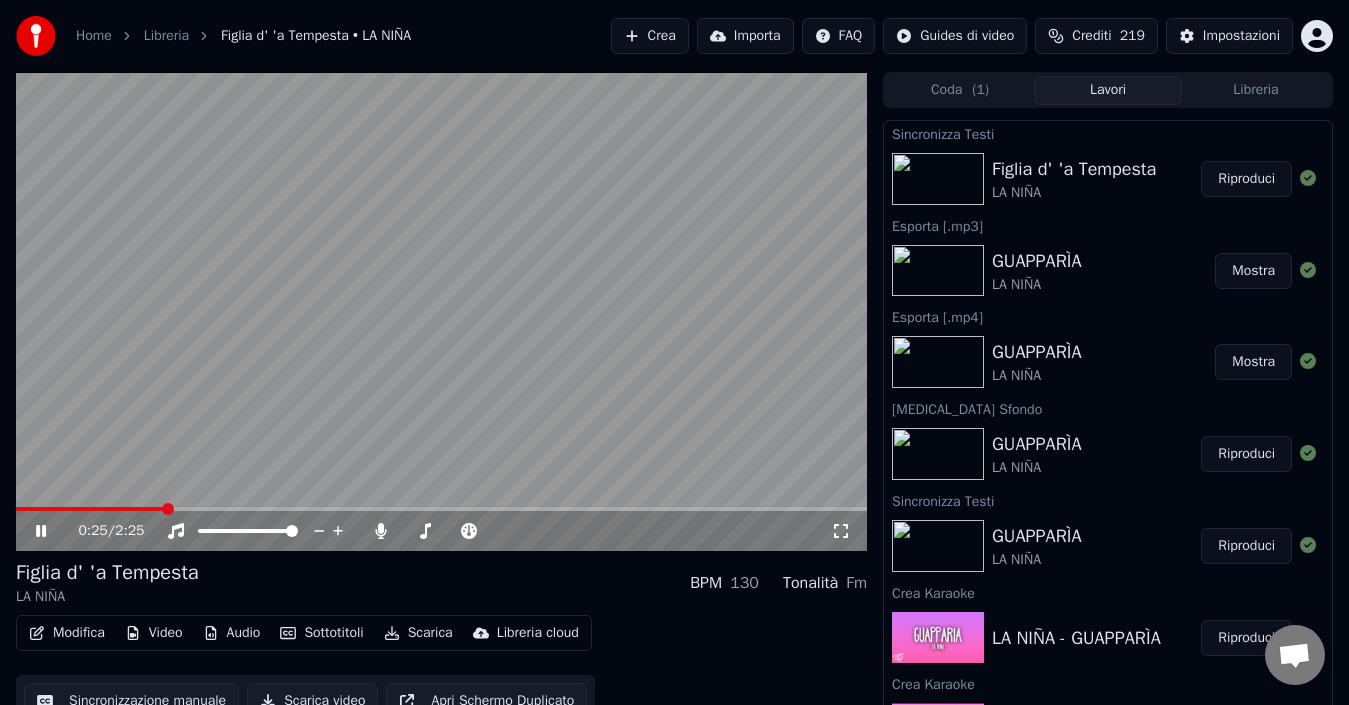click 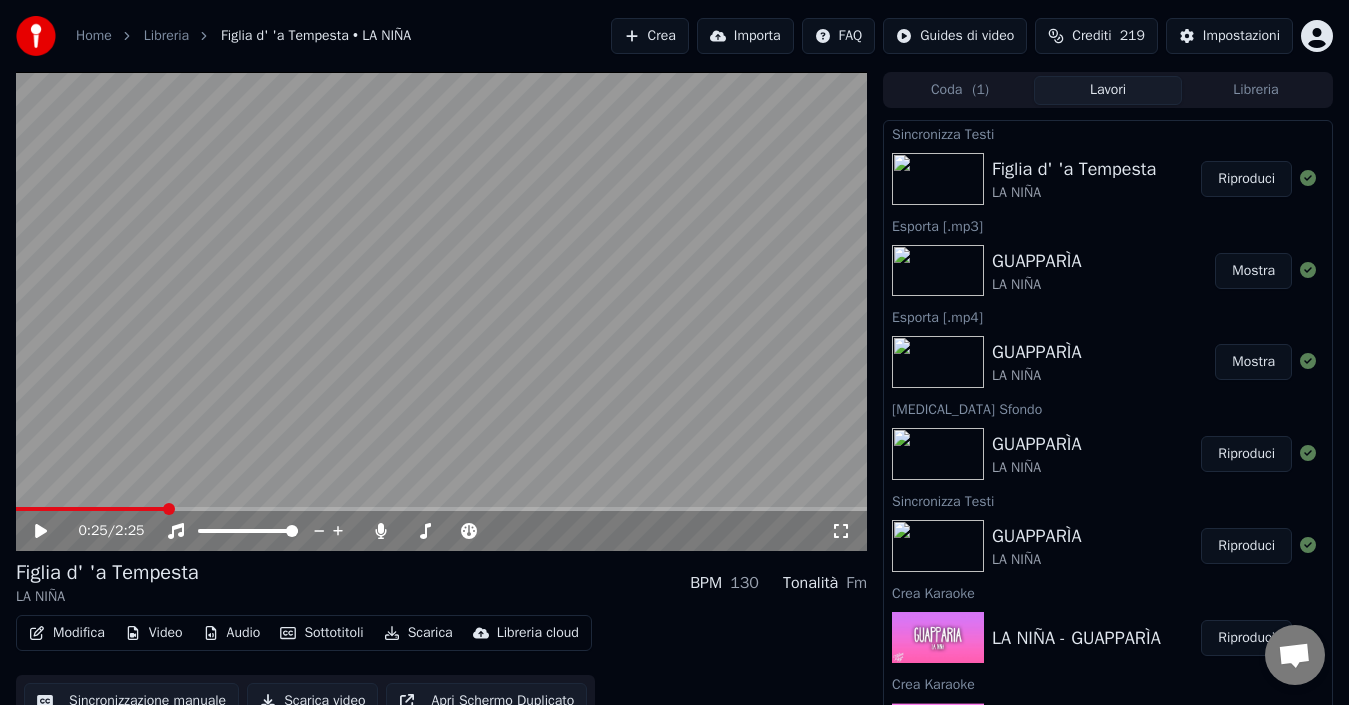 click on "Scarica" at bounding box center (418, 633) 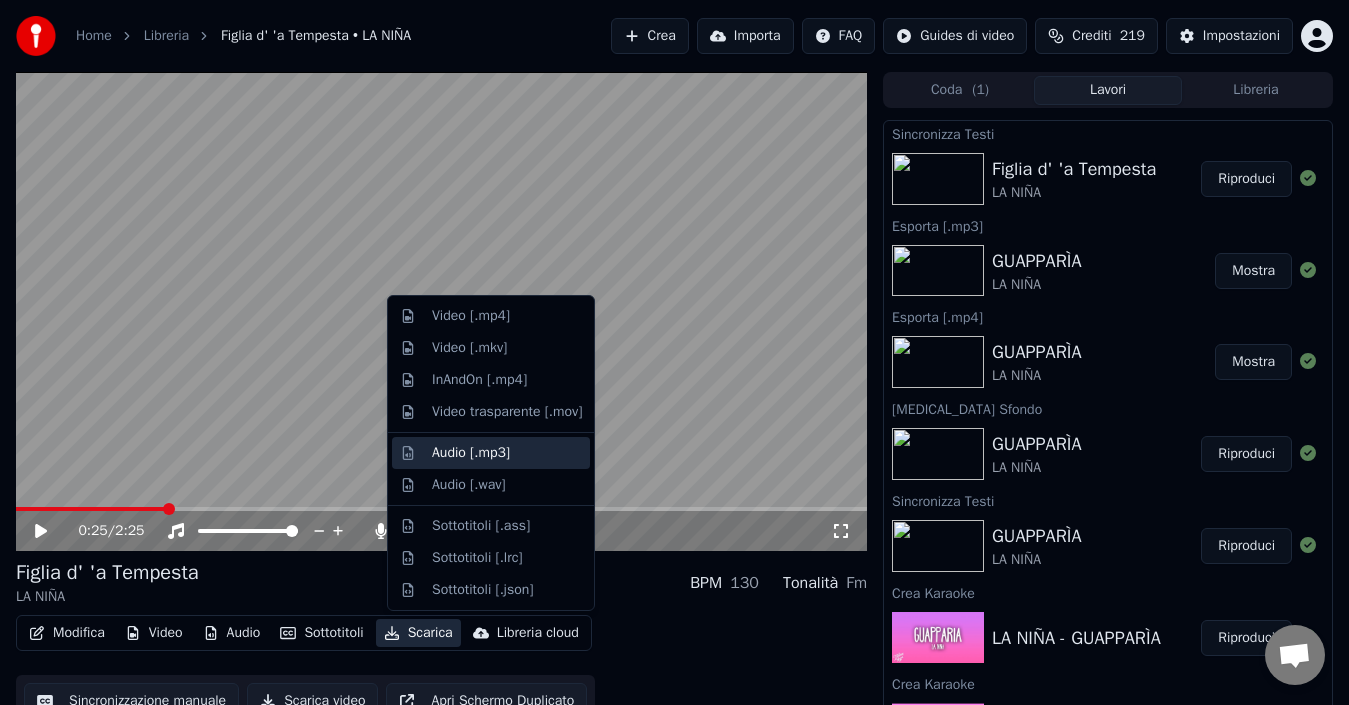 click on "Audio [.mp3]" at bounding box center (471, 453) 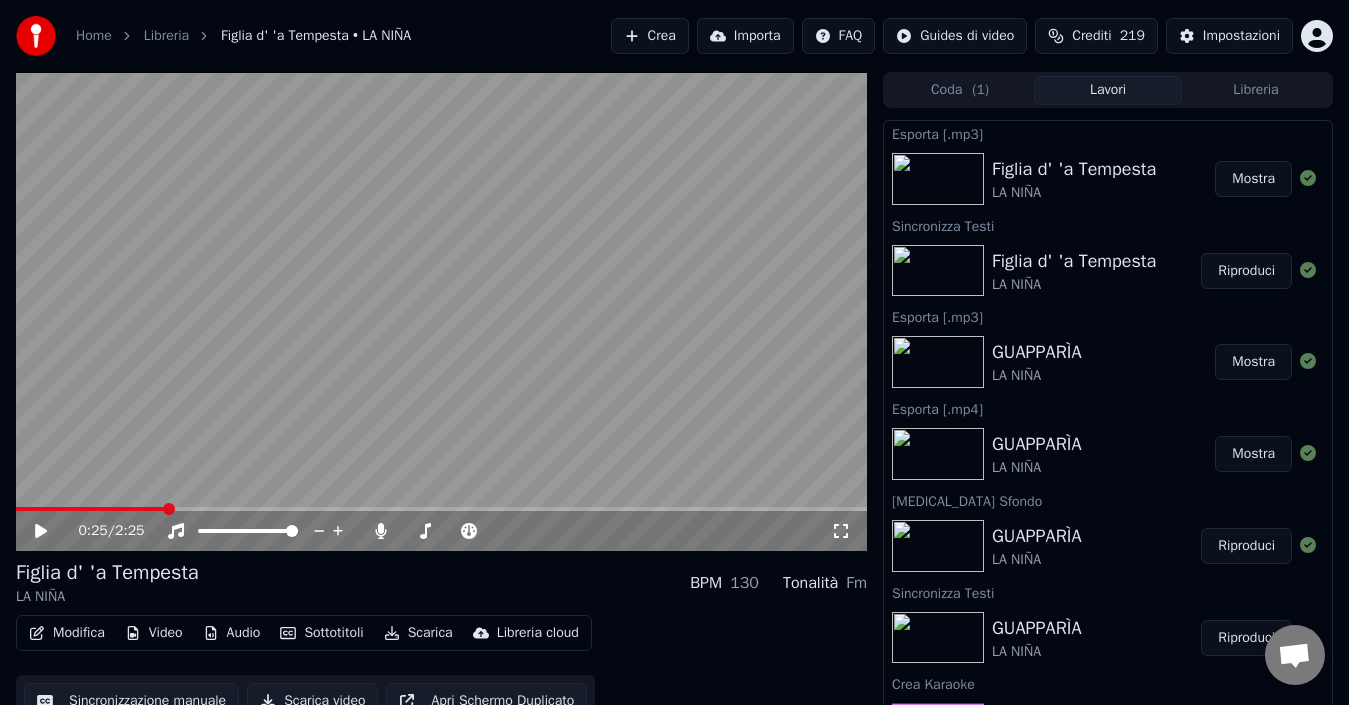 click on "Mostra" at bounding box center (1253, 179) 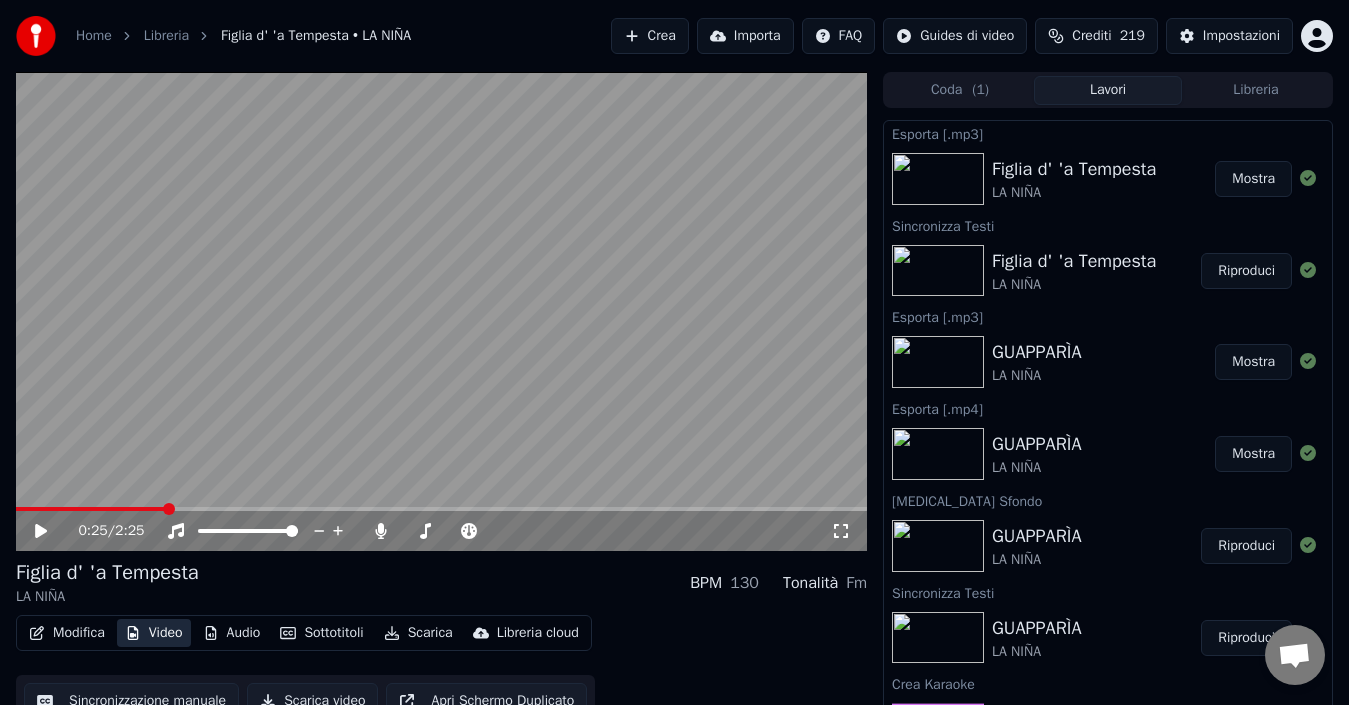 click on "Video" at bounding box center [154, 633] 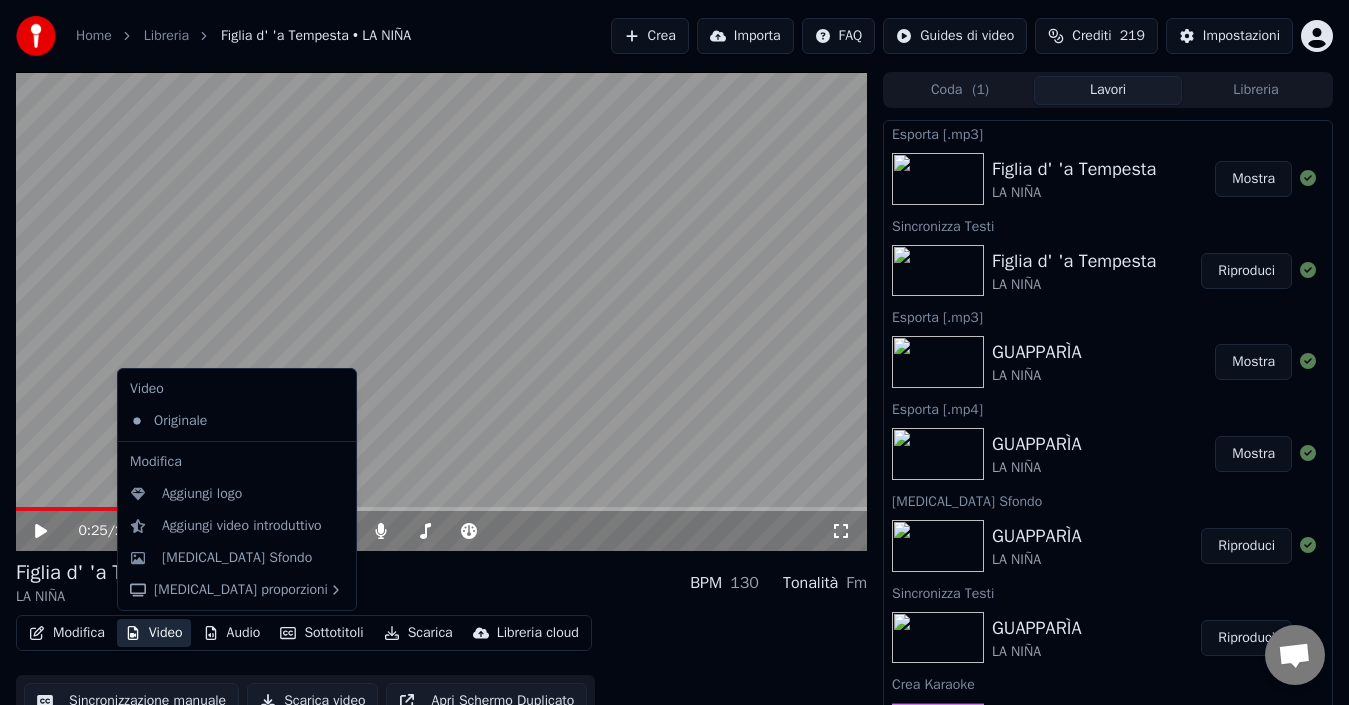 click on "Video" at bounding box center [154, 633] 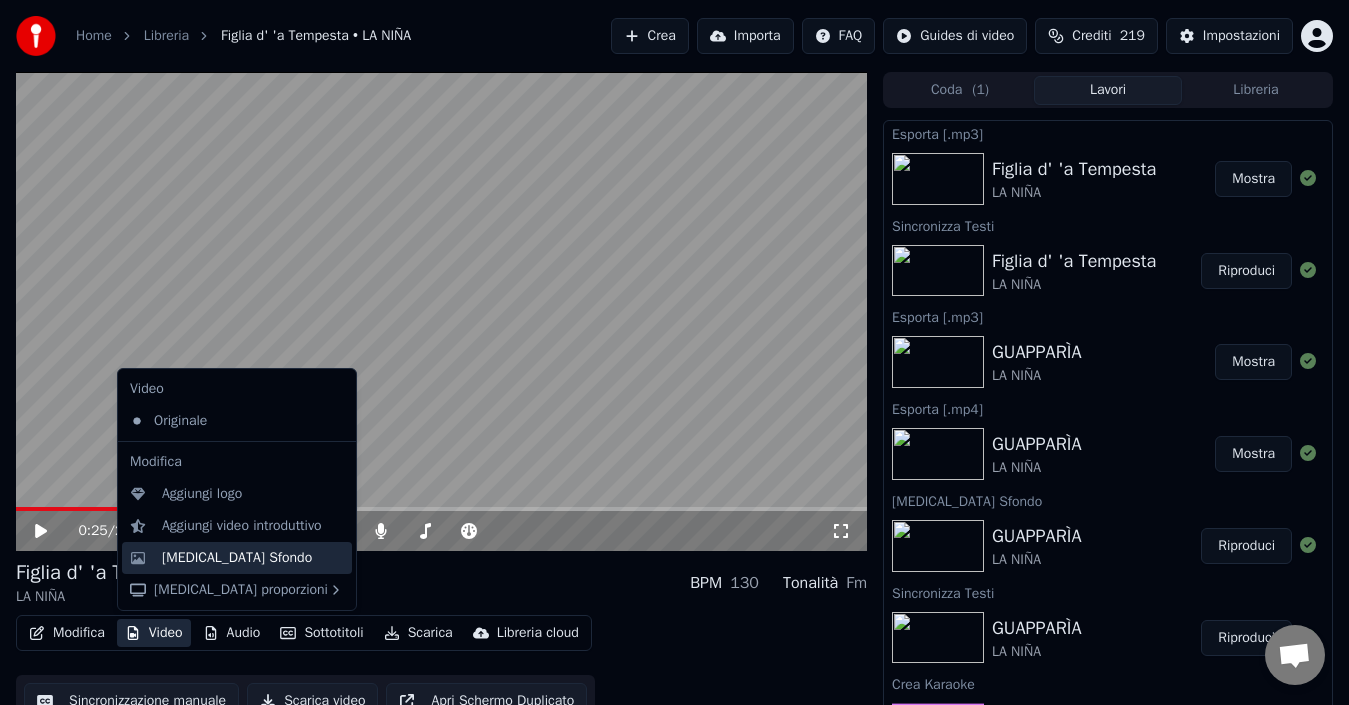 click on "[MEDICAL_DATA] Sfondo" at bounding box center [237, 558] 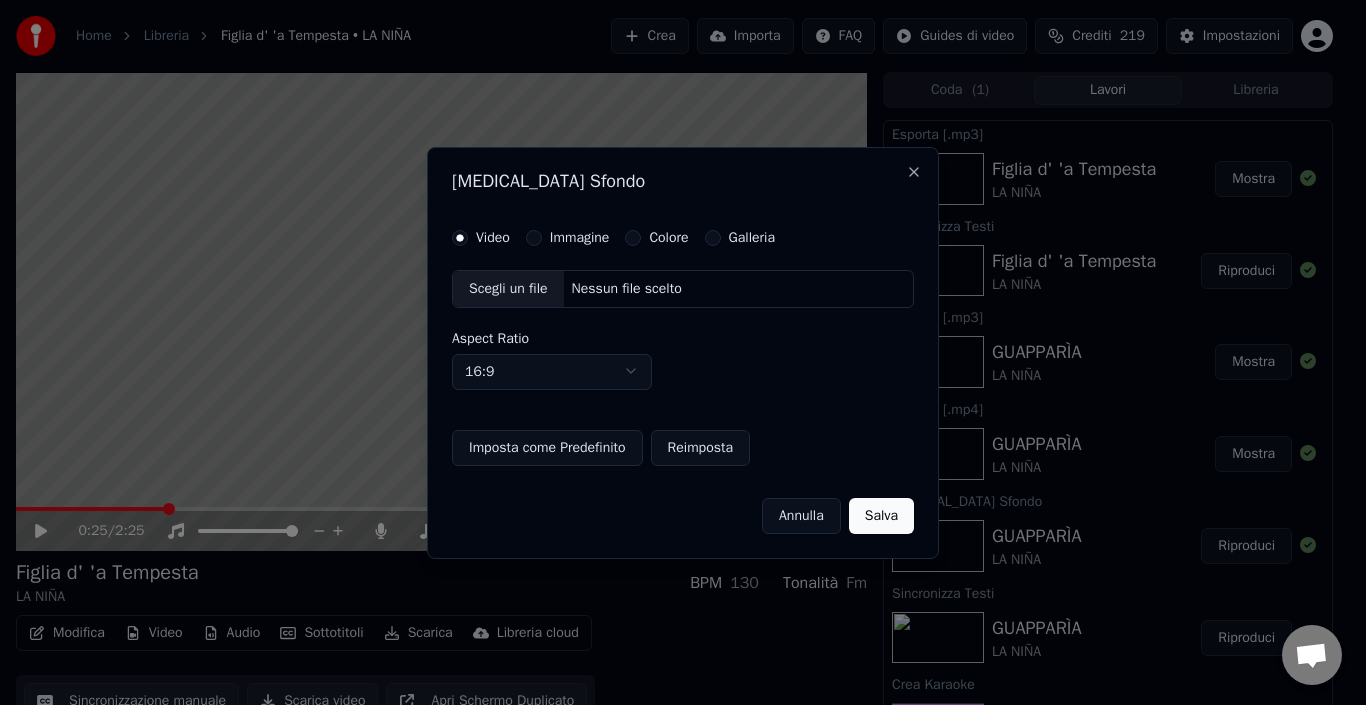click on "Immagine" at bounding box center [580, 238] 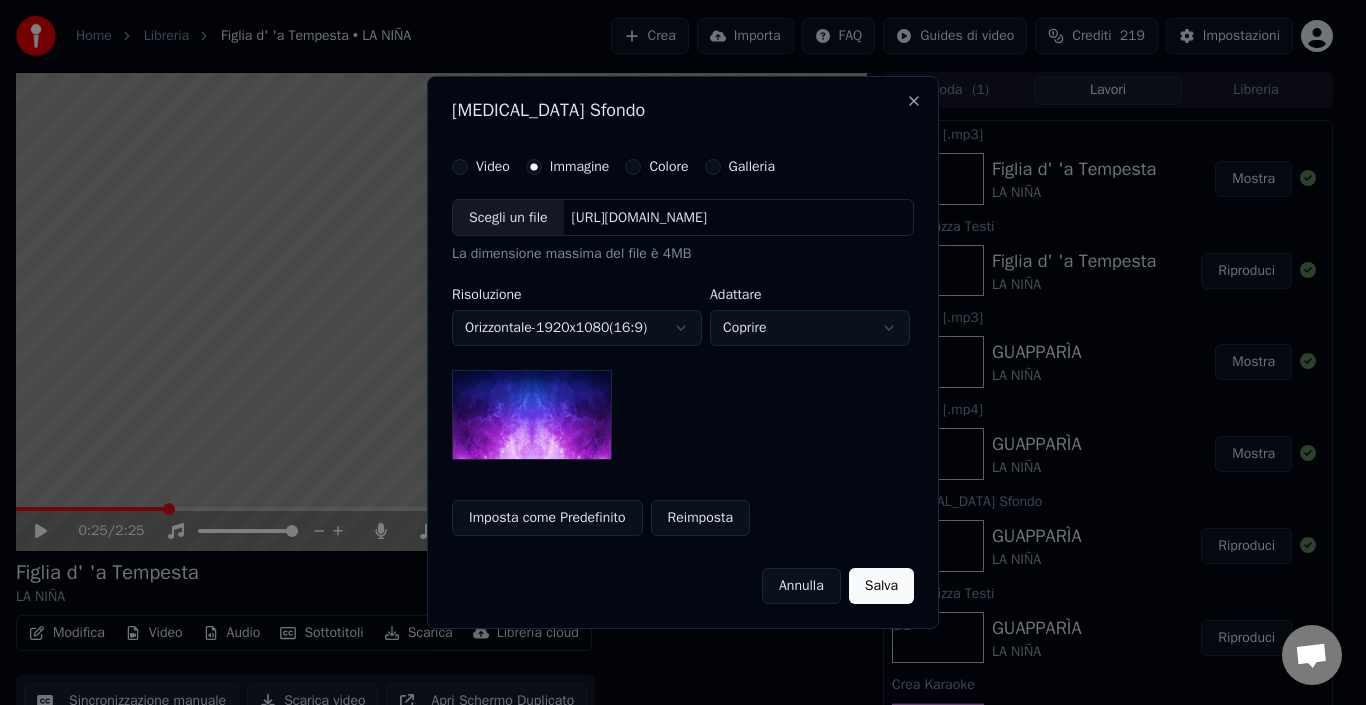 click on "Annulla" at bounding box center [801, 586] 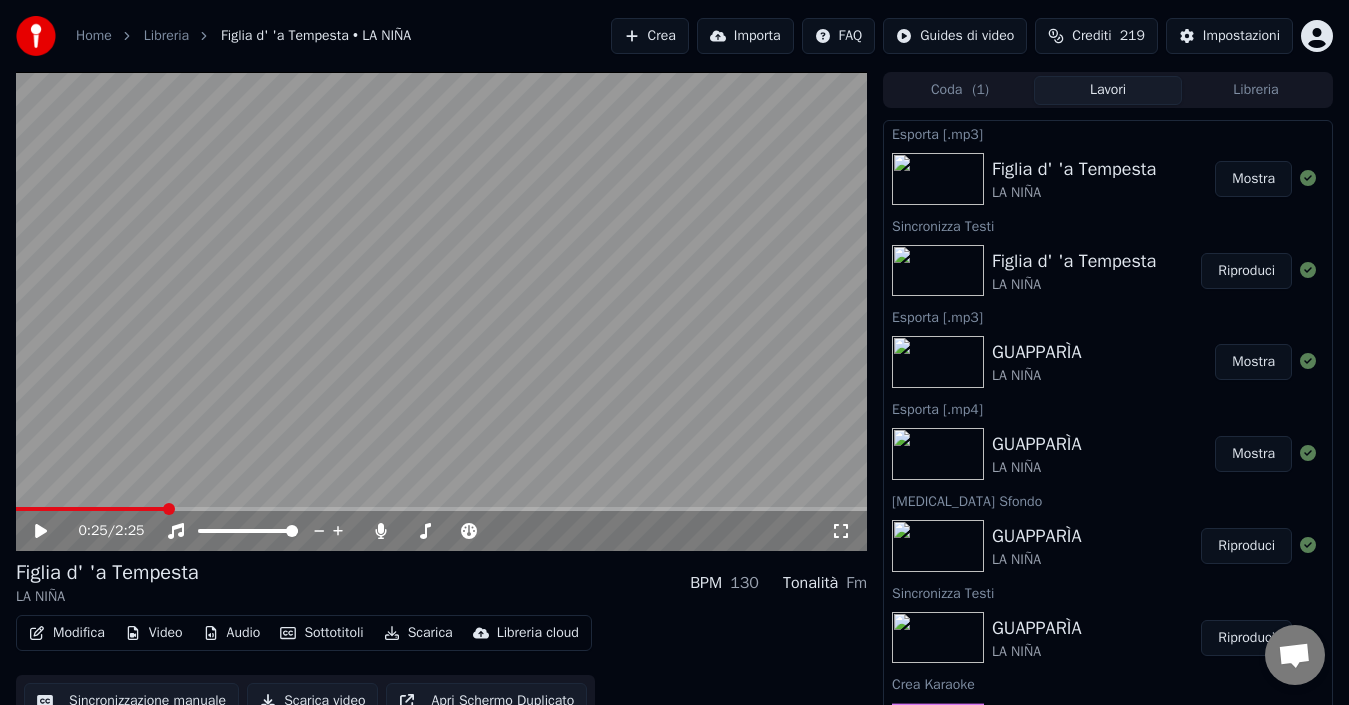 click on "Sottotitoli" at bounding box center [321, 633] 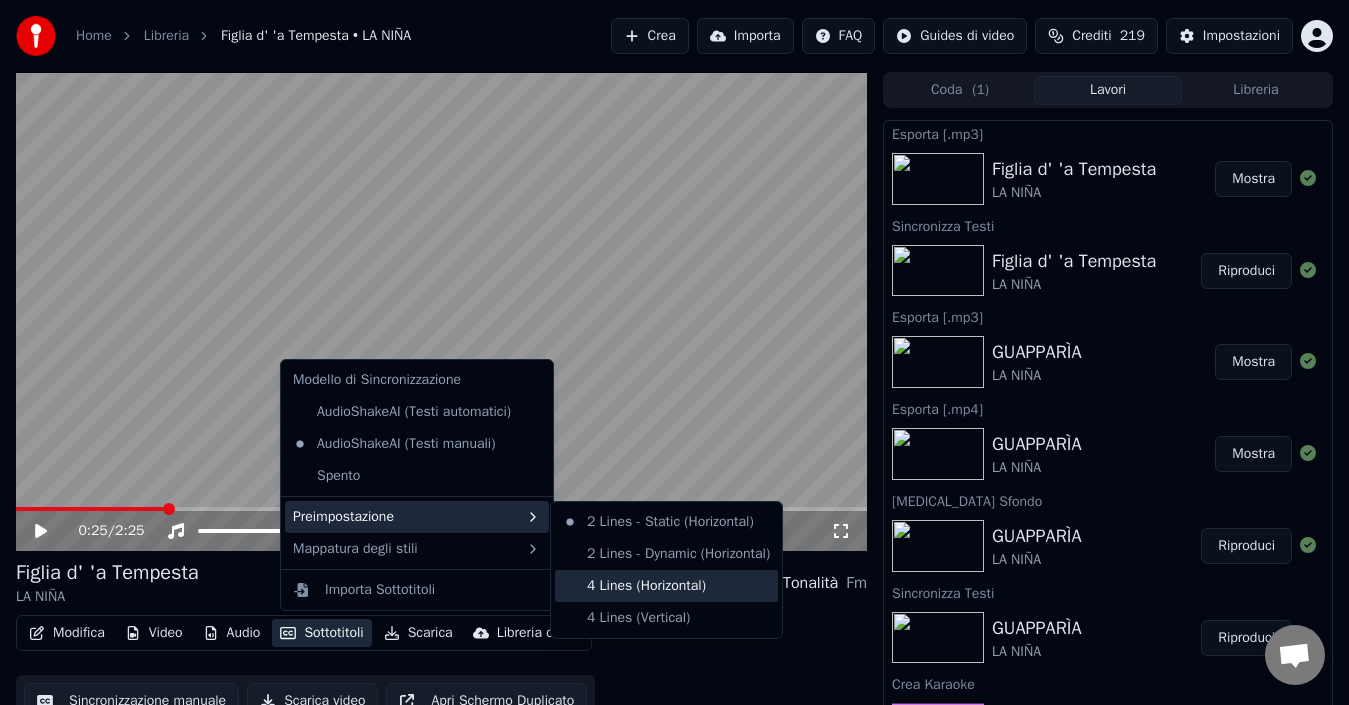 click on "4 Lines (Horizontal)" at bounding box center (666, 586) 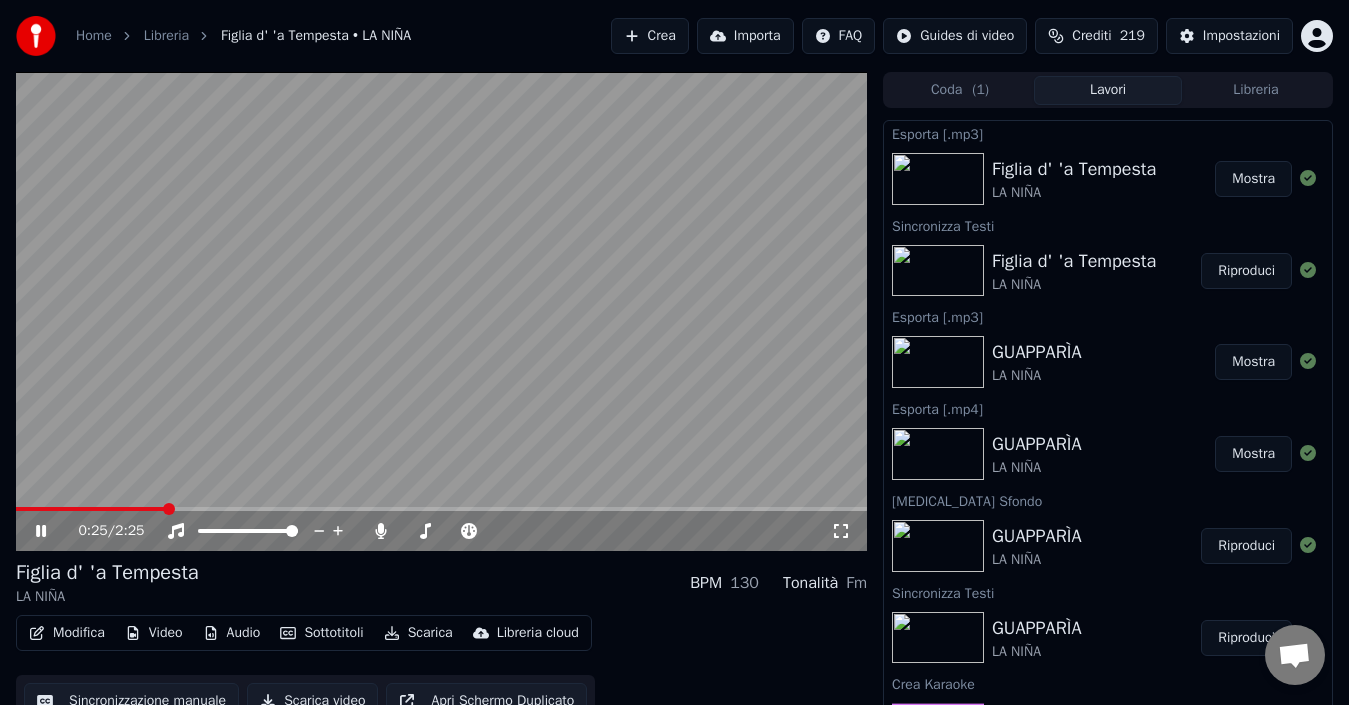 click 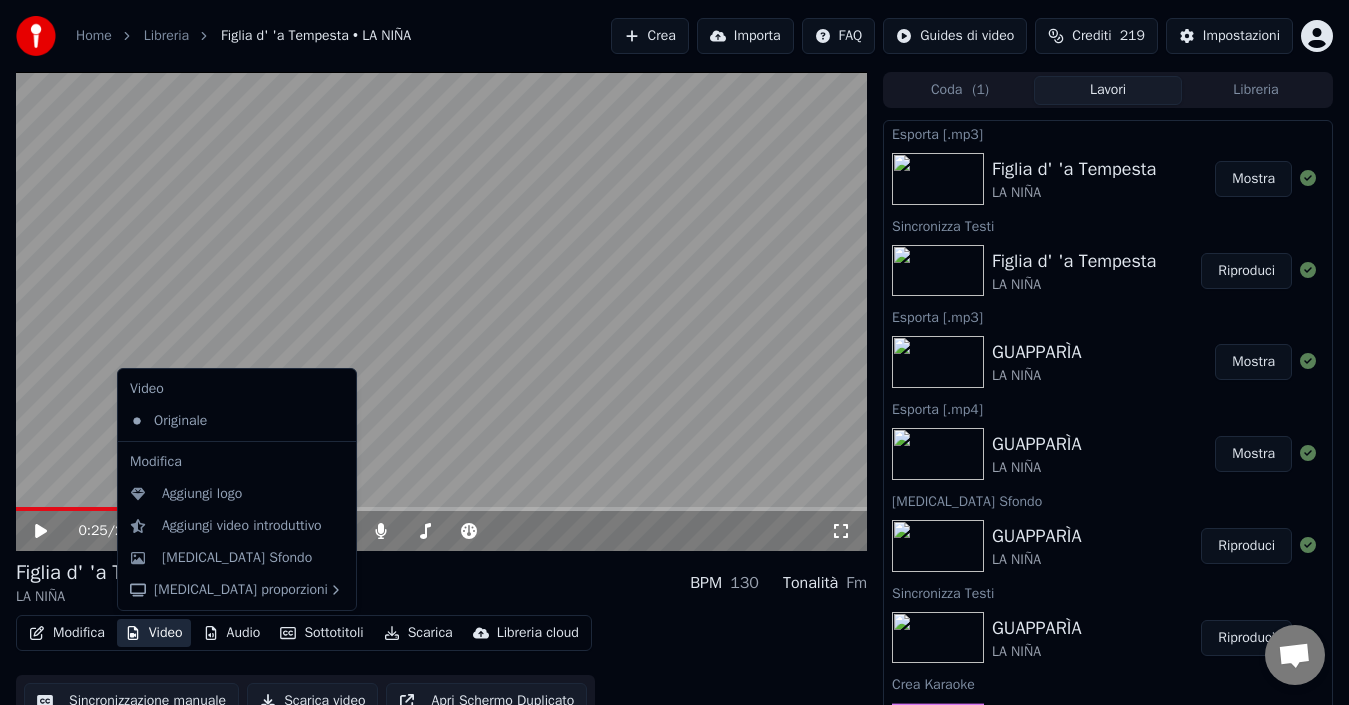 click on "Video" at bounding box center (154, 633) 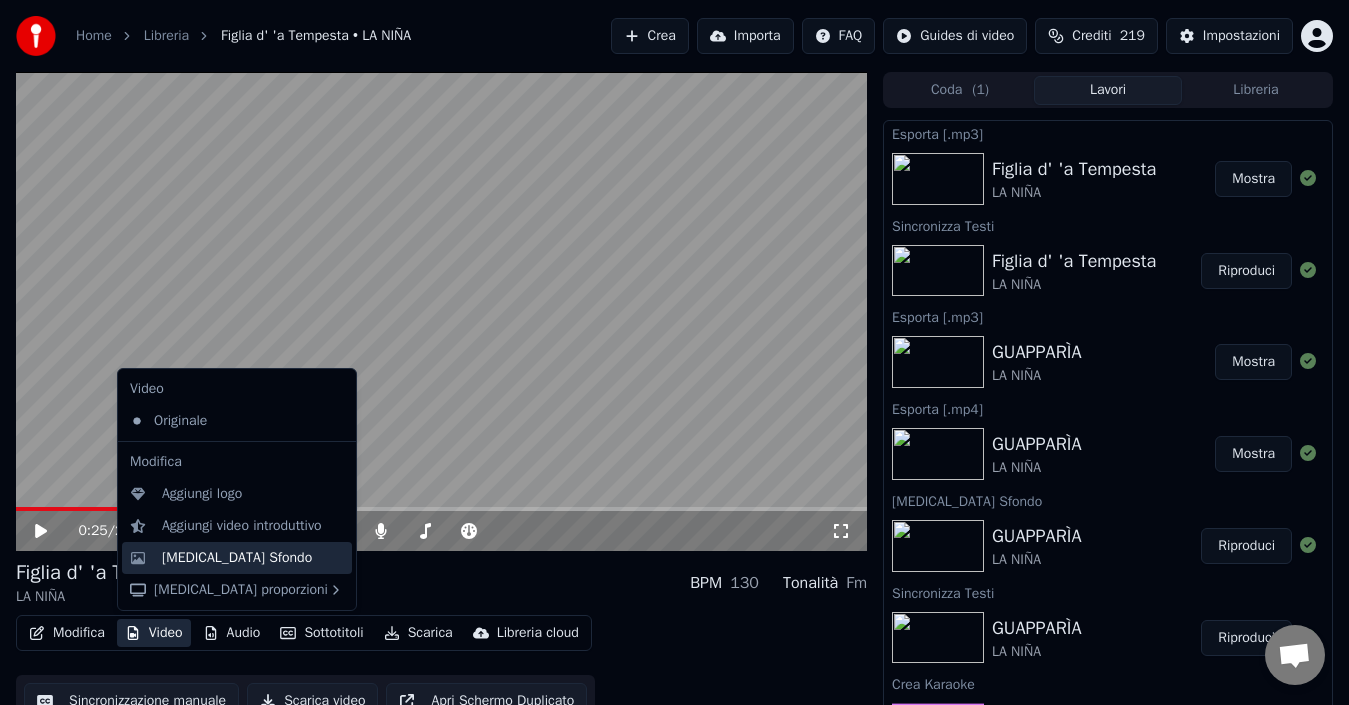 click on "[MEDICAL_DATA] Sfondo" at bounding box center (253, 558) 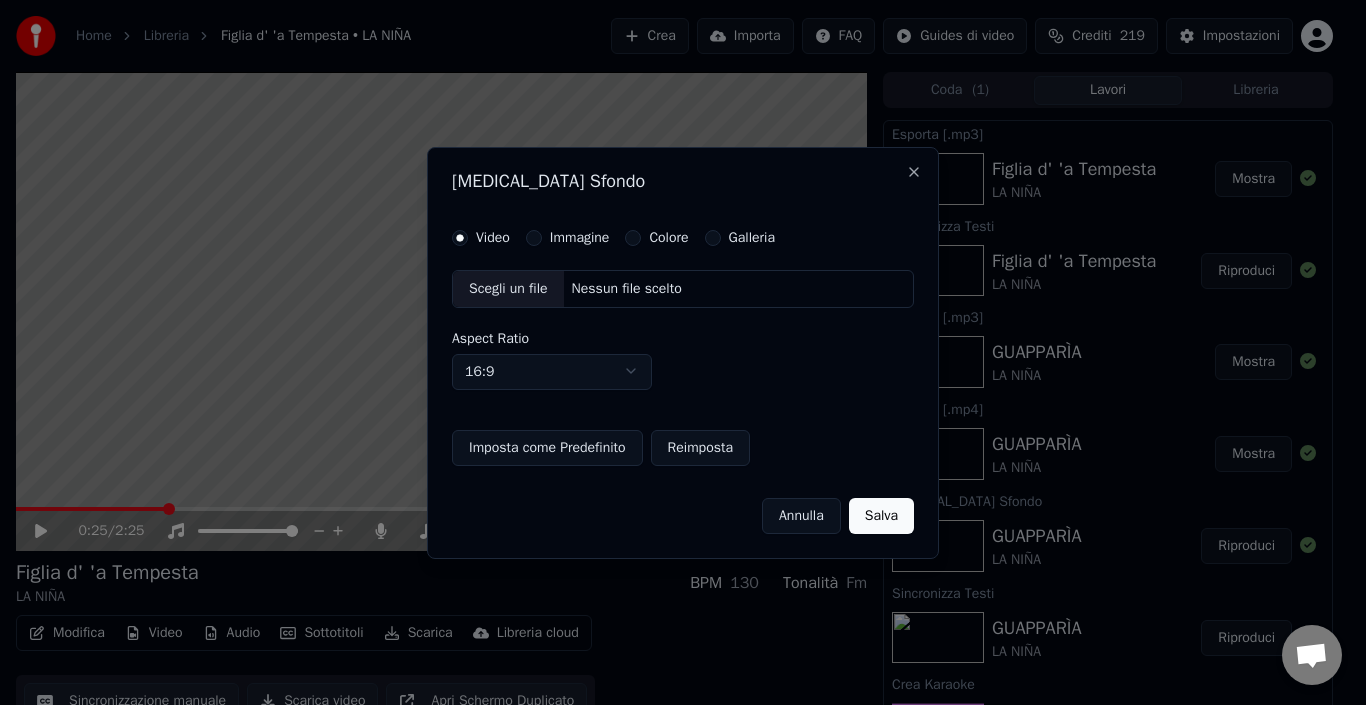 click on "Immagine" at bounding box center [580, 238] 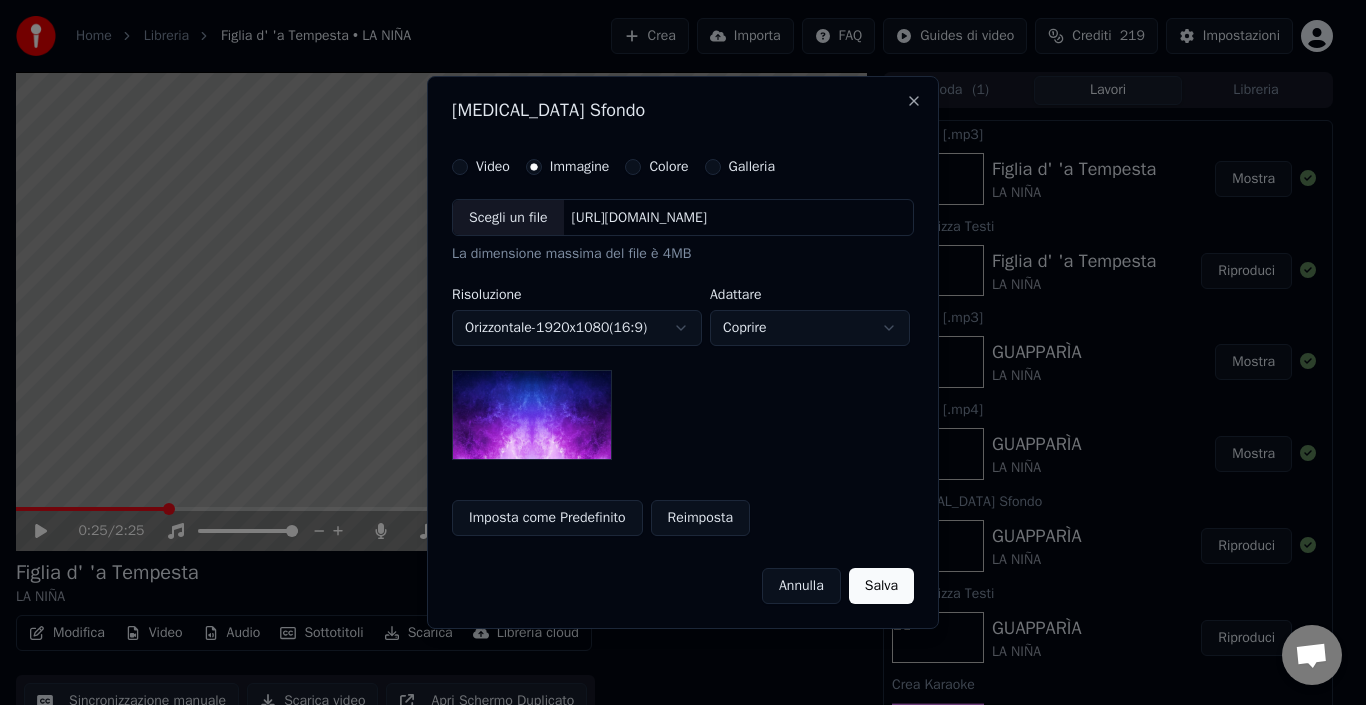 click on "Salva" at bounding box center [881, 586] 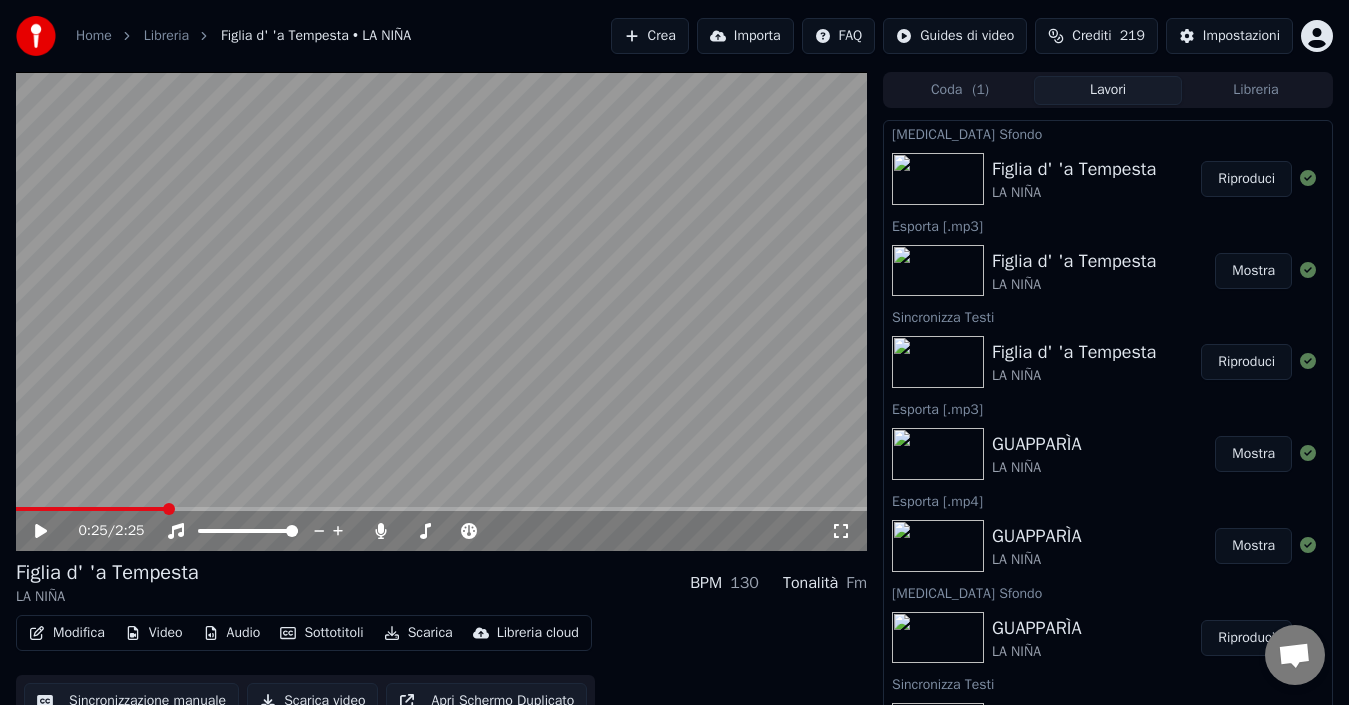 click on "Riproduci" at bounding box center (1246, 179) 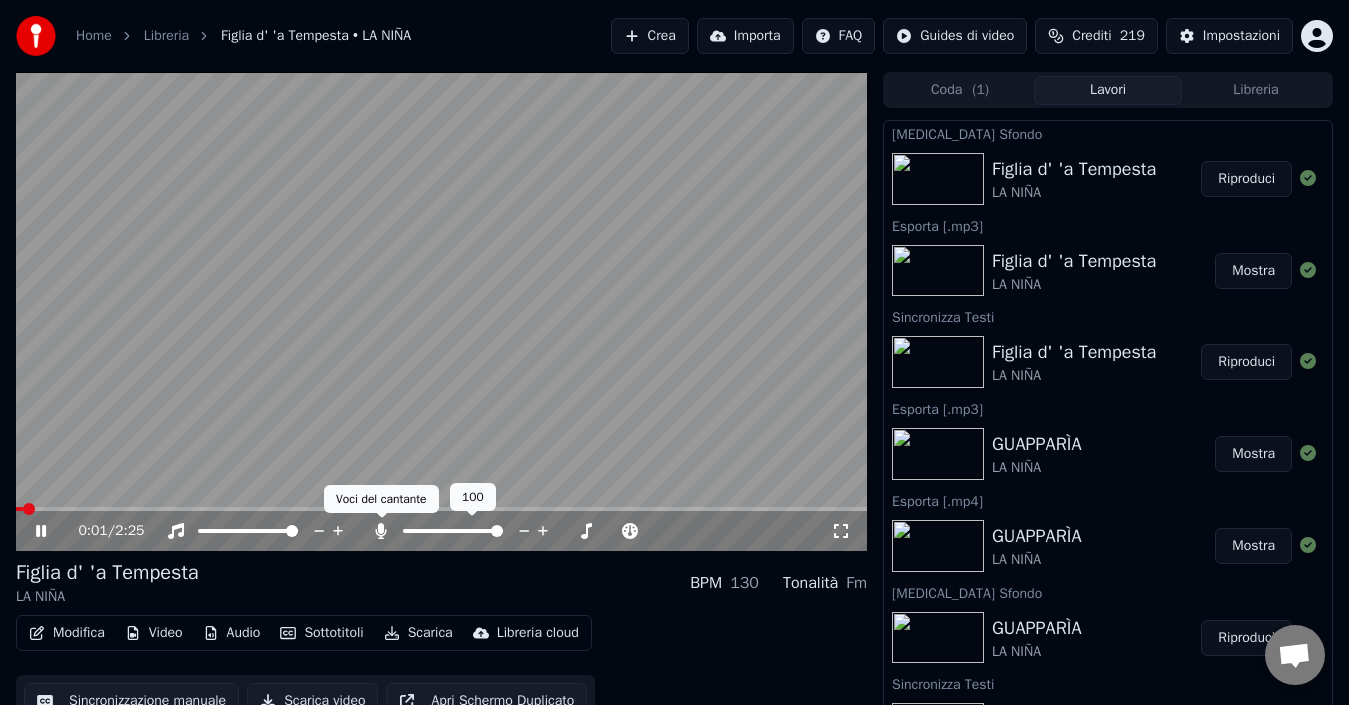 drag, startPoint x: 374, startPoint y: 524, endPoint x: 499, endPoint y: 580, distance: 136.9708 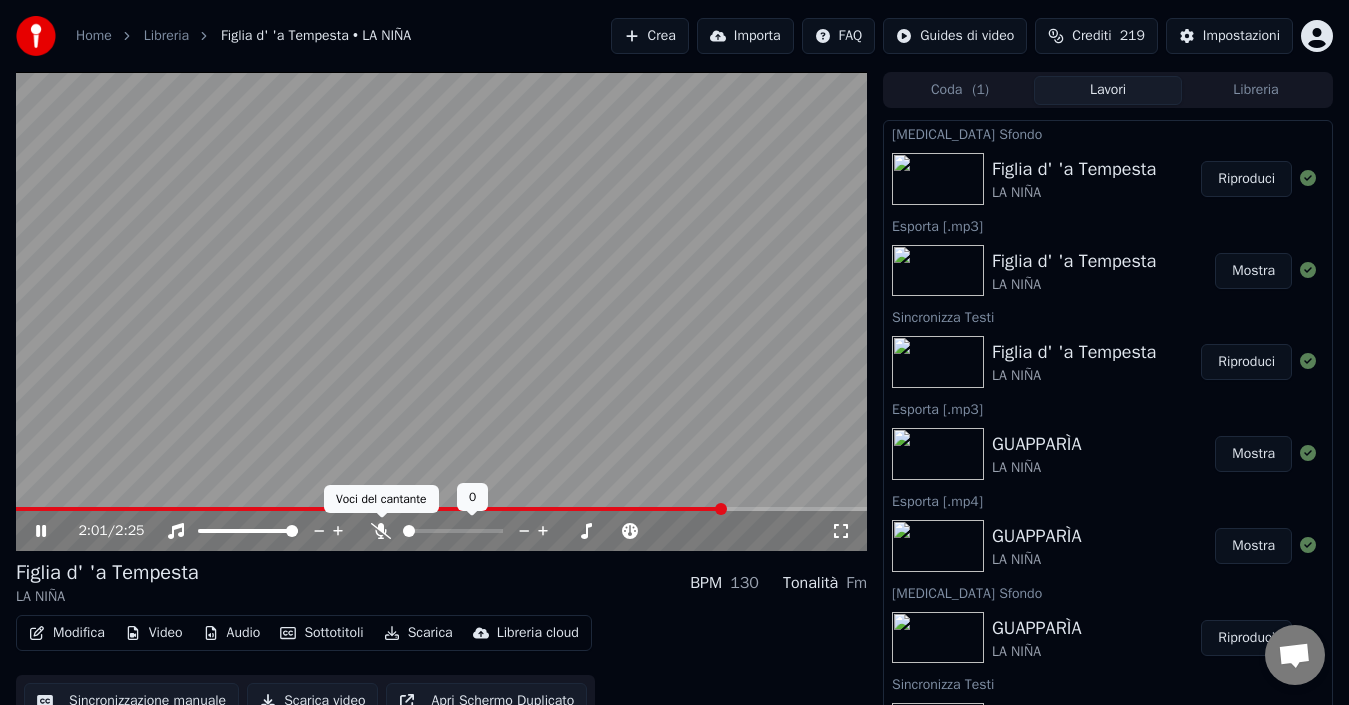click at bounding box center (382, 518) 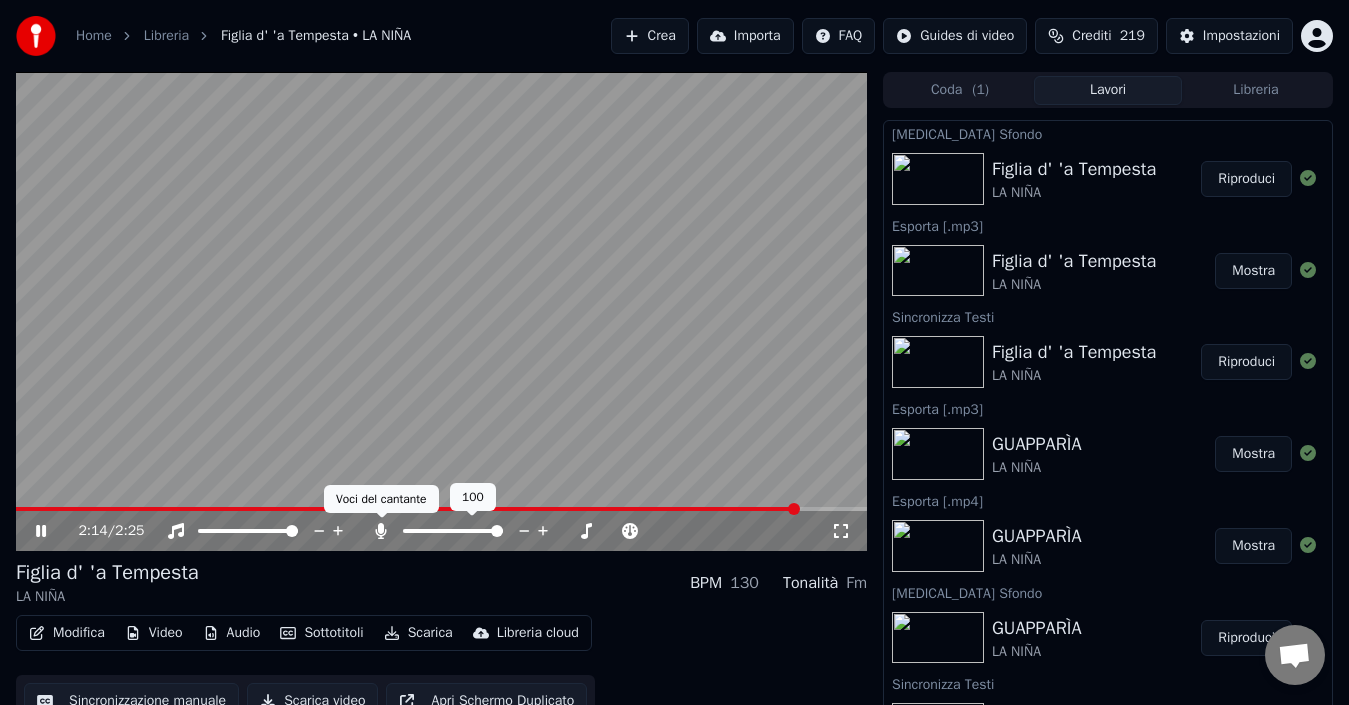 click 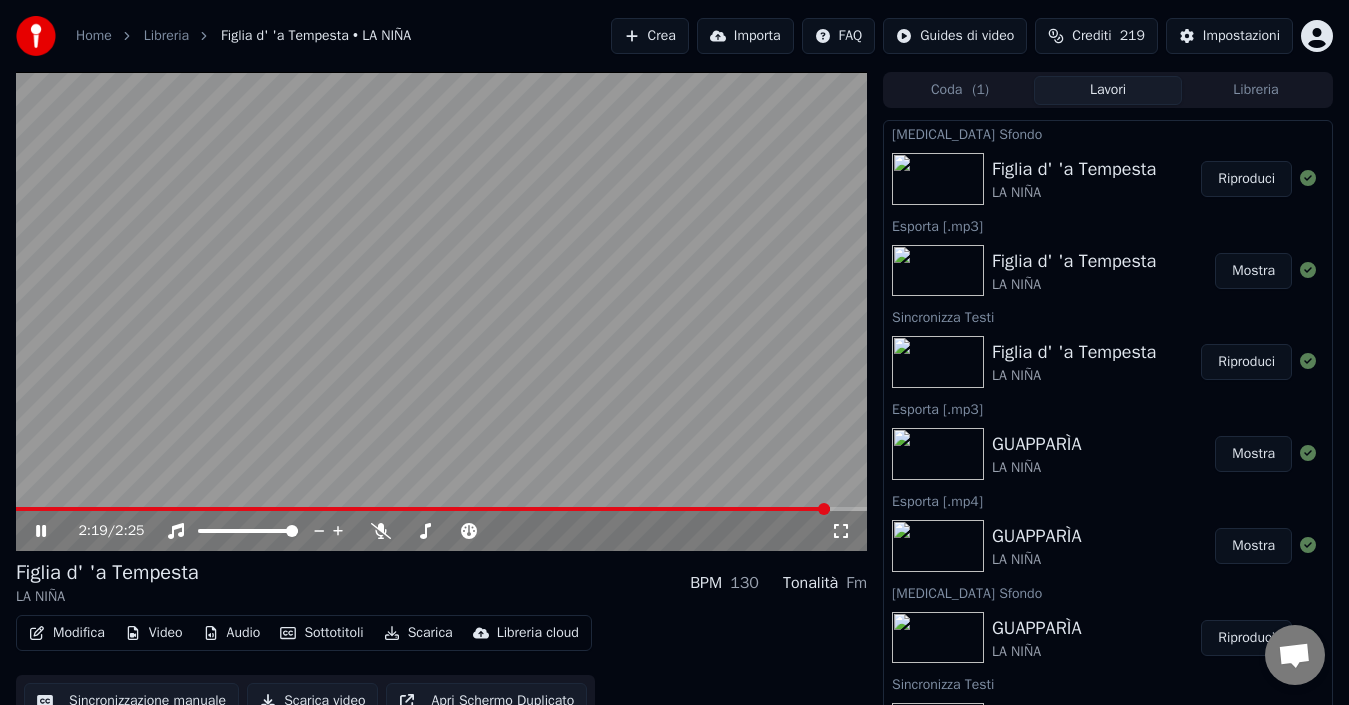click 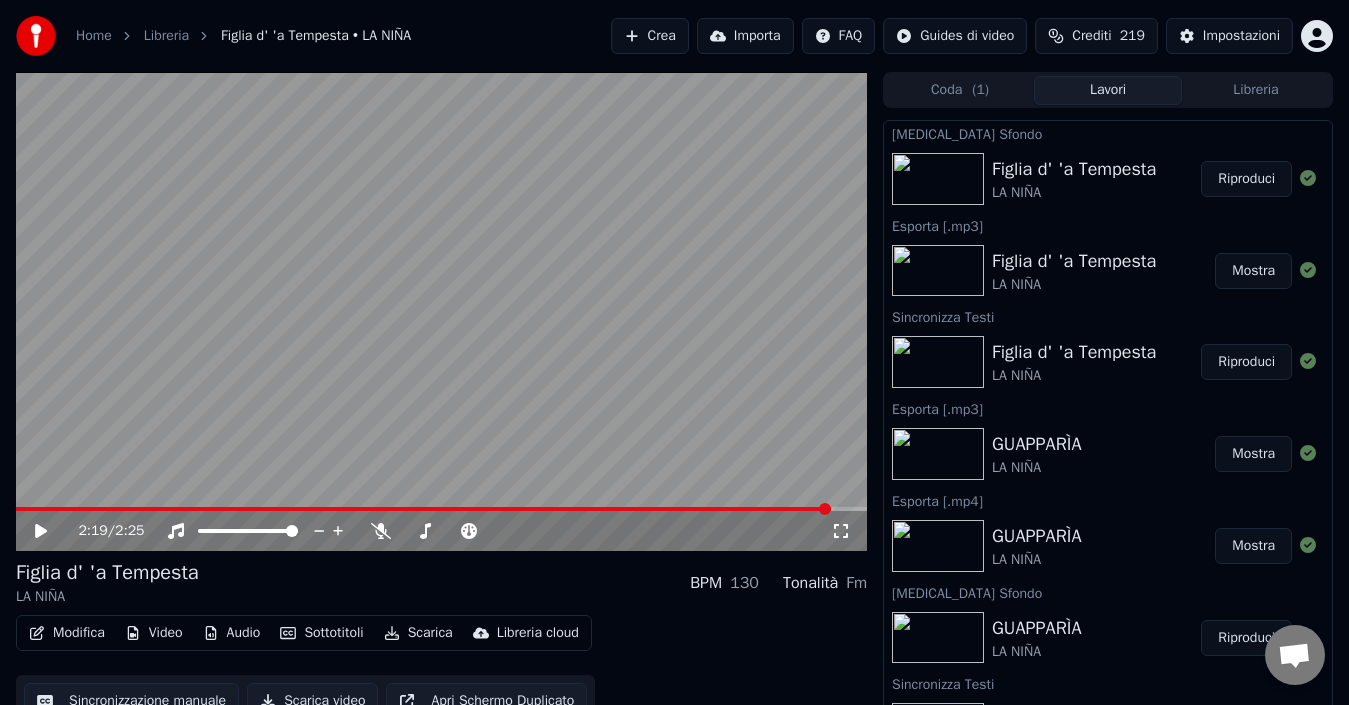 click at bounding box center (423, 509) 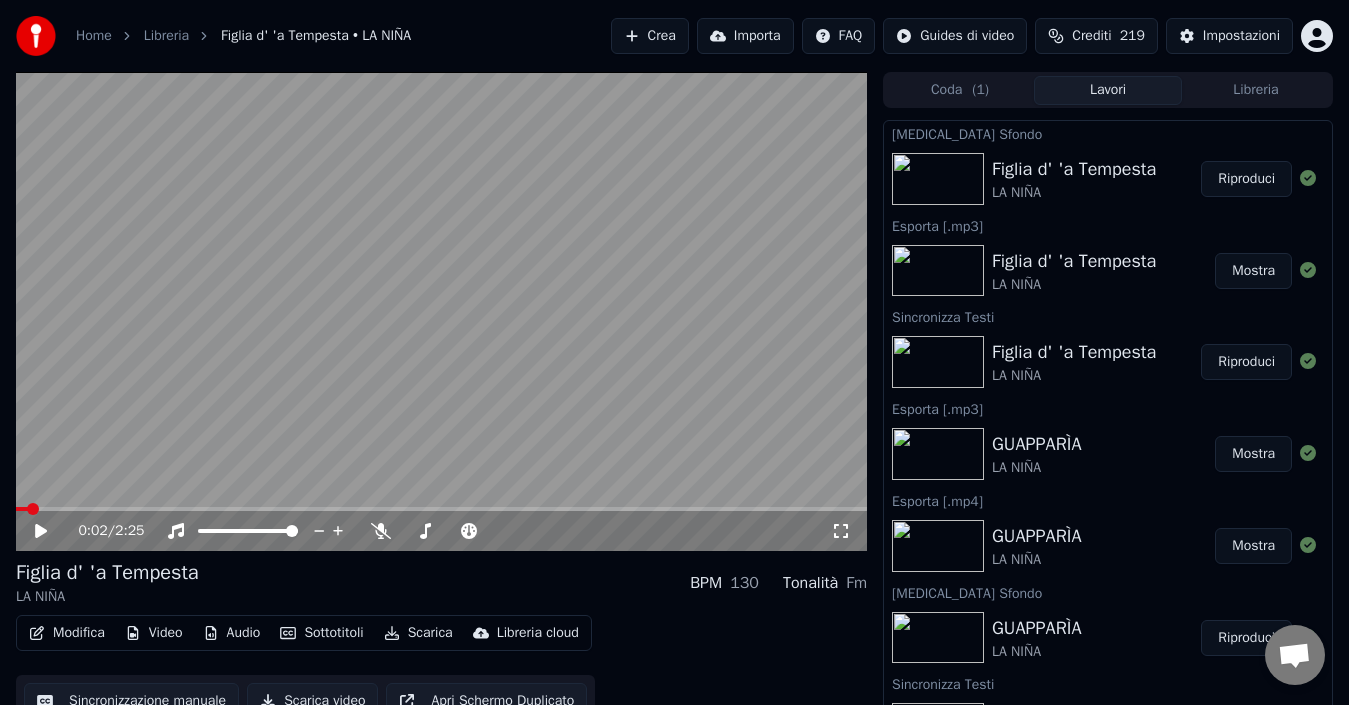 click on "0:02  /  2:25" at bounding box center (441, 531) 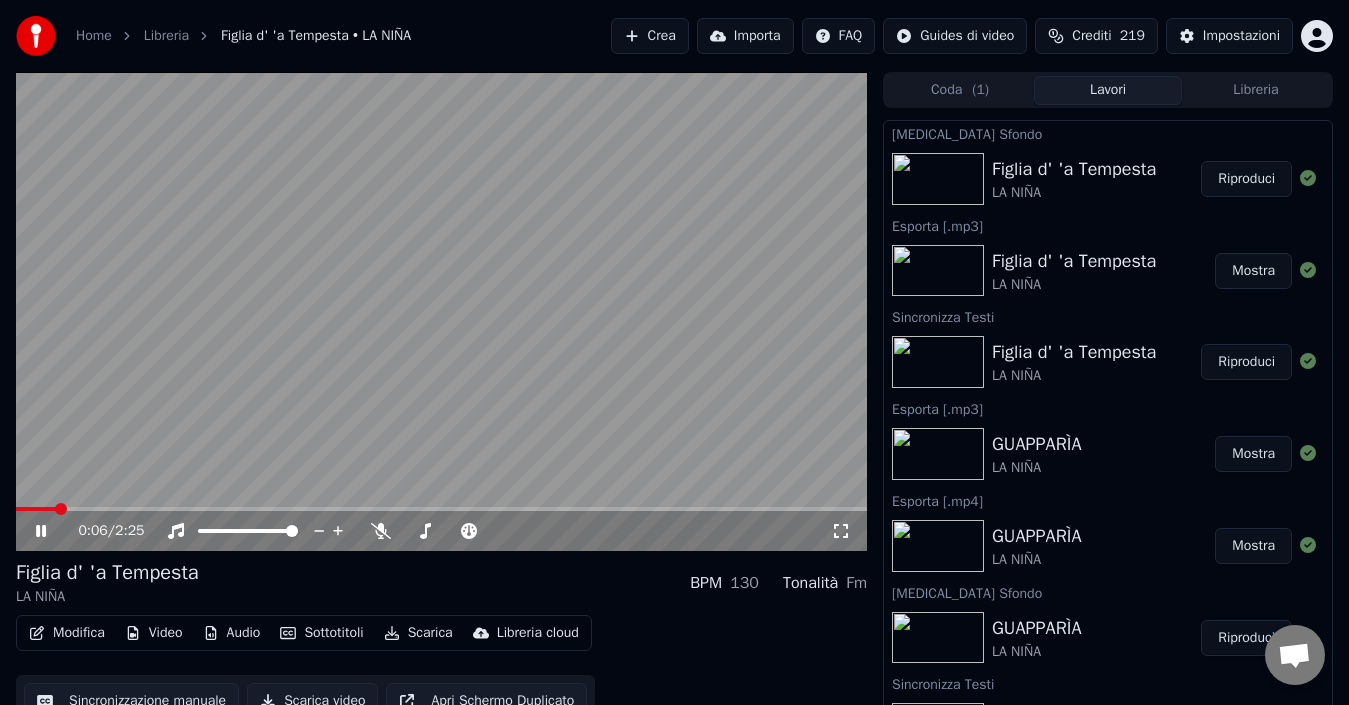 click on "Figlia d' 'a Tempesta LA NIÑA BPM 130 Tonalità Fm" at bounding box center [441, 583] 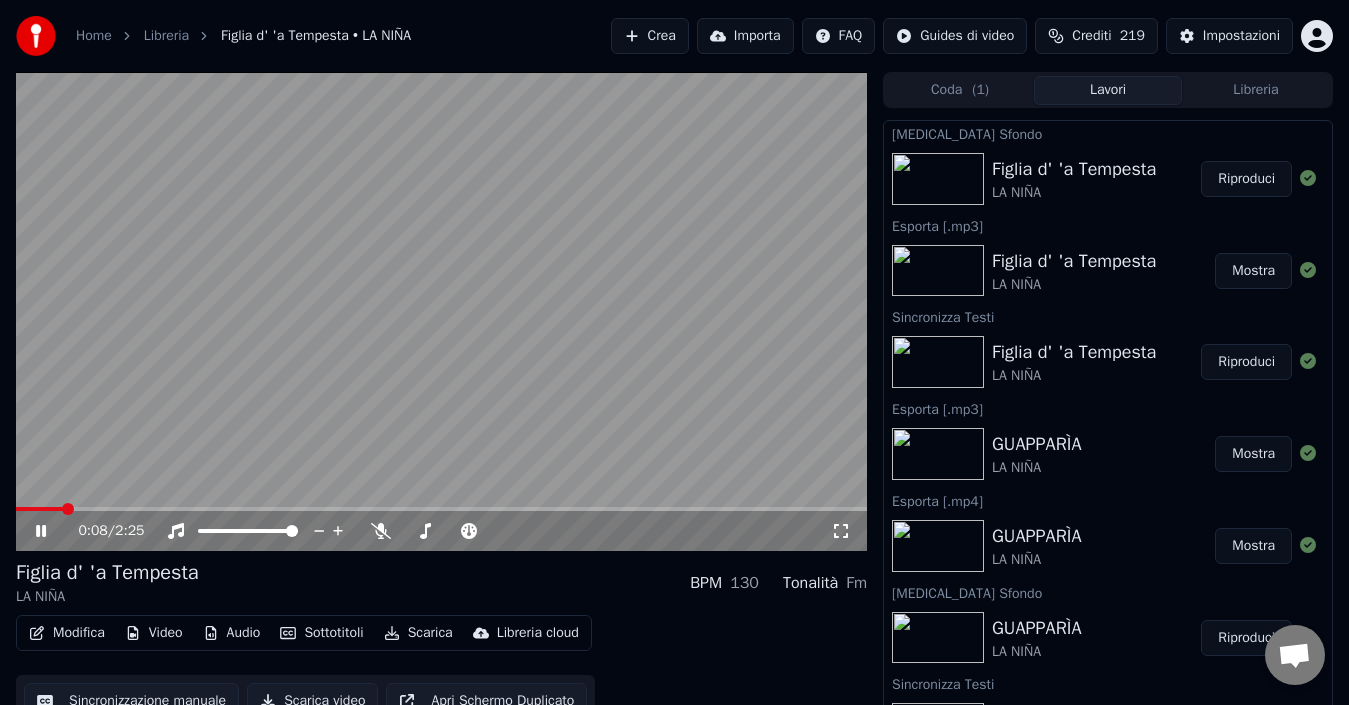 click on "Scarica" at bounding box center [418, 633] 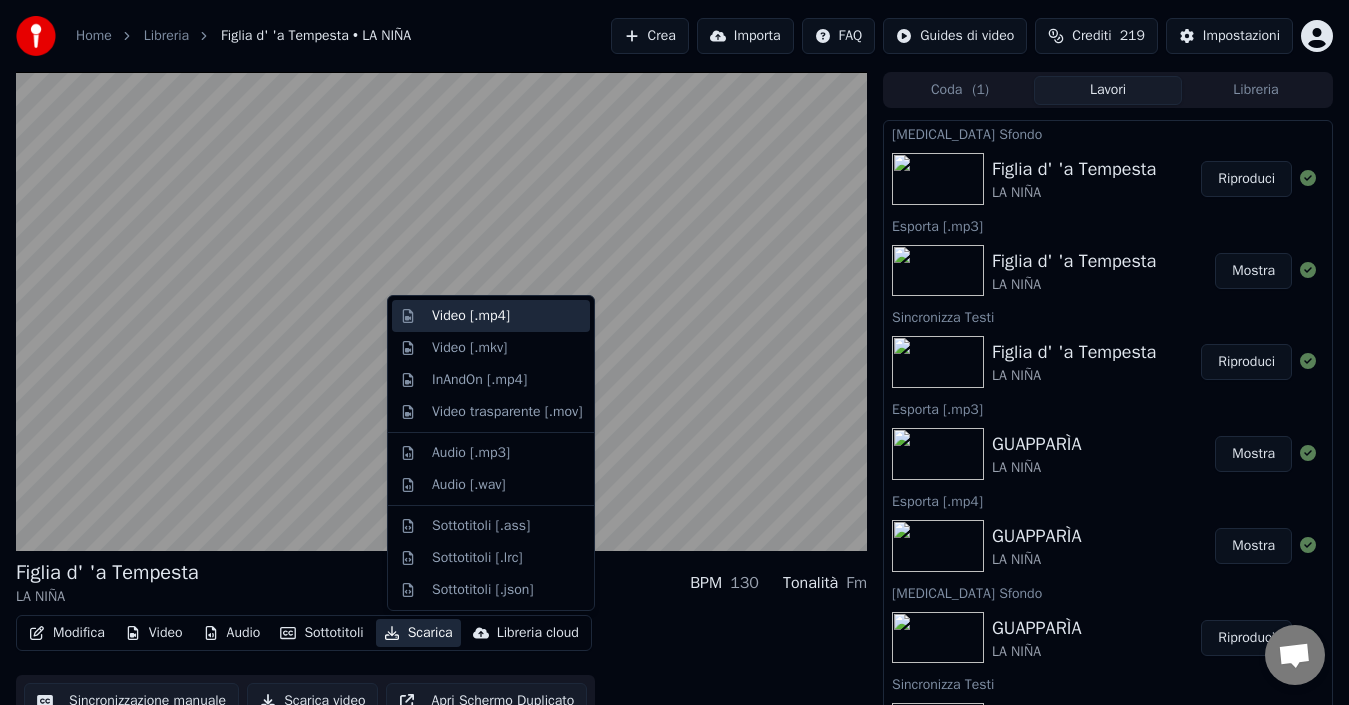 click on "Video [.mp4]" at bounding box center [471, 316] 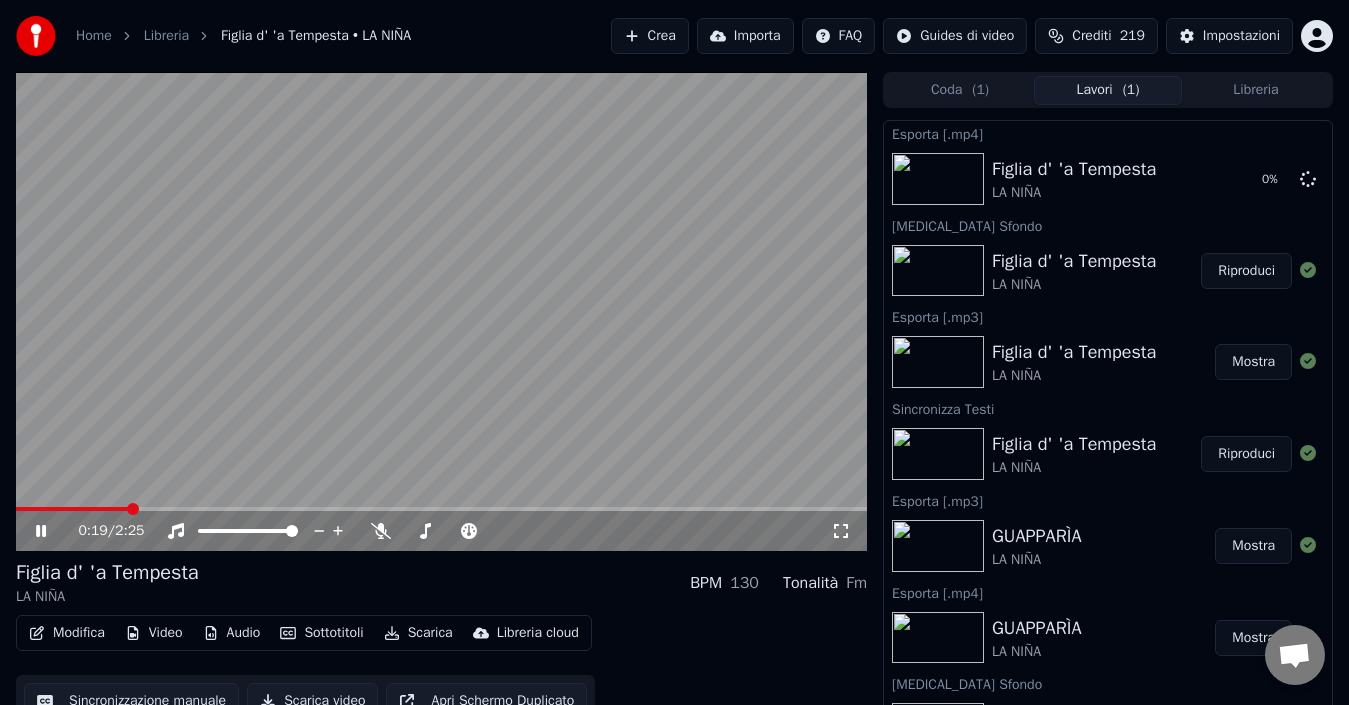 click 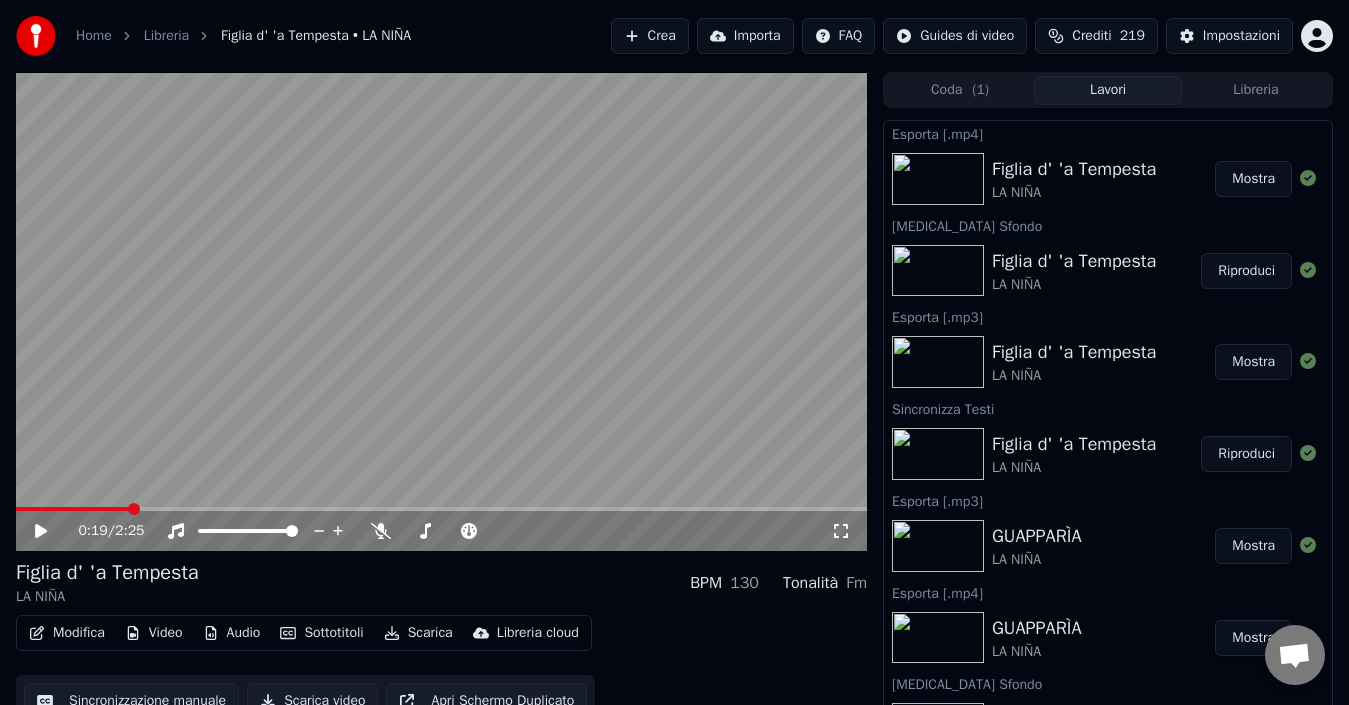 click on "Mostra" at bounding box center (1253, 179) 